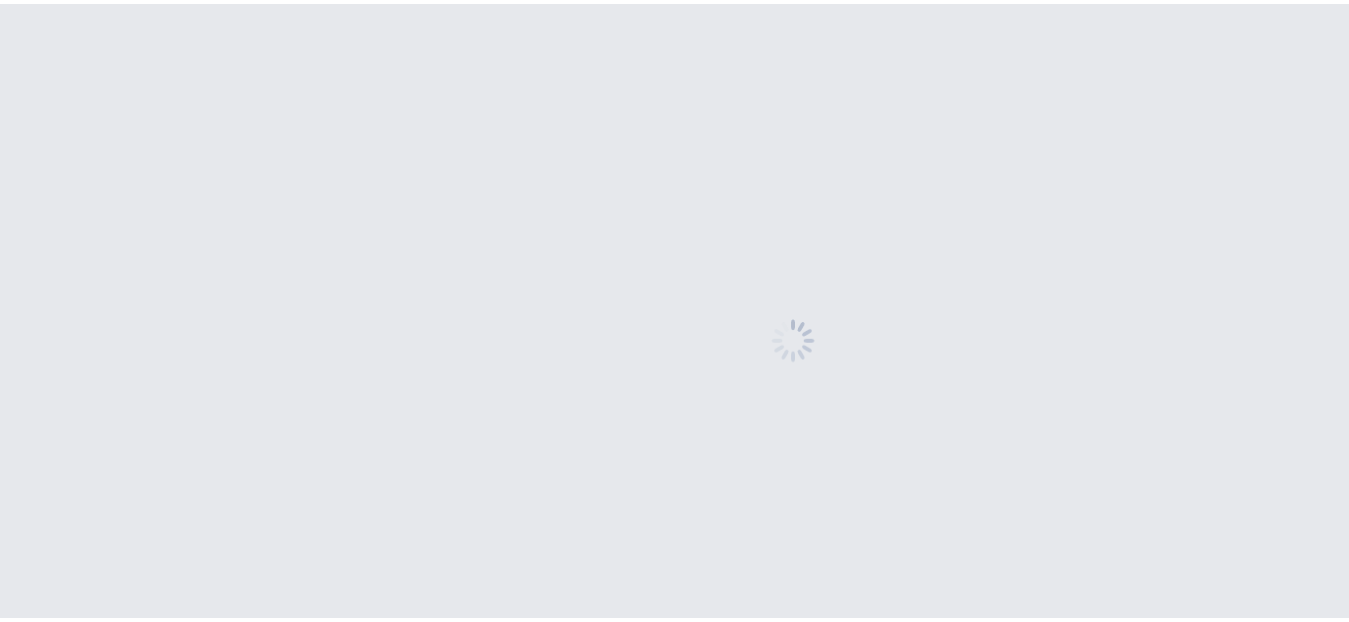 scroll, scrollTop: 0, scrollLeft: 0, axis: both 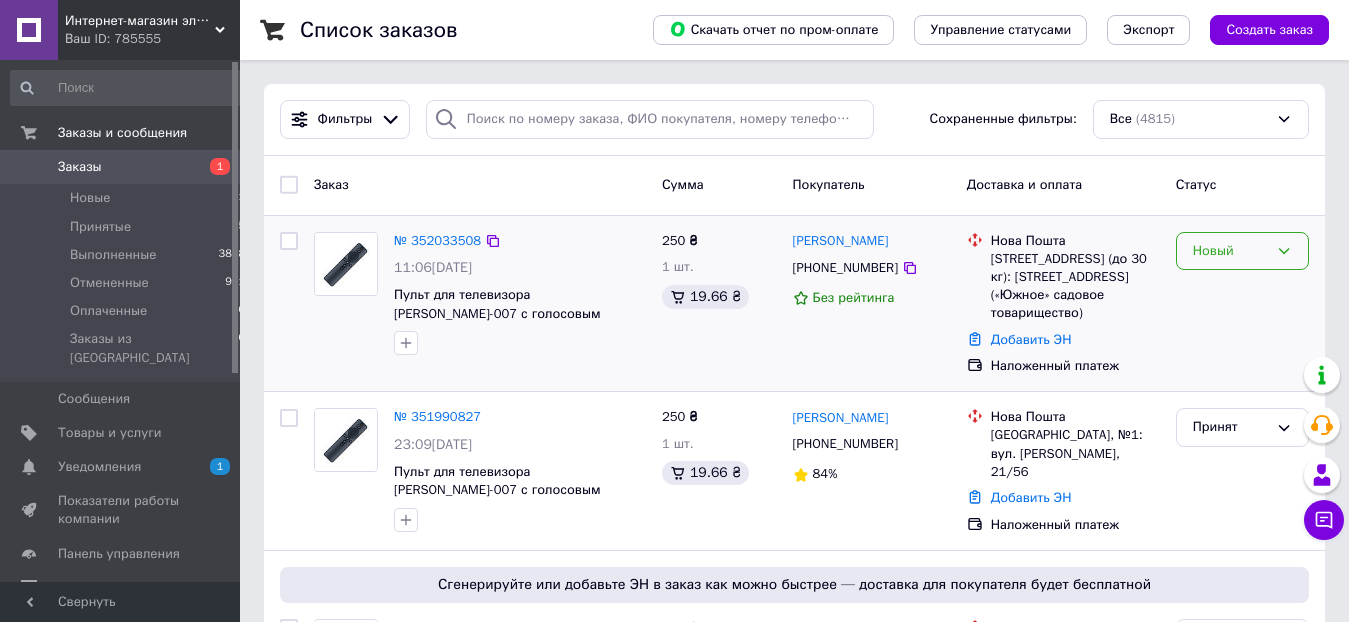 click on "Новый" at bounding box center [1230, 251] 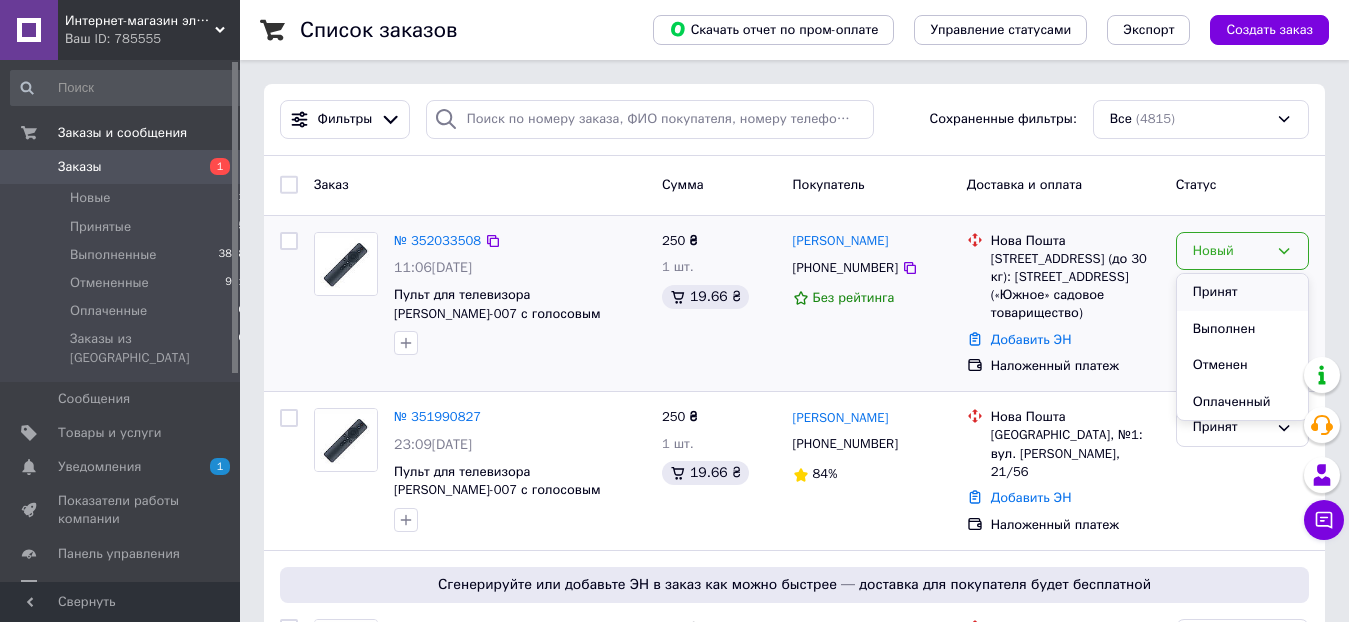 click on "Принят" at bounding box center [1242, 292] 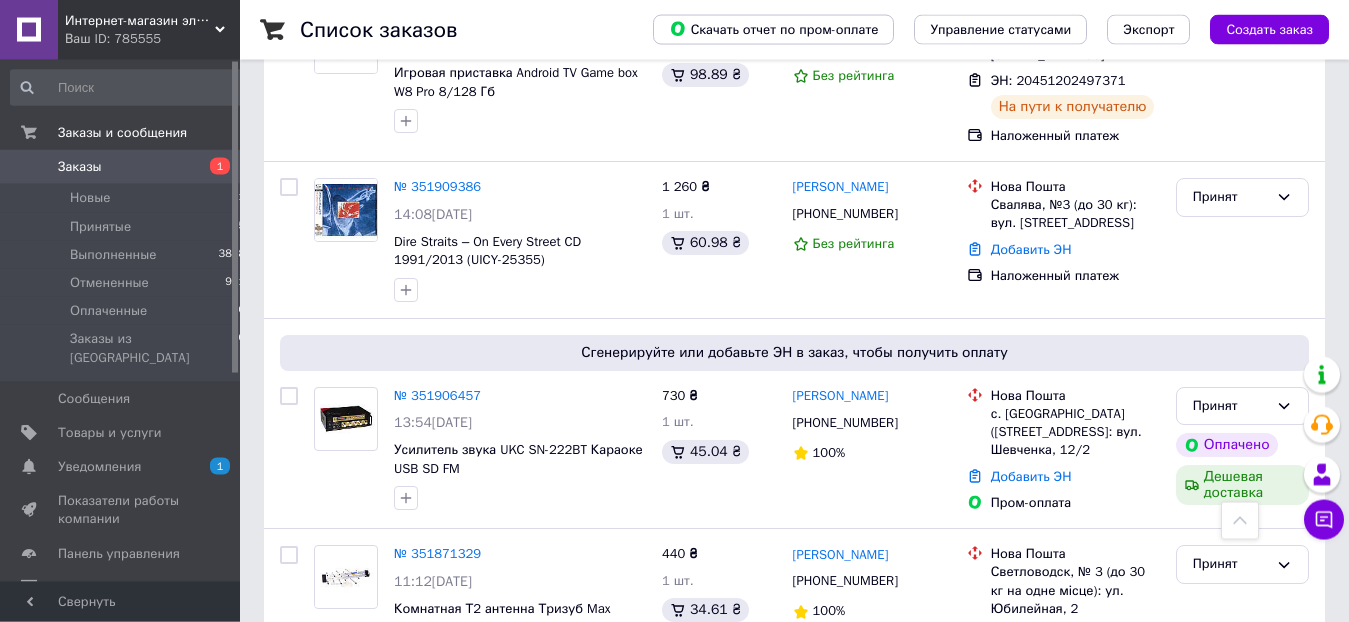 scroll, scrollTop: 1122, scrollLeft: 0, axis: vertical 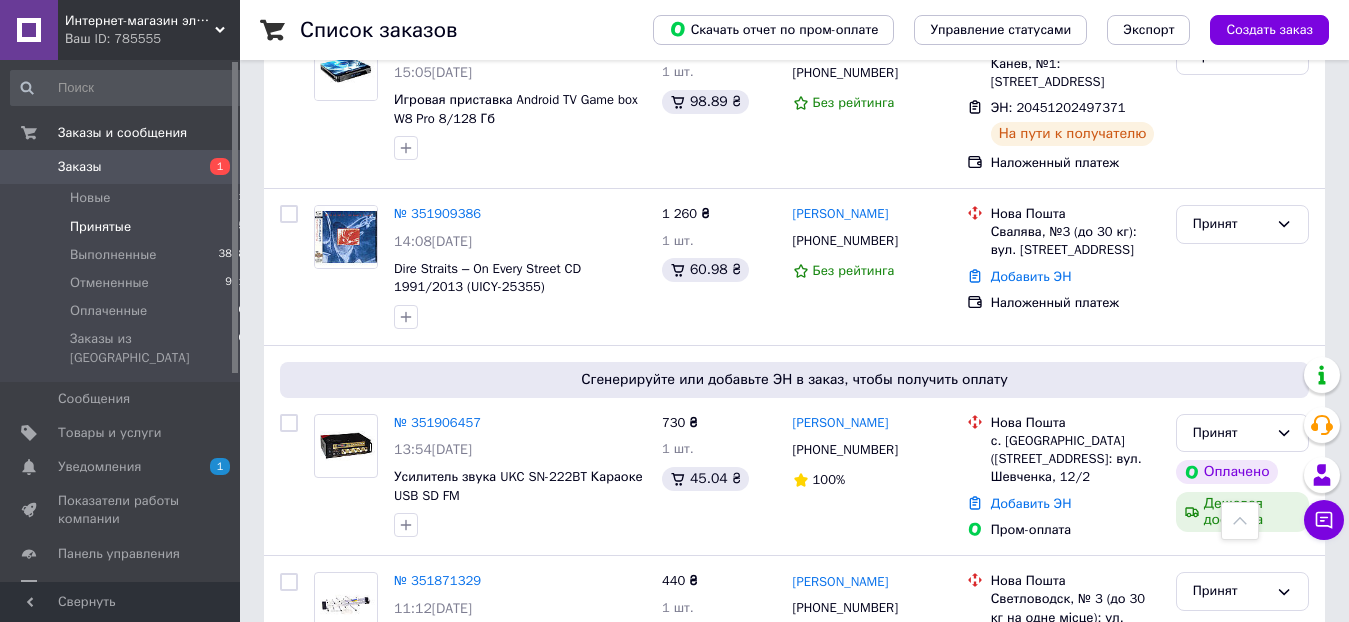 click on "Принятые" at bounding box center (100, 227) 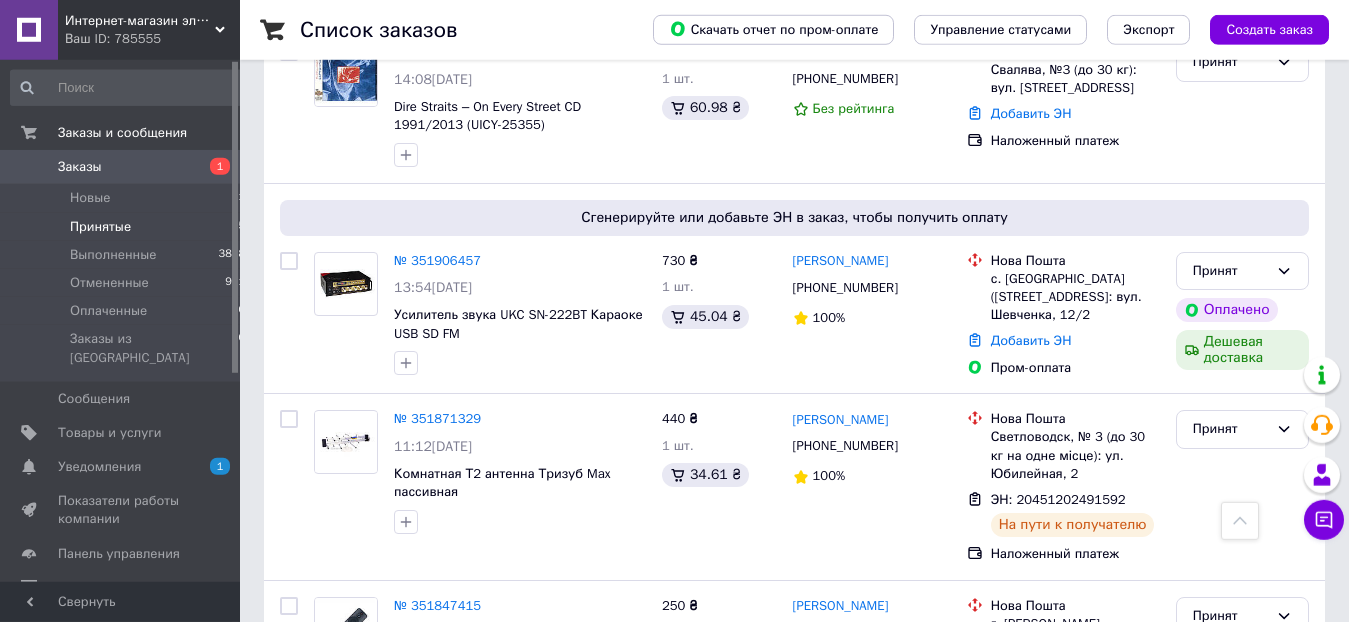 scroll, scrollTop: 1139, scrollLeft: 0, axis: vertical 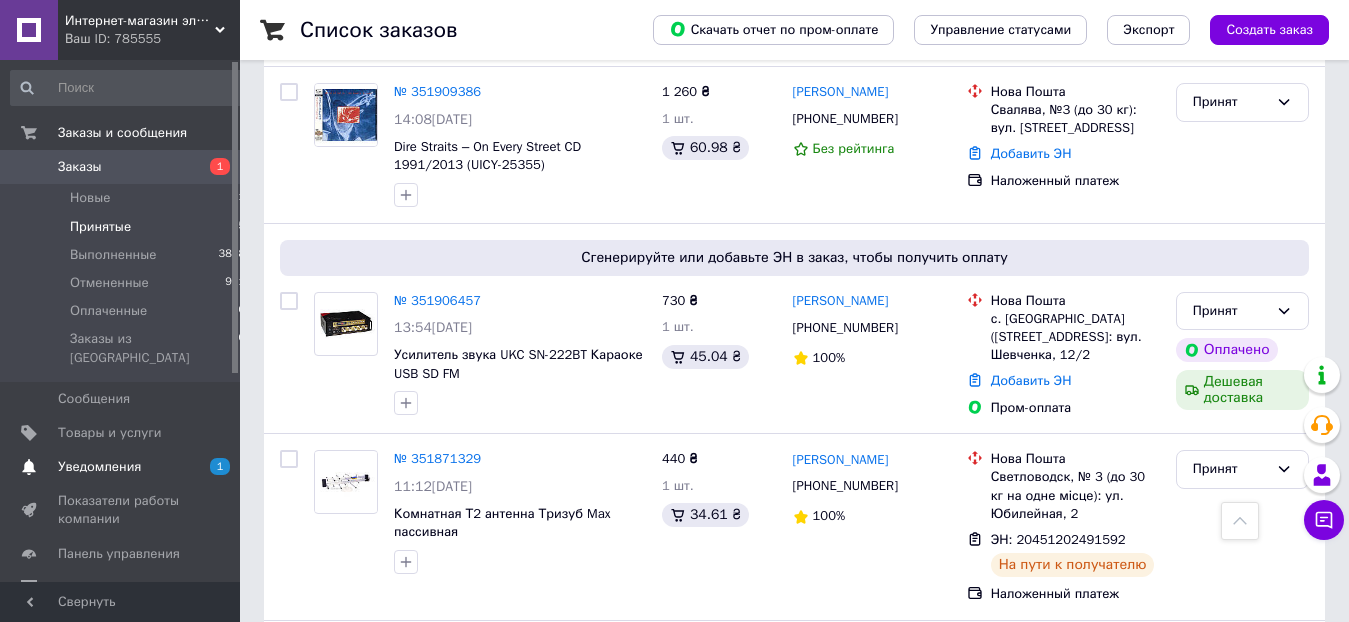 click on "Уведомления" at bounding box center [99, 467] 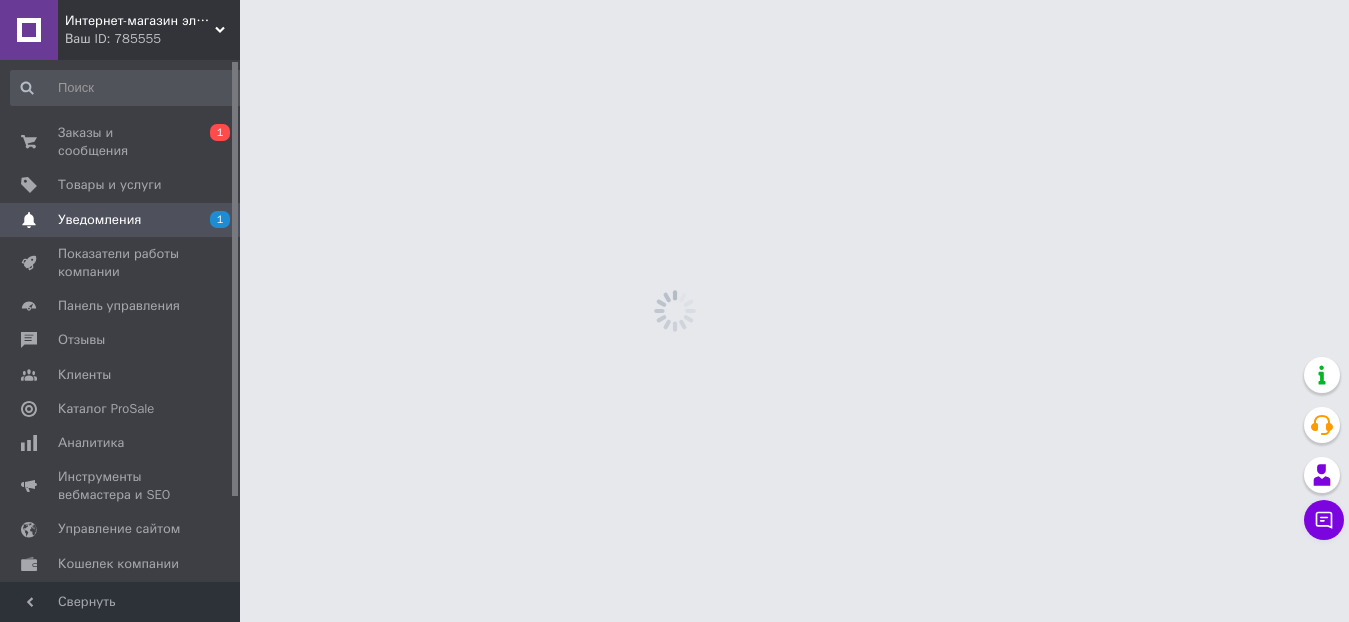 scroll, scrollTop: 0, scrollLeft: 0, axis: both 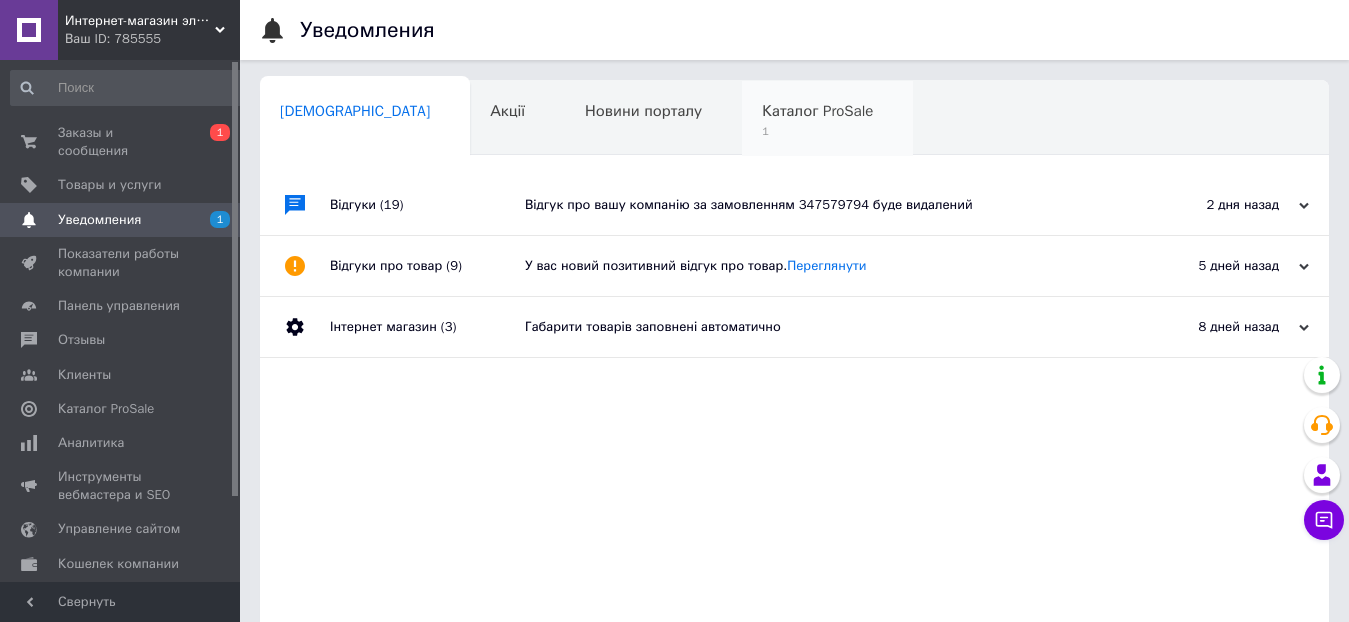 click on "Каталог ProSale" at bounding box center (817, 111) 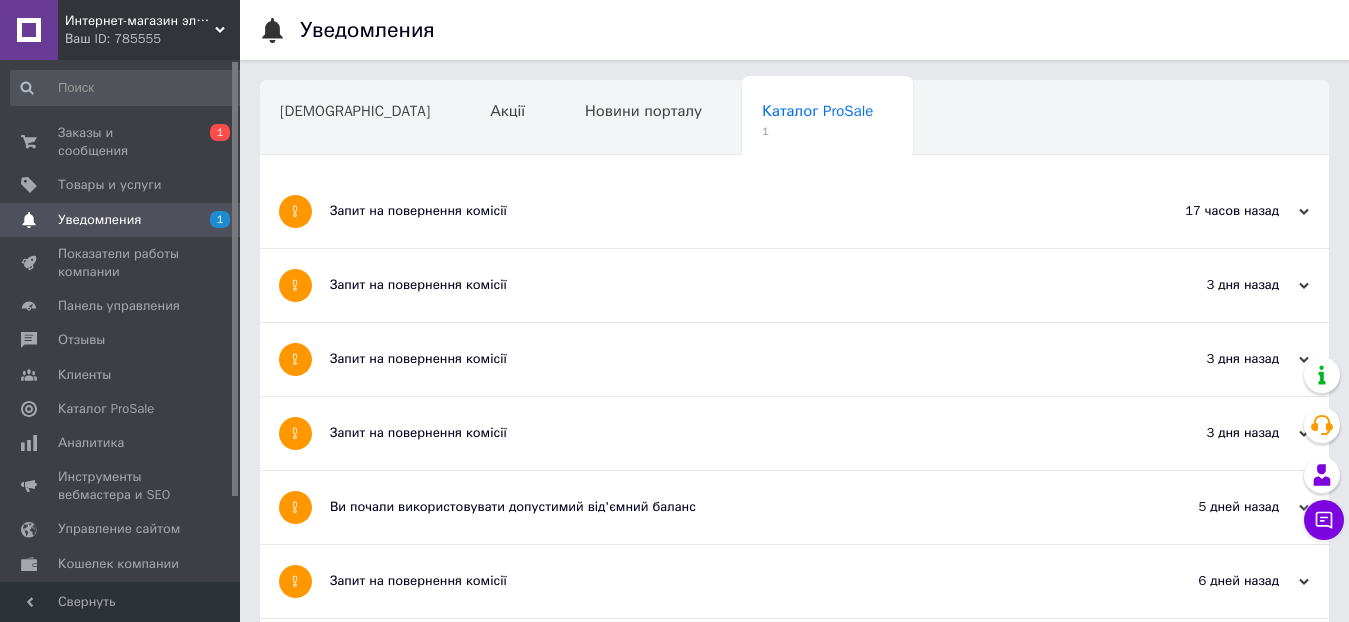 click on "Запит на повернення комісії" at bounding box center [719, 211] 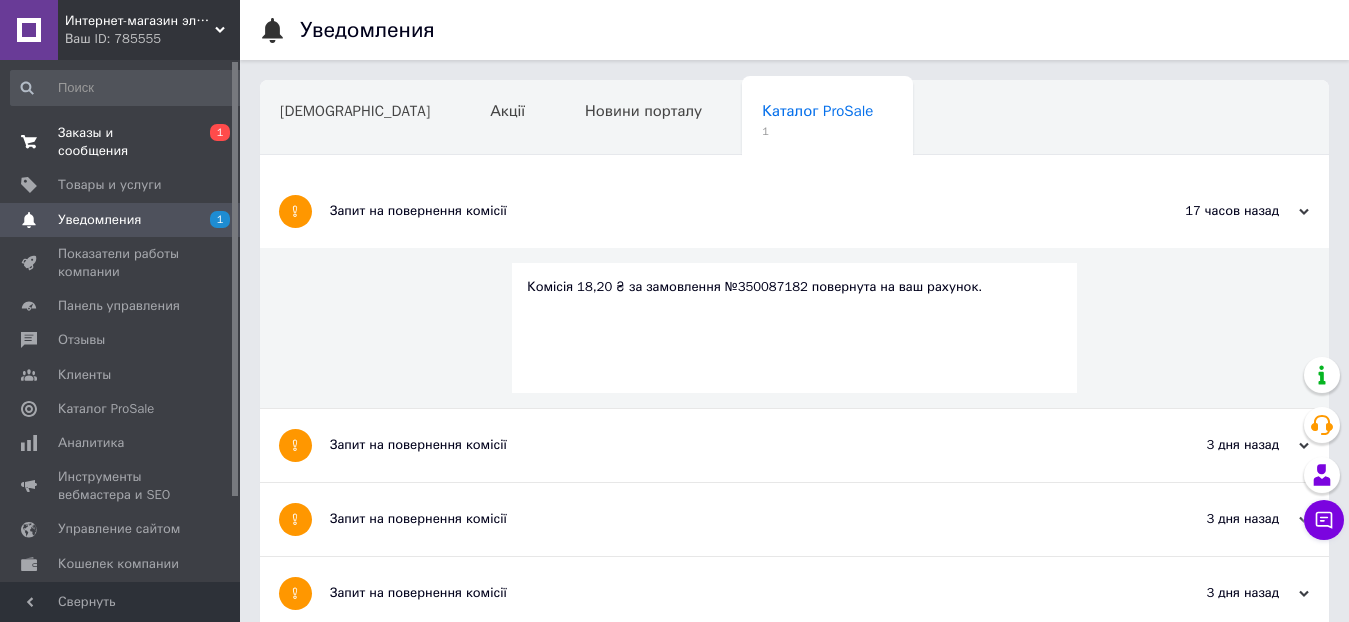 click on "Заказы и сообщения" at bounding box center (121, 142) 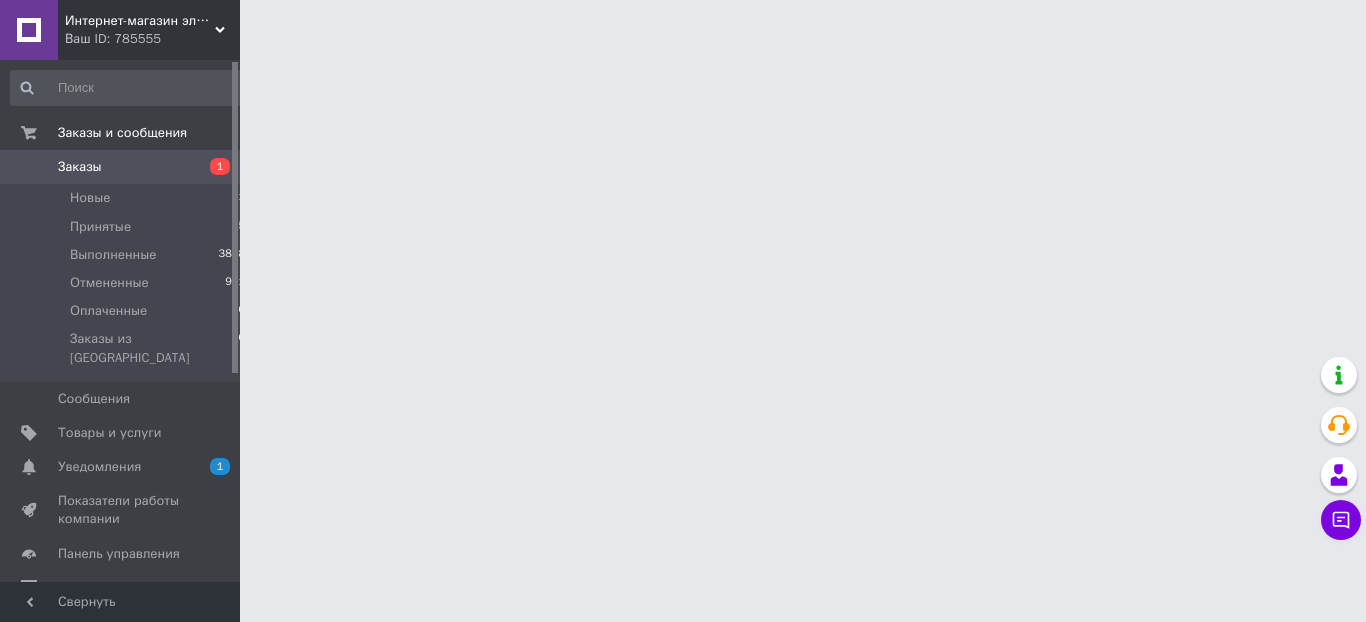 click on "Заказы" at bounding box center [80, 167] 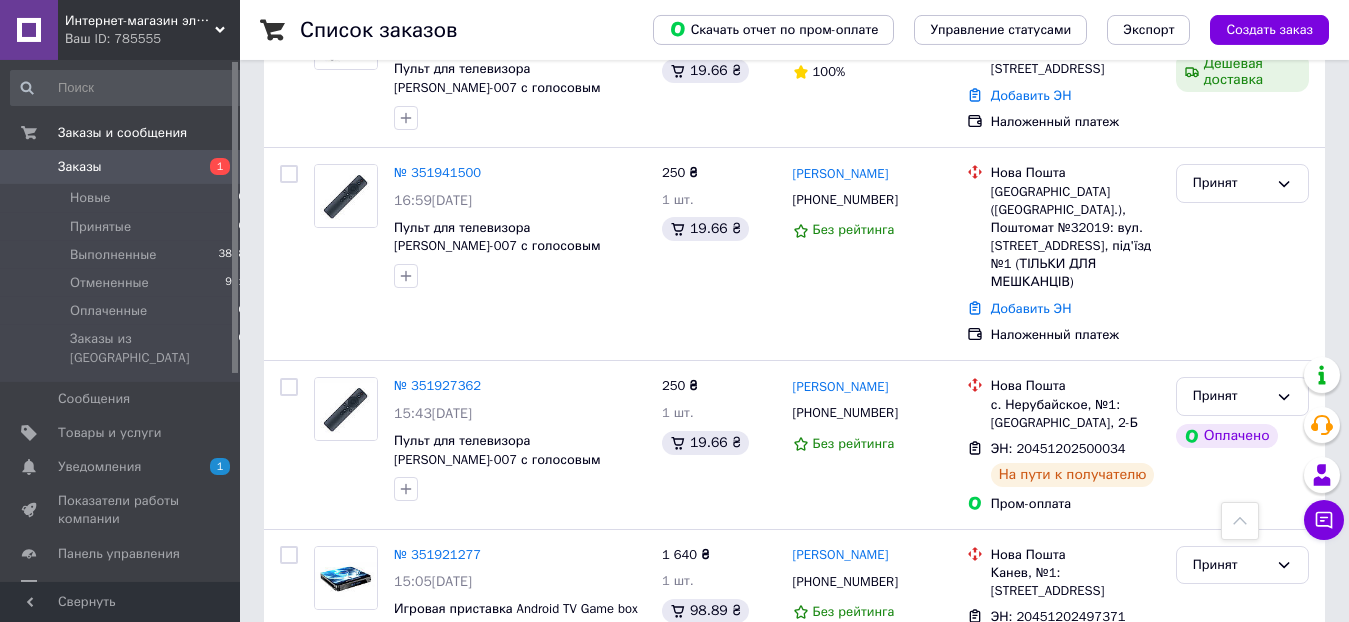 scroll, scrollTop: 612, scrollLeft: 0, axis: vertical 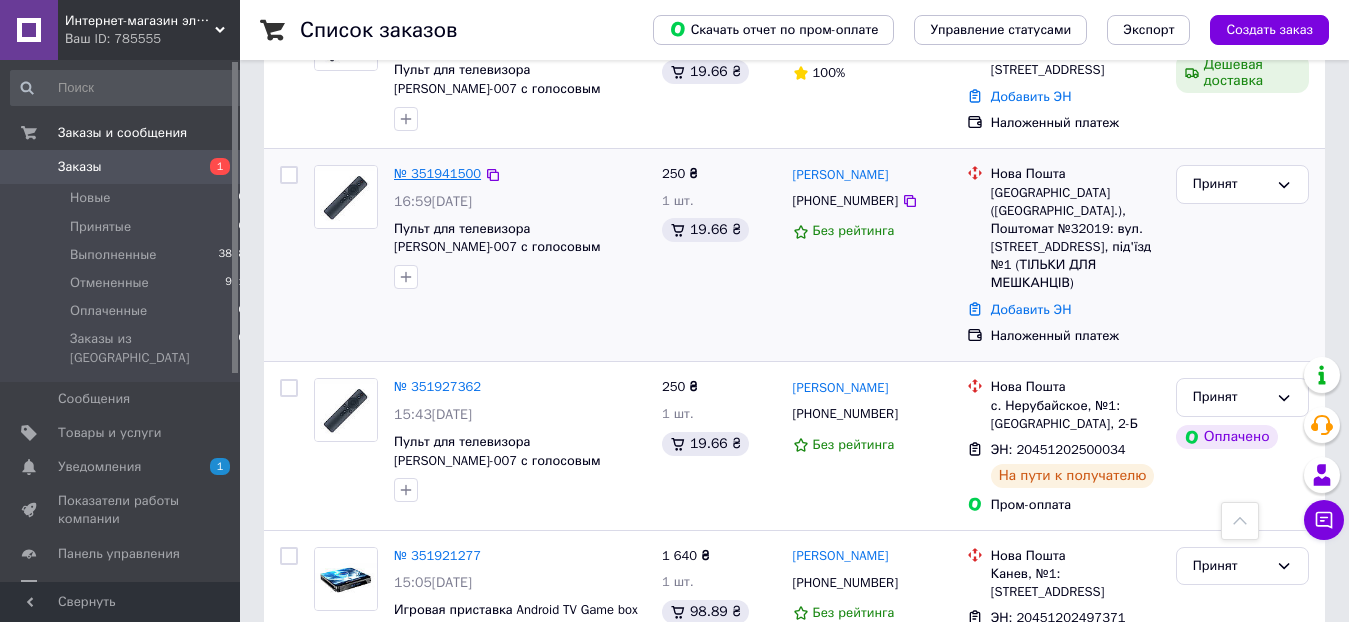 click on "№ 351941500" at bounding box center [437, 173] 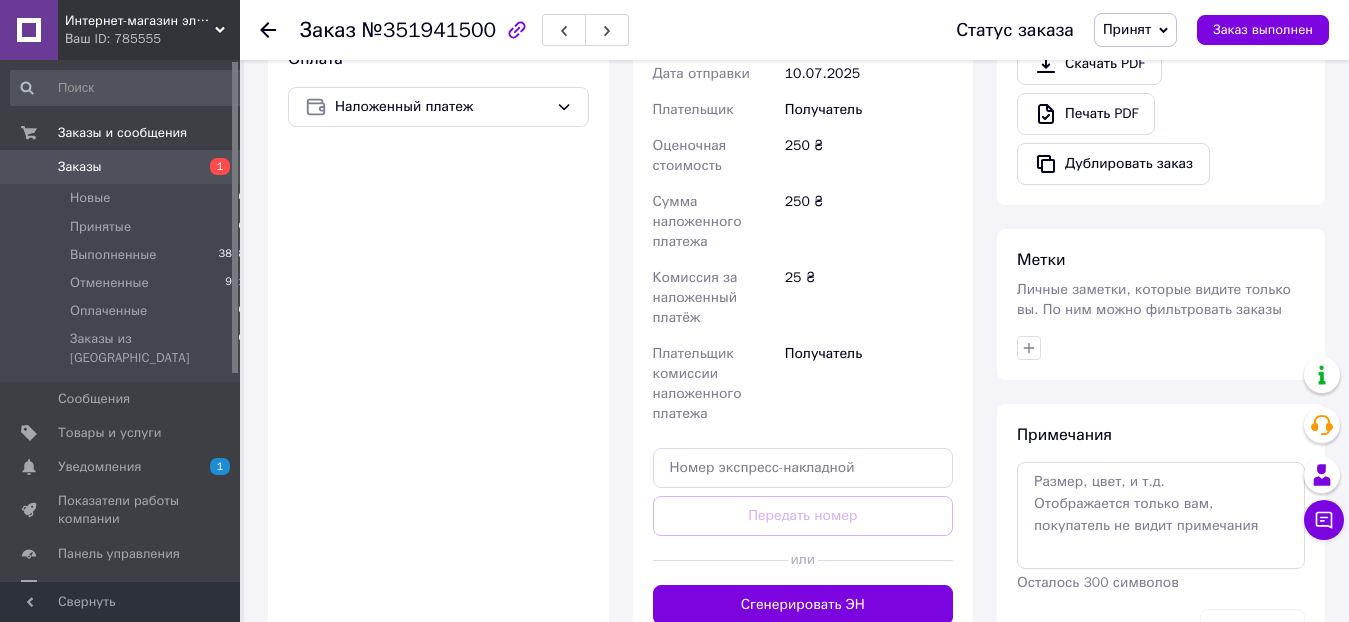 scroll, scrollTop: 0, scrollLeft: 0, axis: both 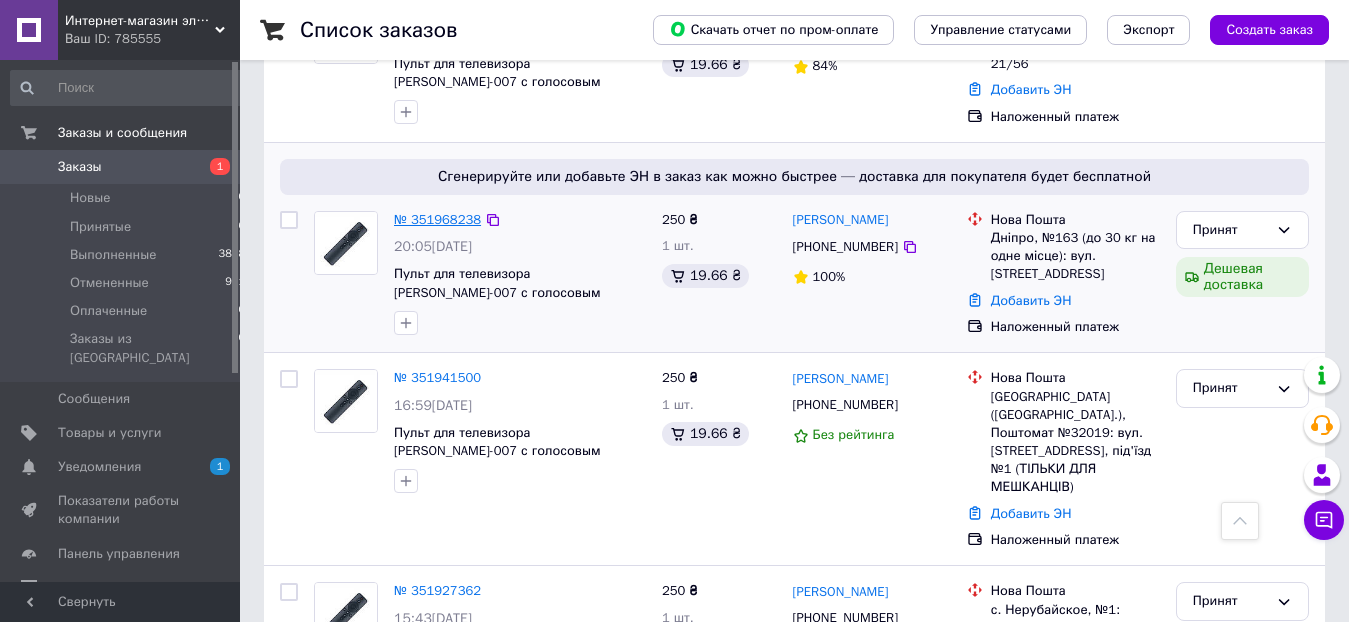 click on "№ 351968238" at bounding box center [437, 219] 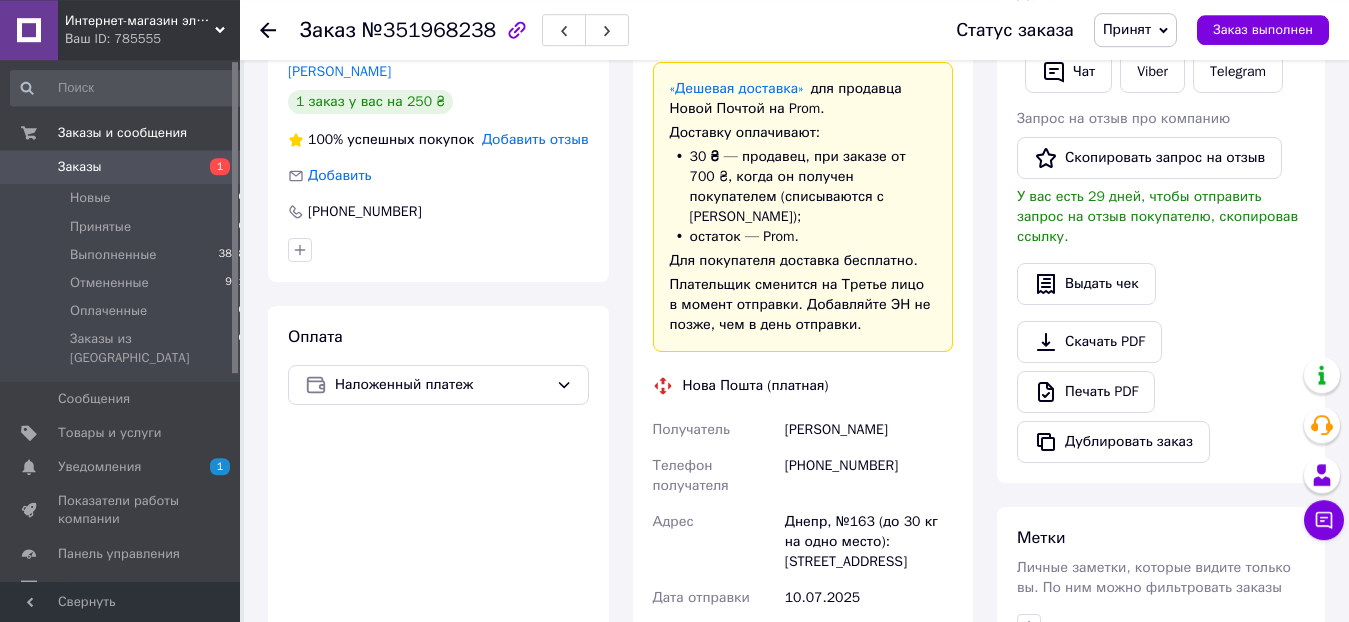 scroll, scrollTop: 510, scrollLeft: 0, axis: vertical 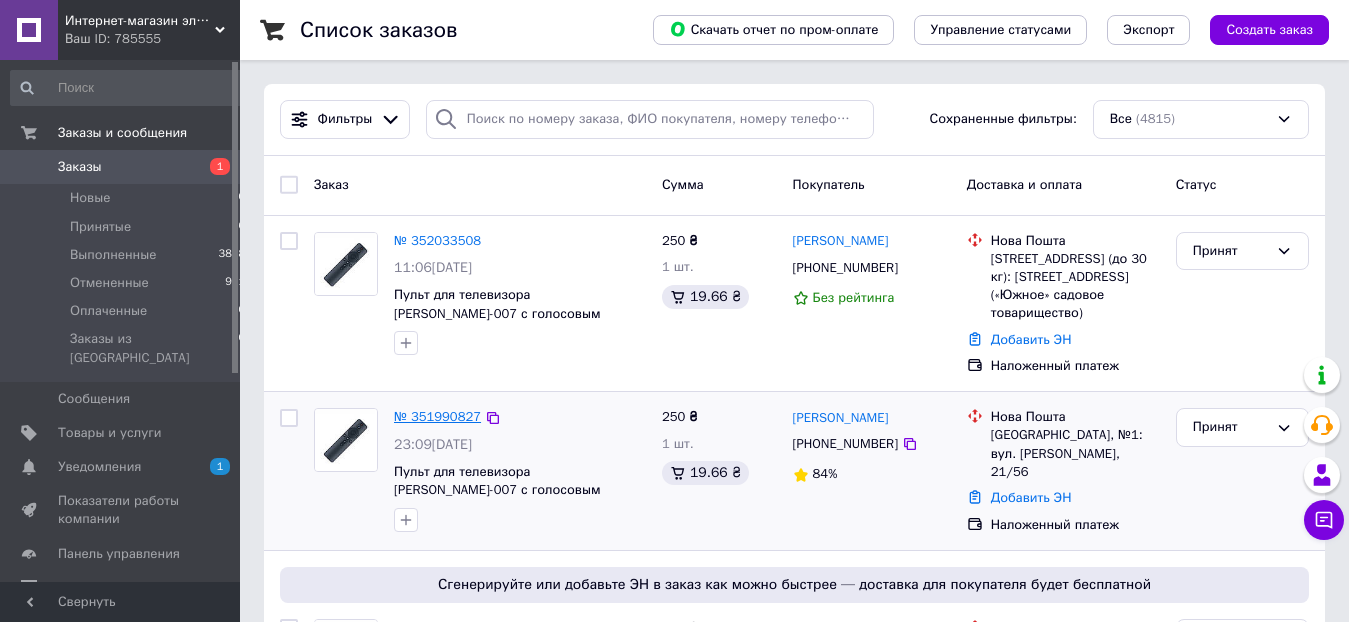 click on "№ 351990827" at bounding box center (437, 416) 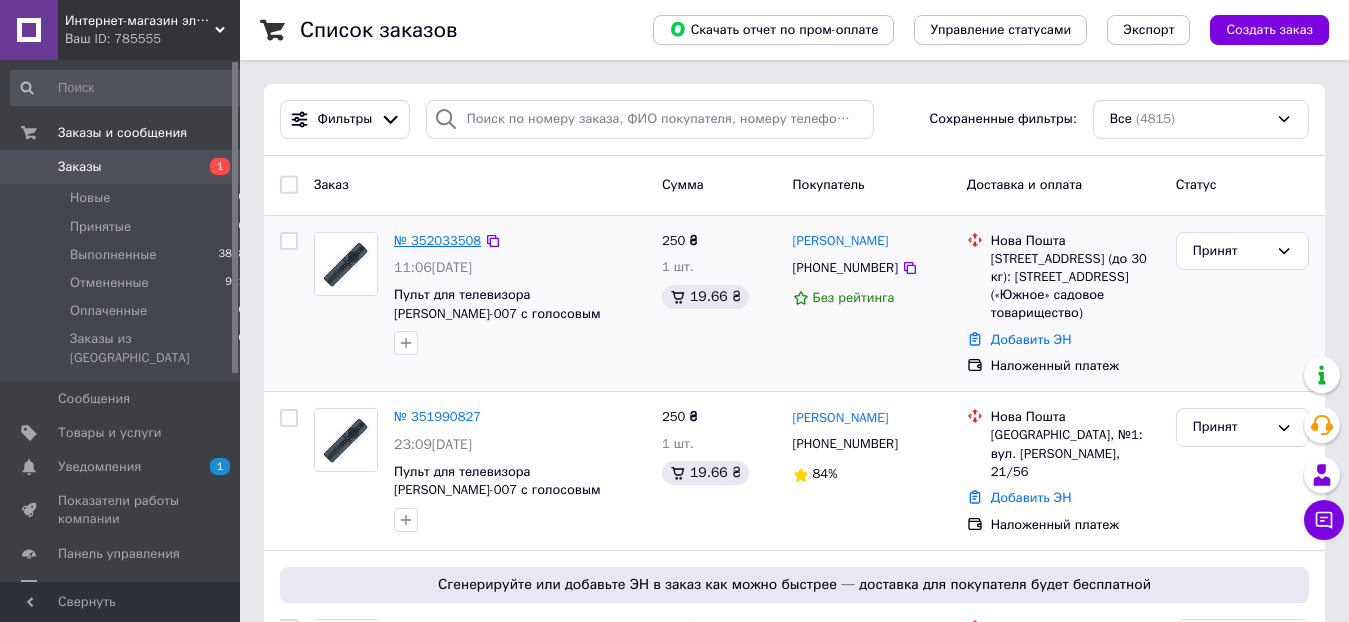 click on "№ 352033508" at bounding box center (437, 240) 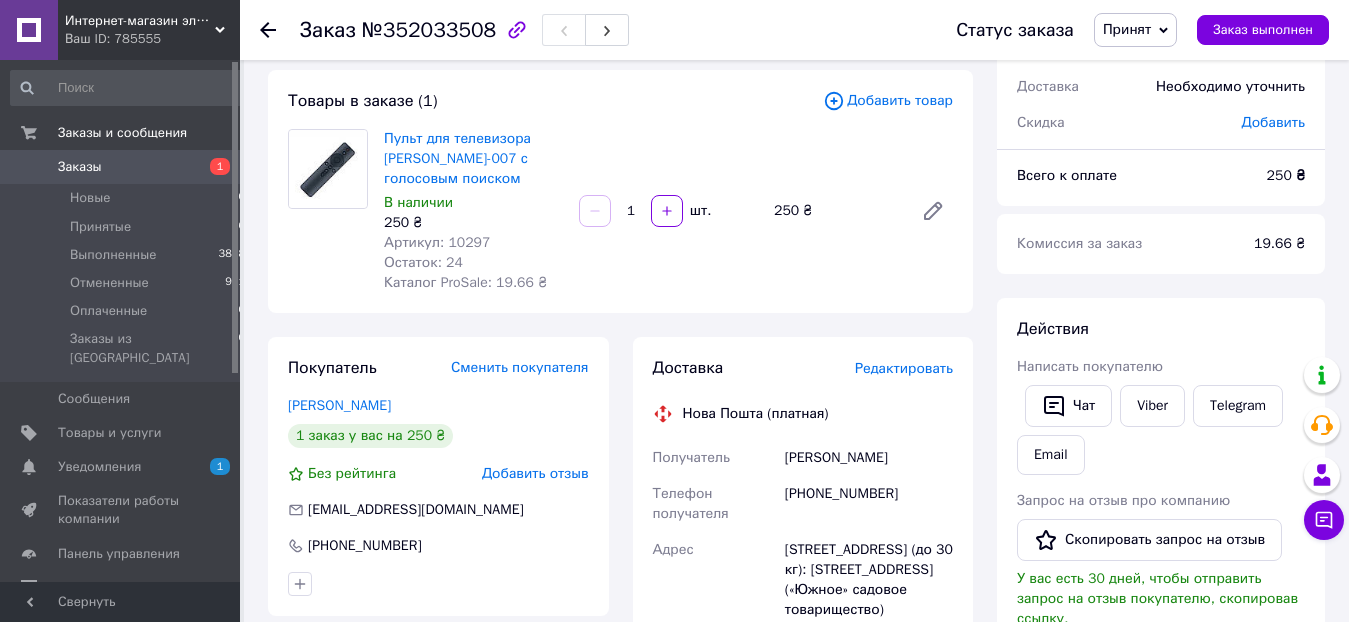 scroll, scrollTop: 0, scrollLeft: 0, axis: both 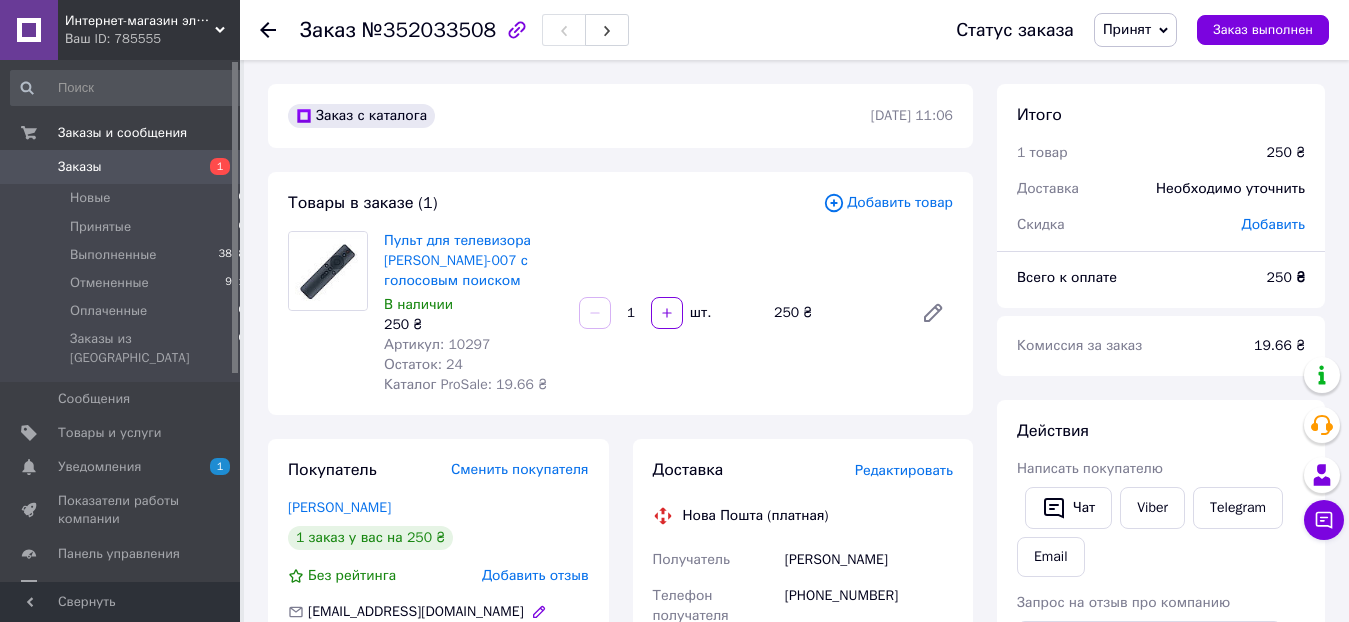click on "[EMAIL_ADDRESS][DOMAIN_NAME]" at bounding box center (419, 612) 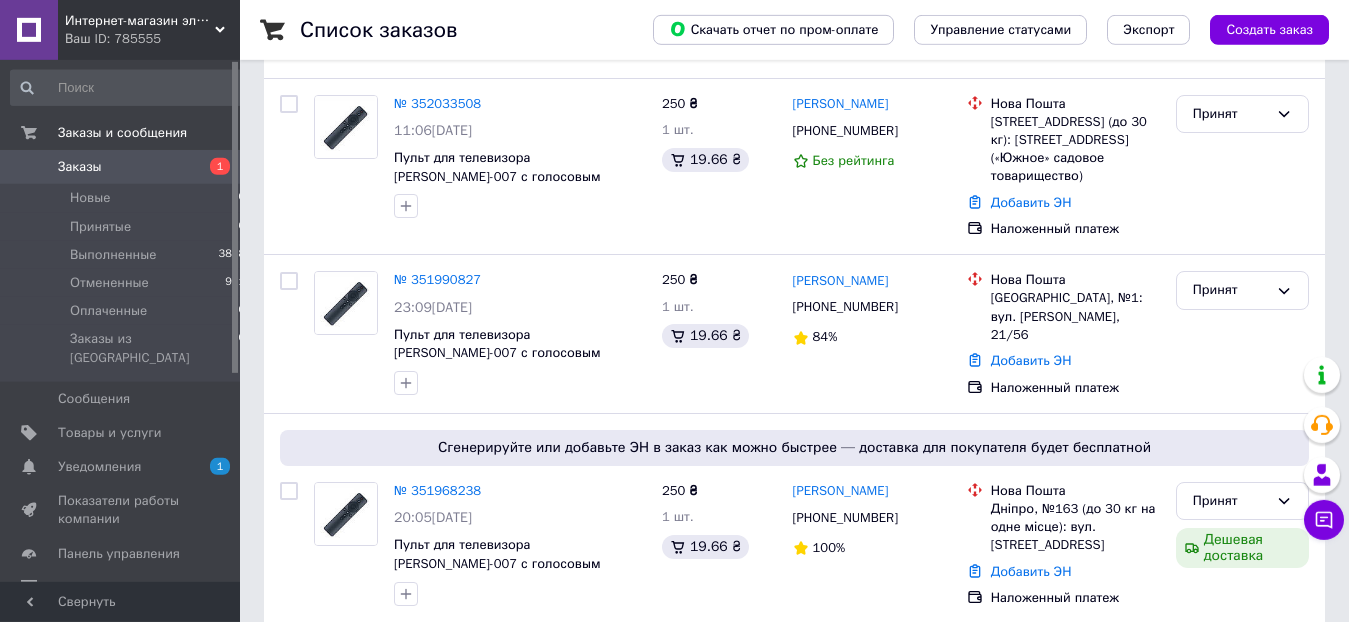 scroll, scrollTop: 306, scrollLeft: 0, axis: vertical 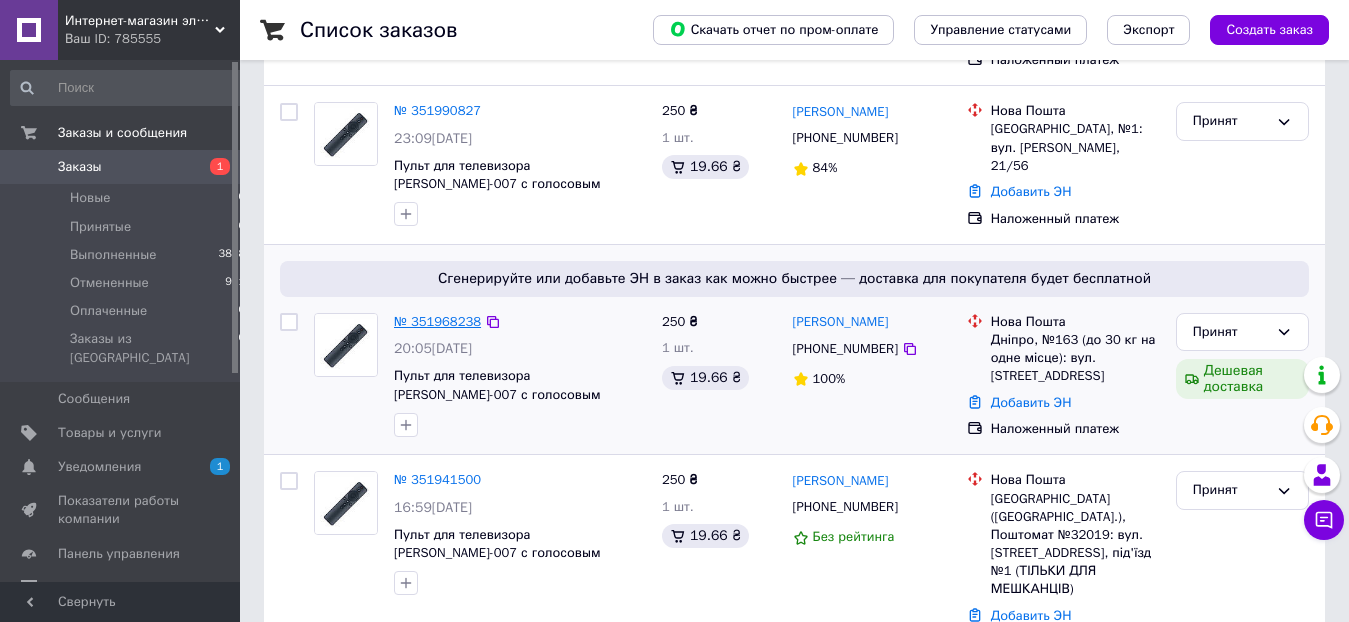 click on "№ 351968238" at bounding box center (437, 321) 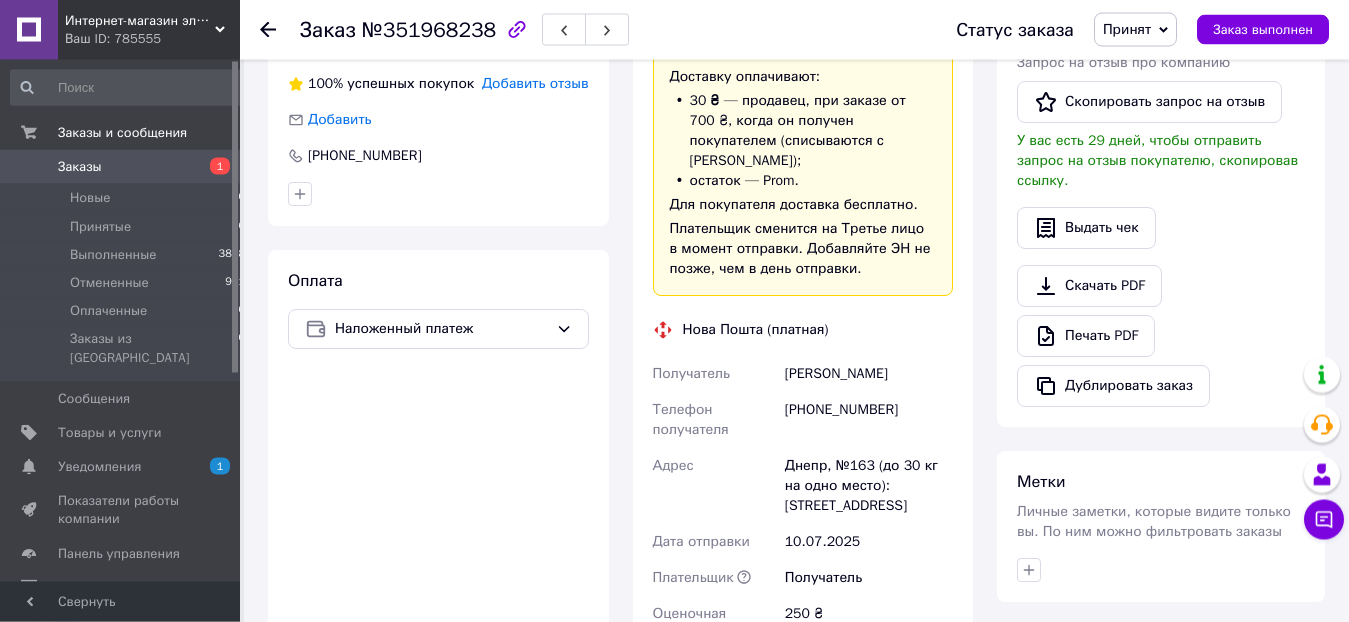 scroll, scrollTop: 292, scrollLeft: 0, axis: vertical 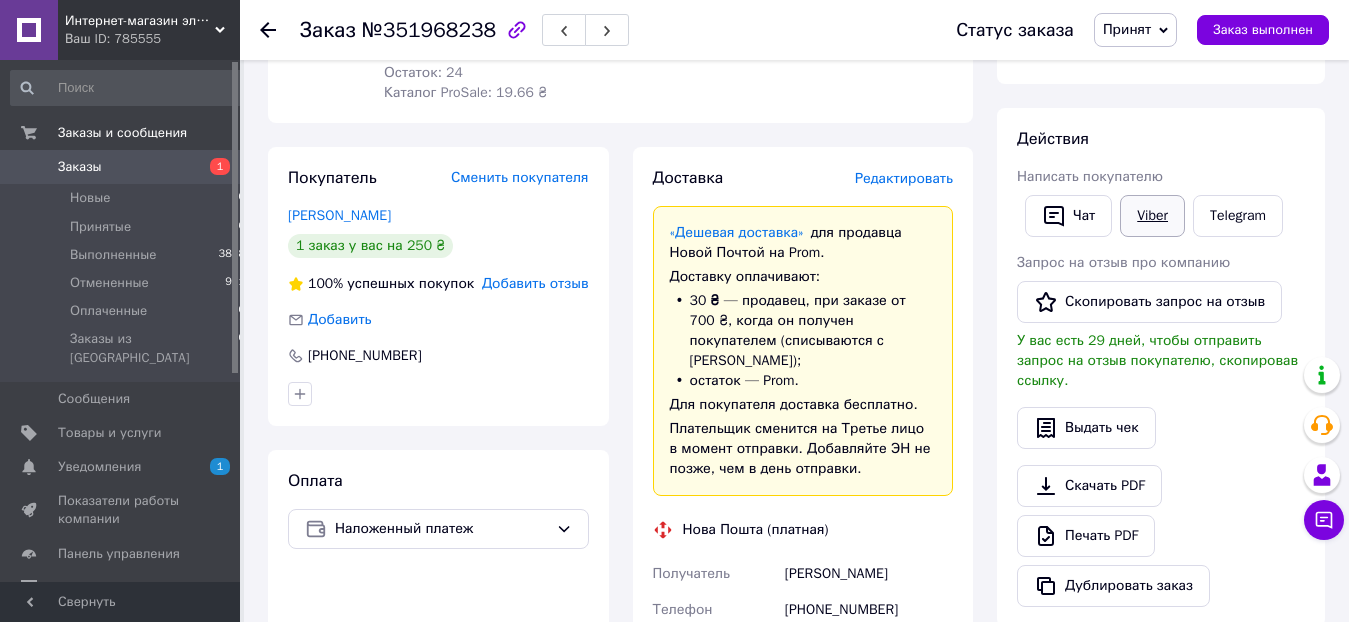 click on "Viber" at bounding box center [1152, 216] 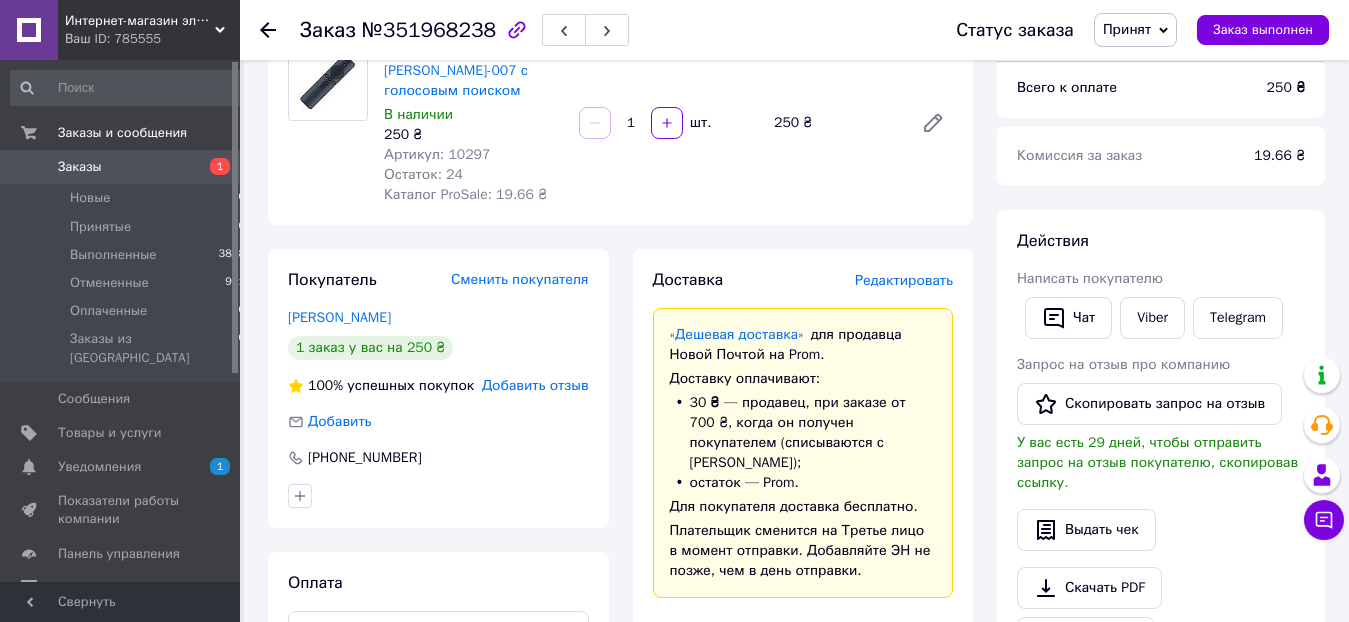 scroll, scrollTop: 0, scrollLeft: 0, axis: both 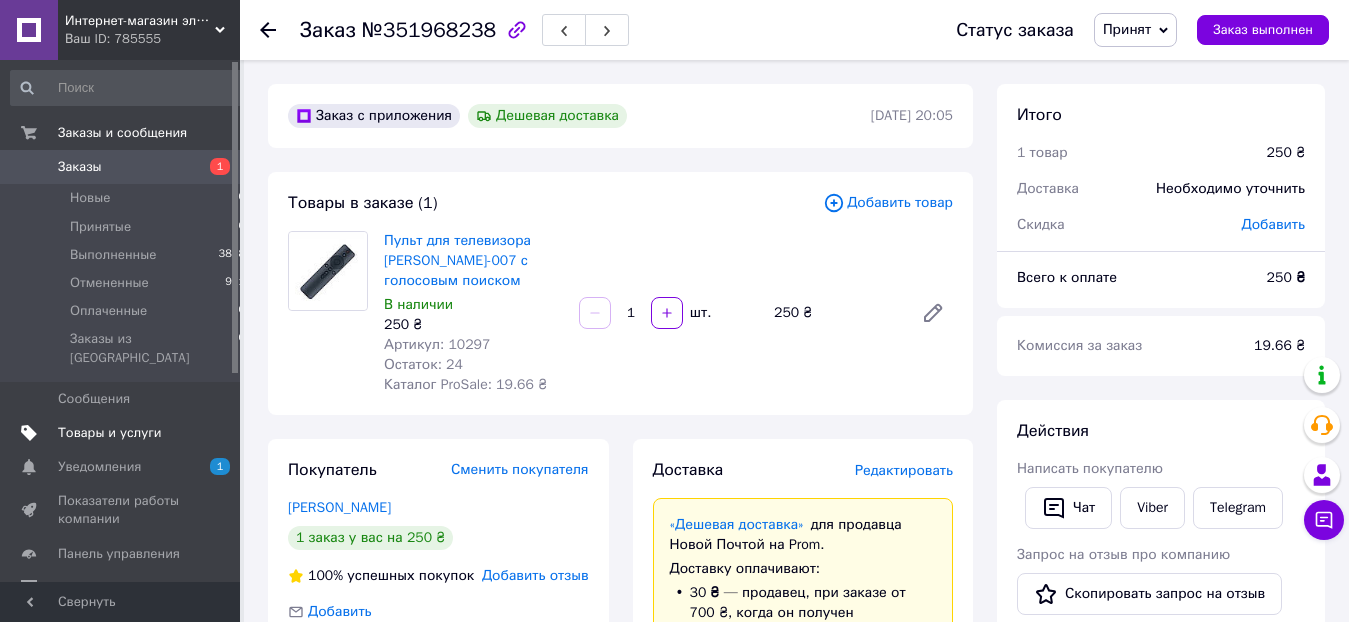 click on "Товары и услуги" at bounding box center (110, 433) 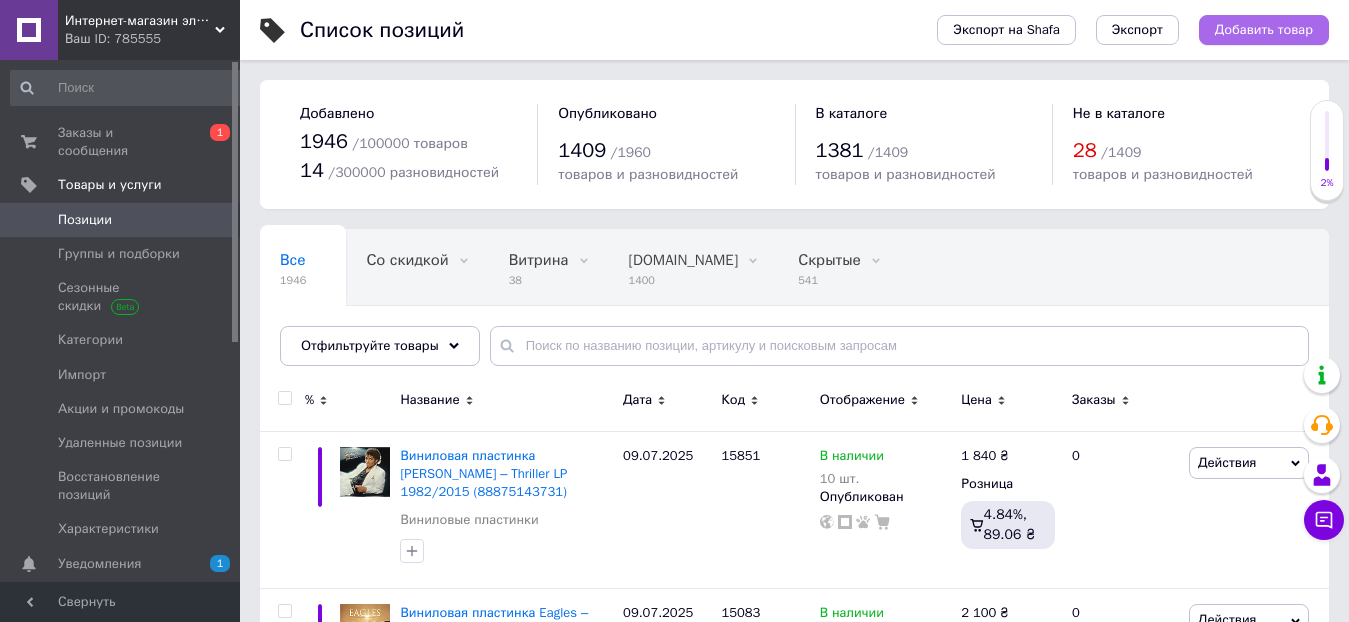 click on "Добавить товар" at bounding box center (1264, 30) 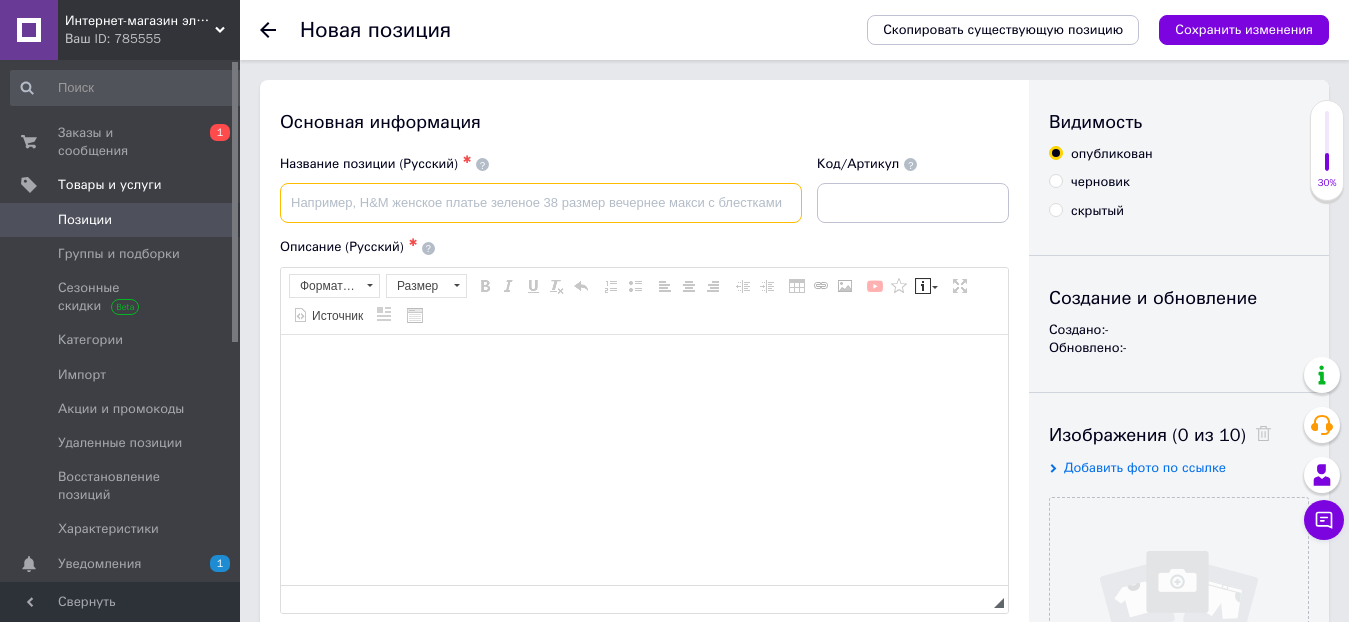 click at bounding box center [541, 203] 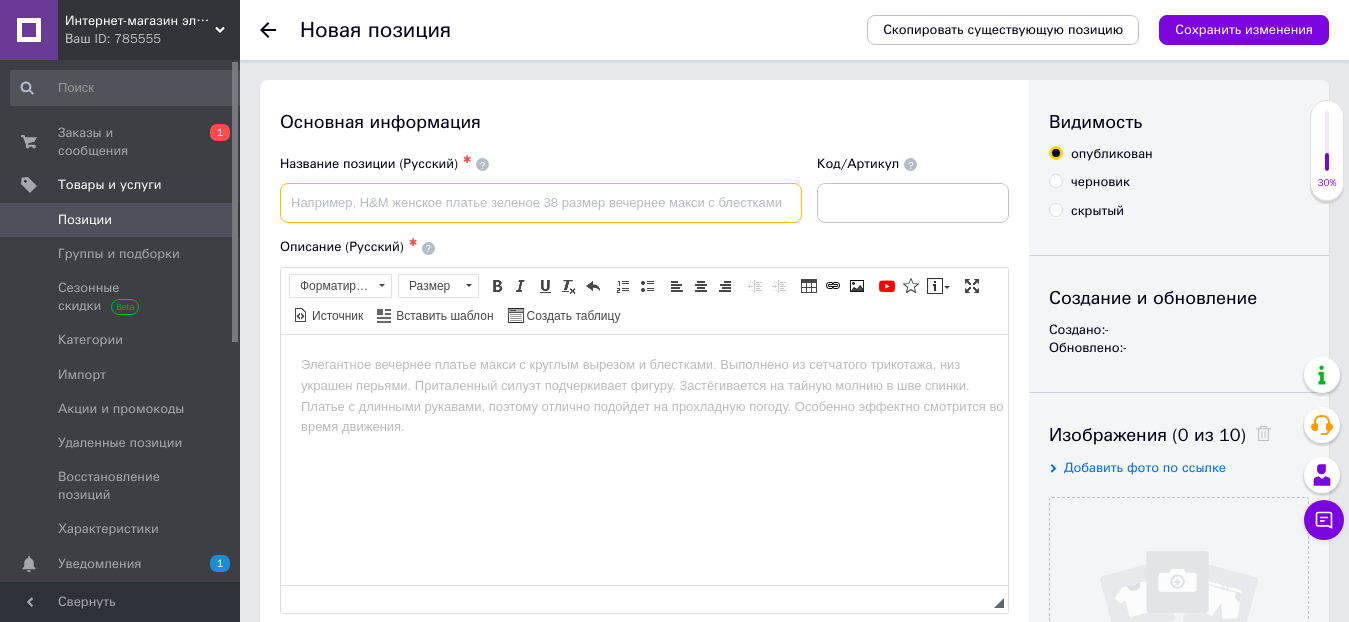 scroll, scrollTop: 0, scrollLeft: 0, axis: both 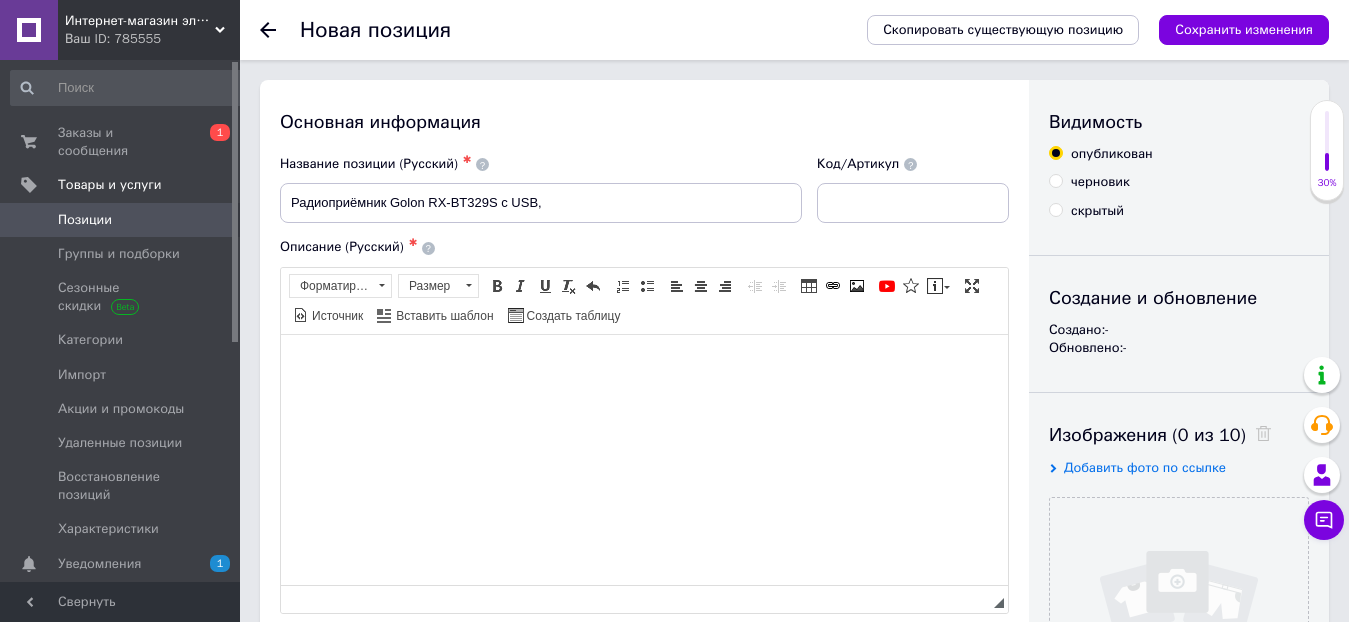 click at bounding box center [644, 459] 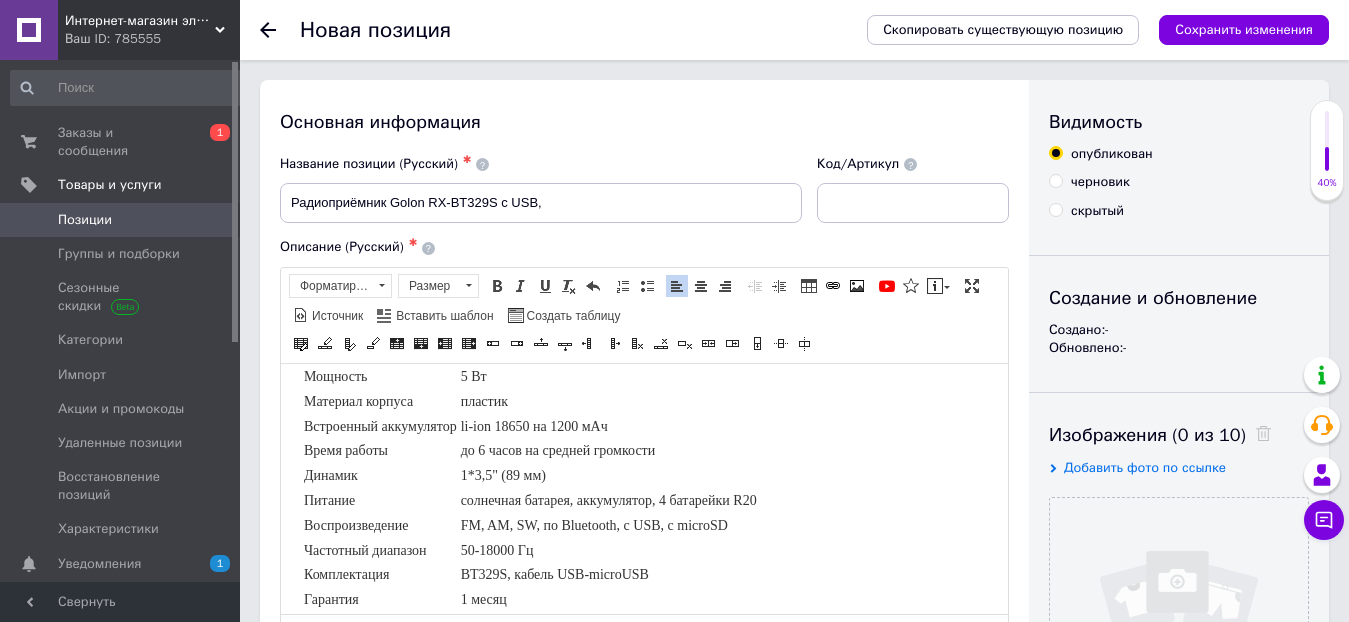 scroll, scrollTop: 0, scrollLeft: 0, axis: both 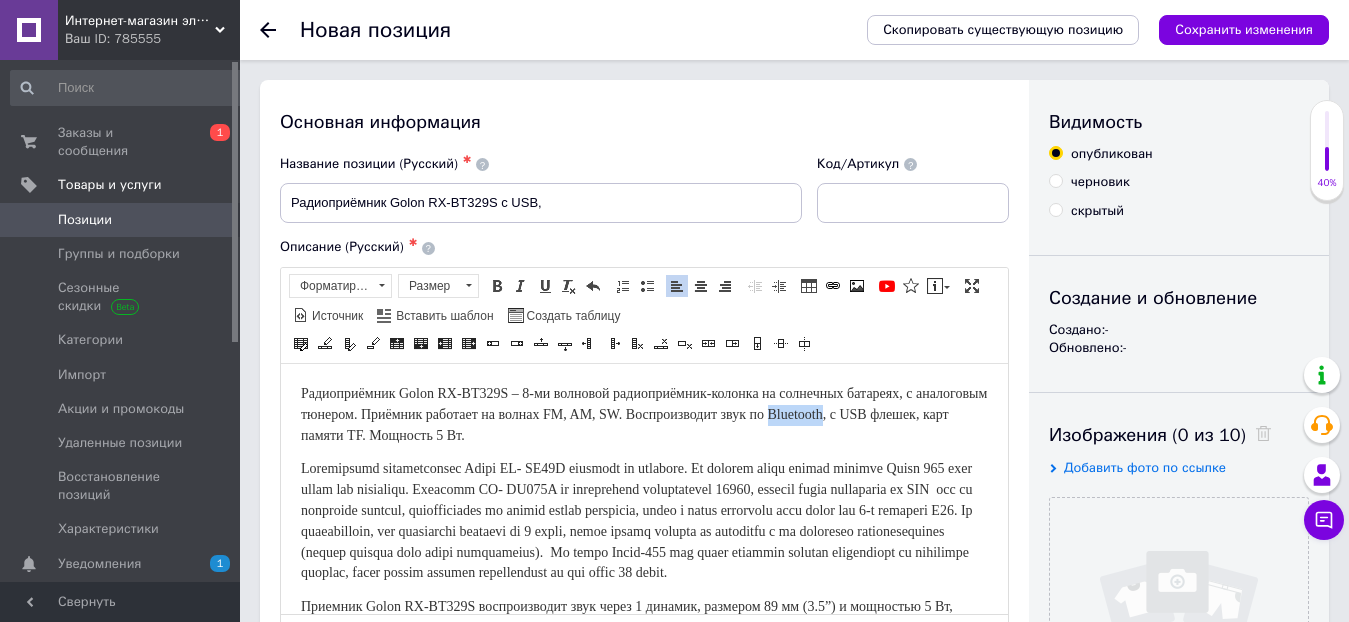 drag, startPoint x: 545, startPoint y: 437, endPoint x: 481, endPoint y: 438, distance: 64.00781 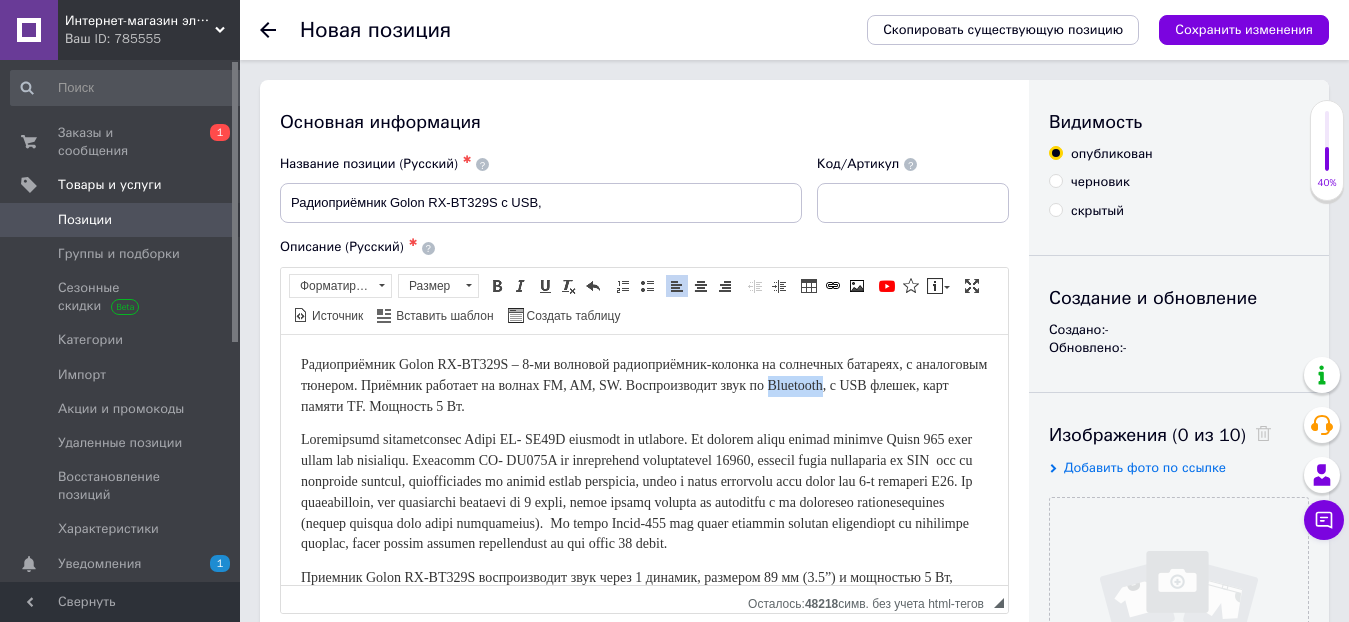 copy on "Bluetooth" 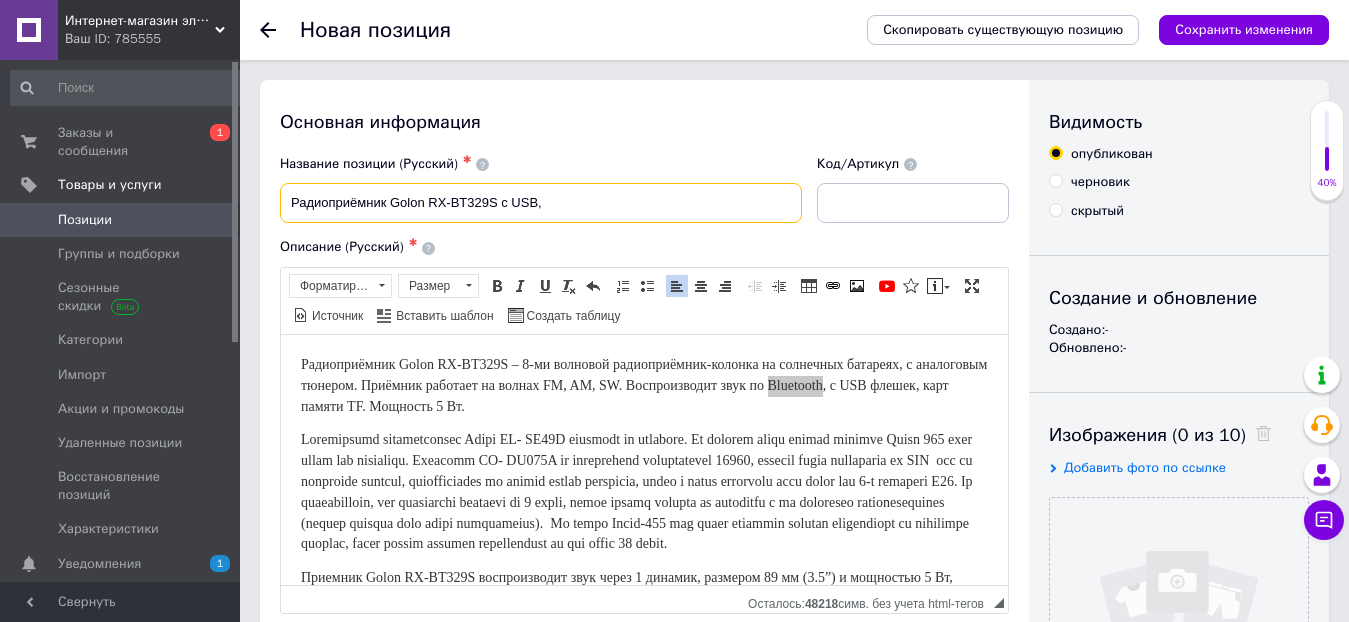 click on "Радиоприёмник Golon RX-BT329S с USB," at bounding box center [541, 203] 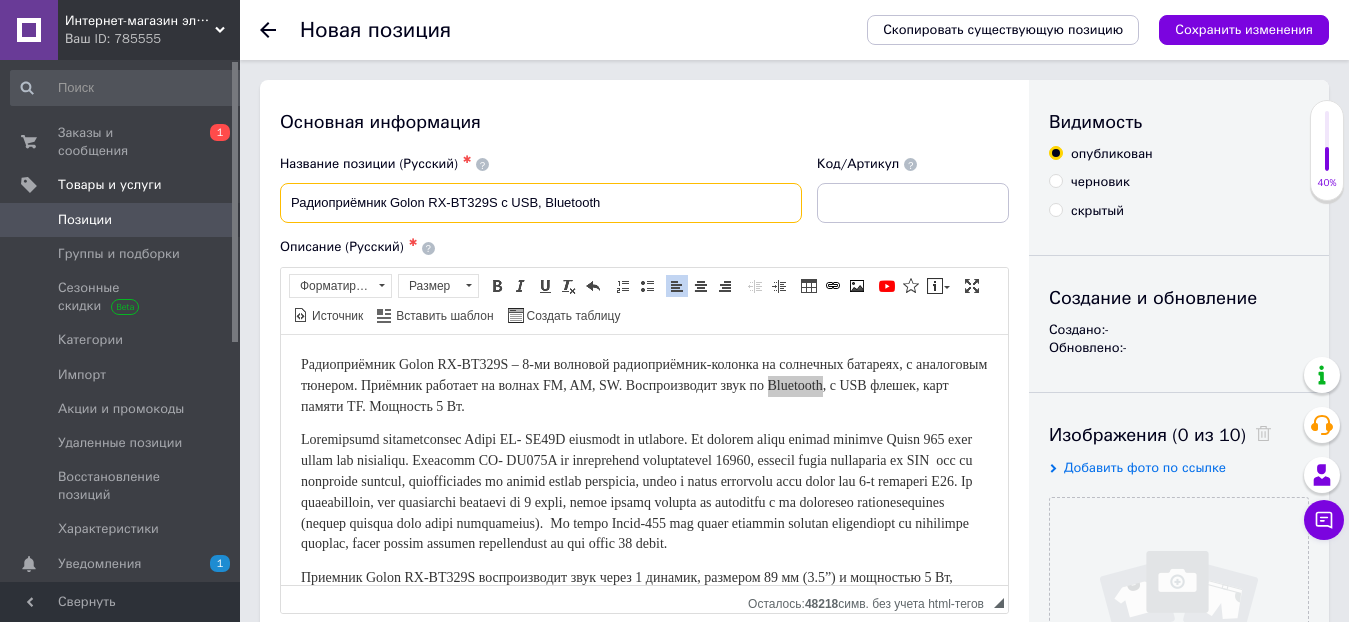type on "Радиоприёмник Golon RX-BT329S с USB, Bluetooth" 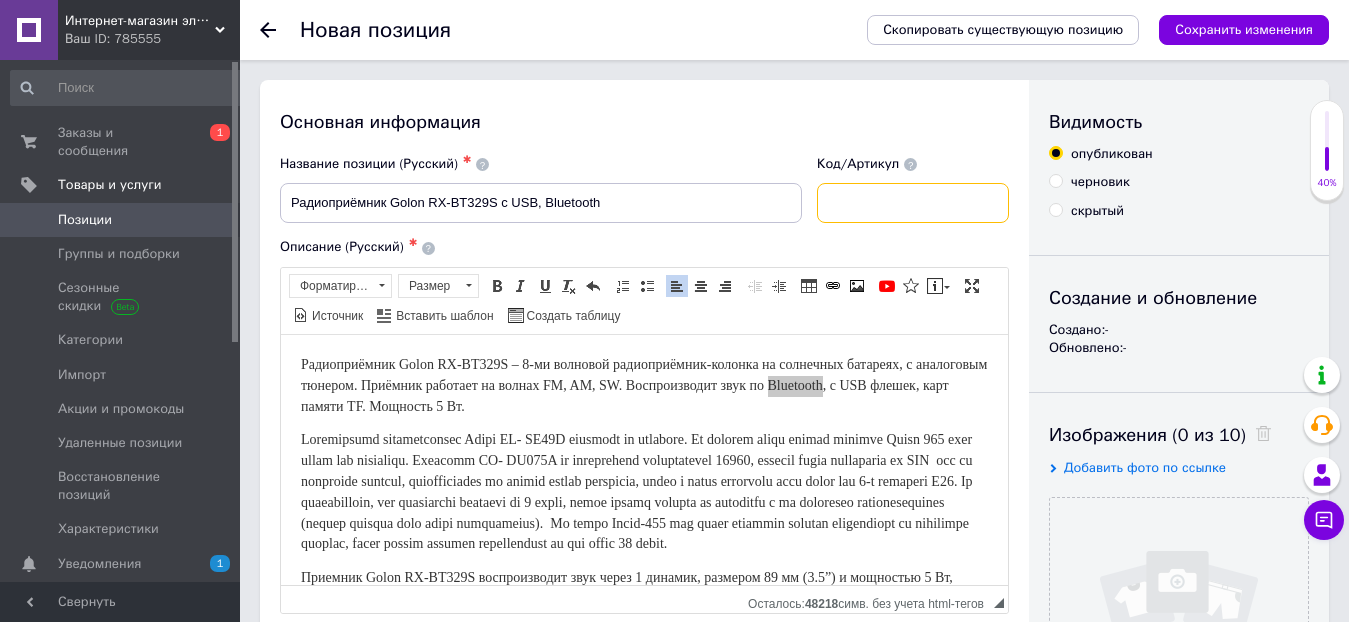 click at bounding box center [913, 203] 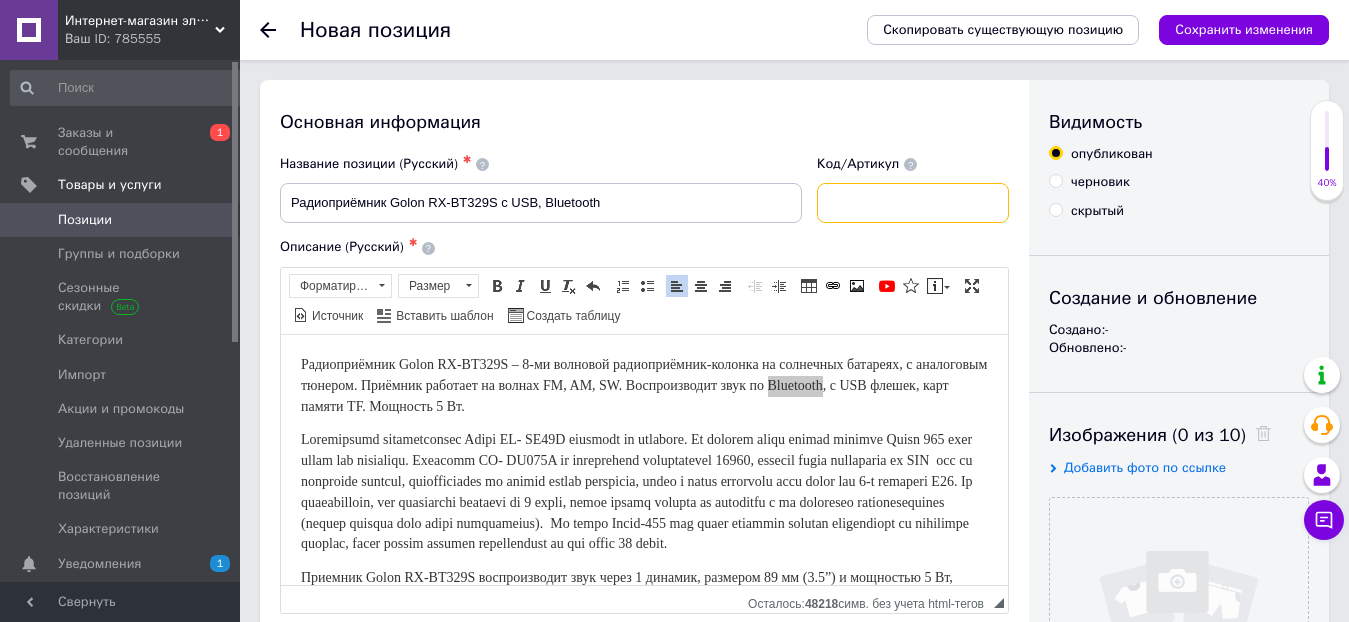 click at bounding box center (913, 203) 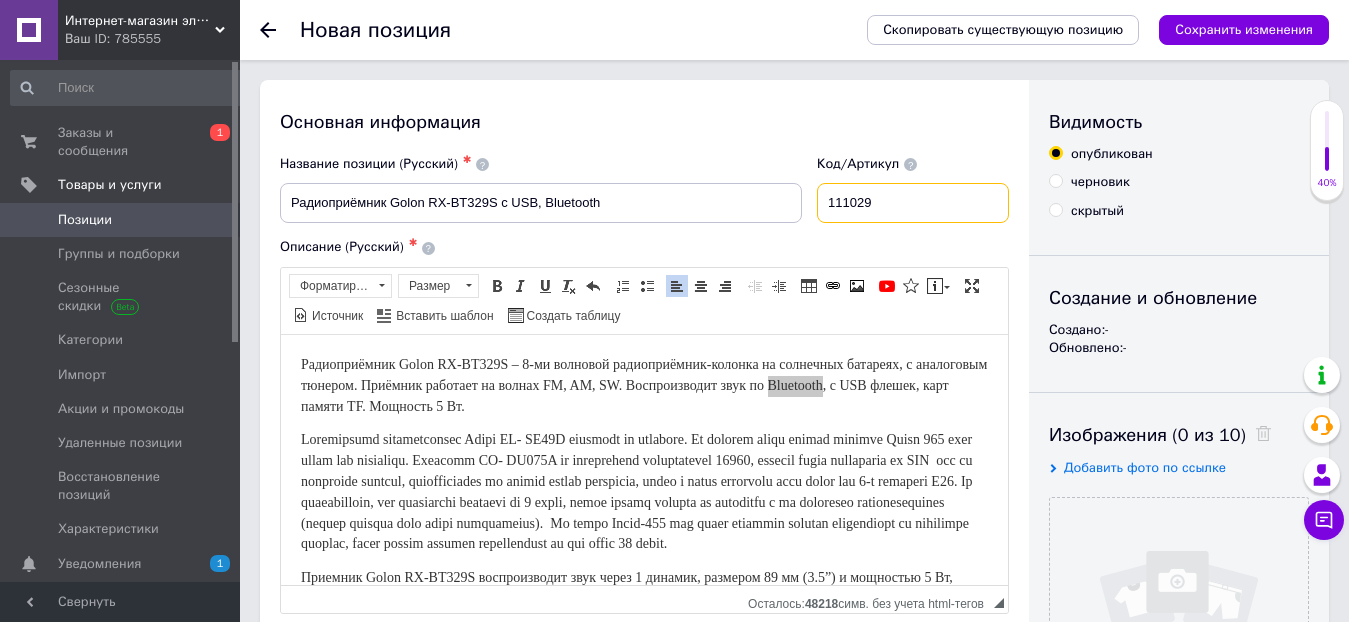 type on "111029" 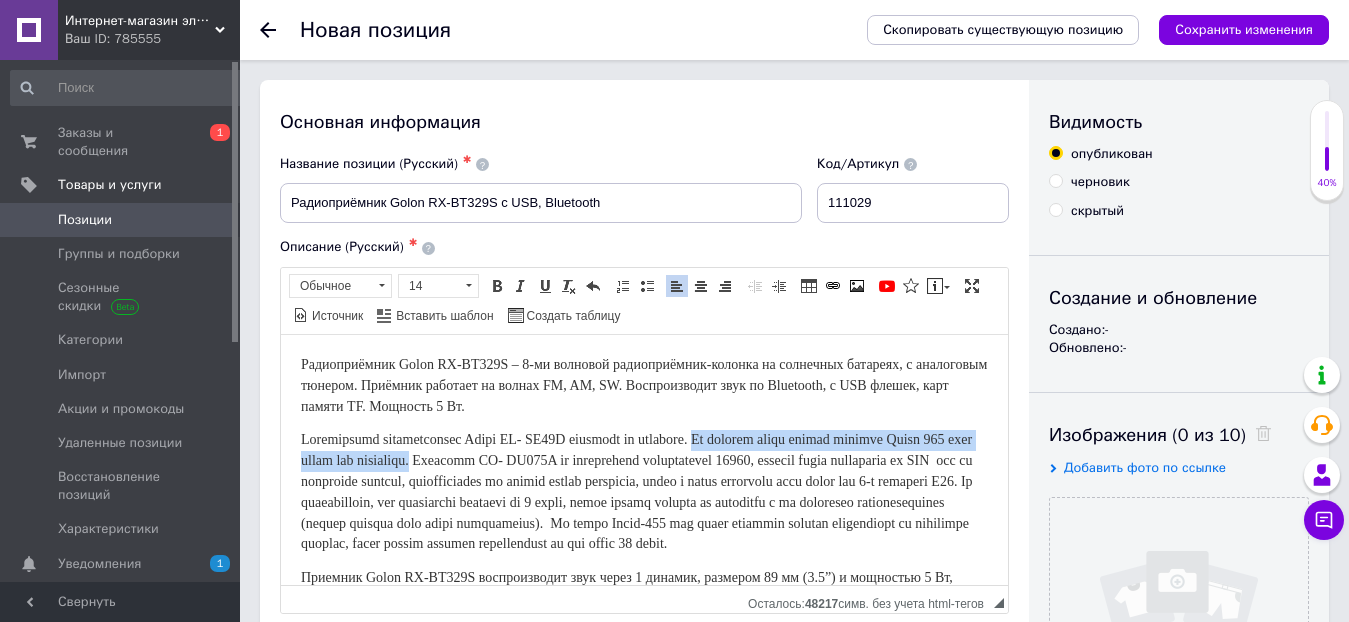 drag, startPoint x: 697, startPoint y: 465, endPoint x: 829, endPoint y: 448, distance: 133.0902 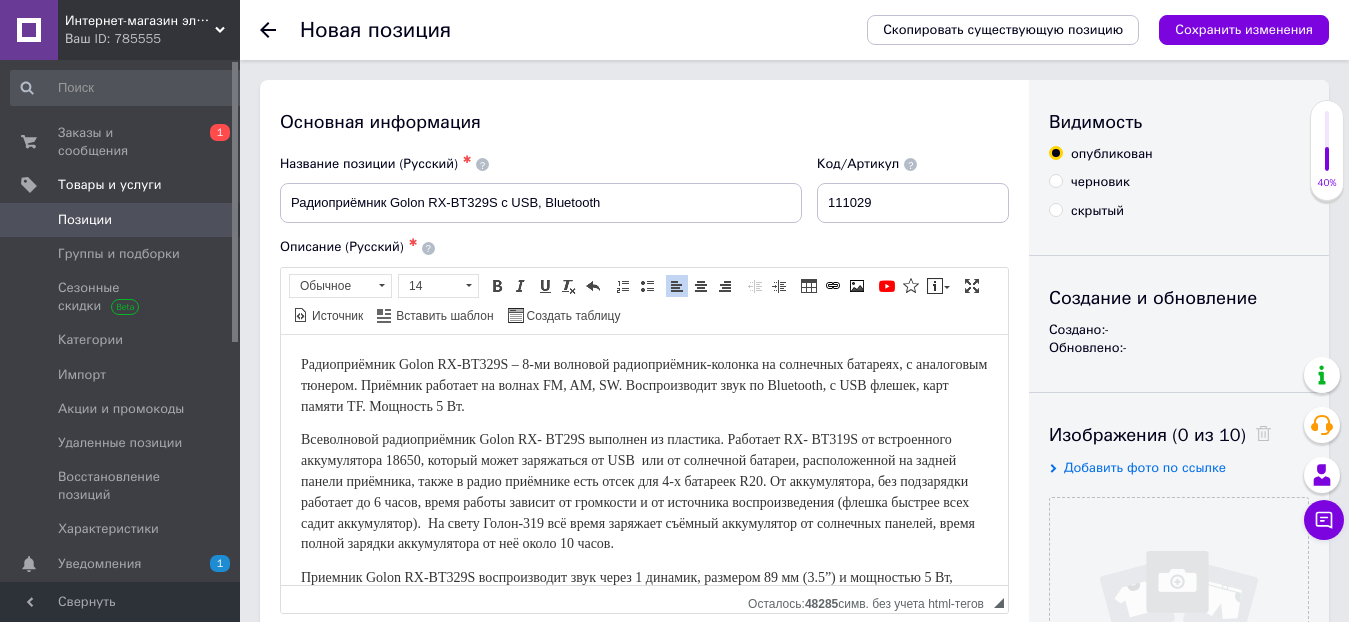 click on "Всеволновой радиоприёмник Golon RX- BT29S выполнен из пластика. Работает RX- BT319S от встроенного аккумулятора 18650, который может заряжаться от USB  или от солнечной батареи, расположенной на задней панели приёмника, также в радио приёмнике есть отсек для 4-х батареек R20. От аккумулятора, без подзарядки работает до 6 часов, время работы зависит от громкости и от источника воспроизведения (флешка быстрее всех садит аккумулятор).  На свету Голон-319 всё время заряжает съёмный аккумулятор от солнечных панелей, время полной зарядки аккумулятора от неё около 10 часов." at bounding box center (638, 490) 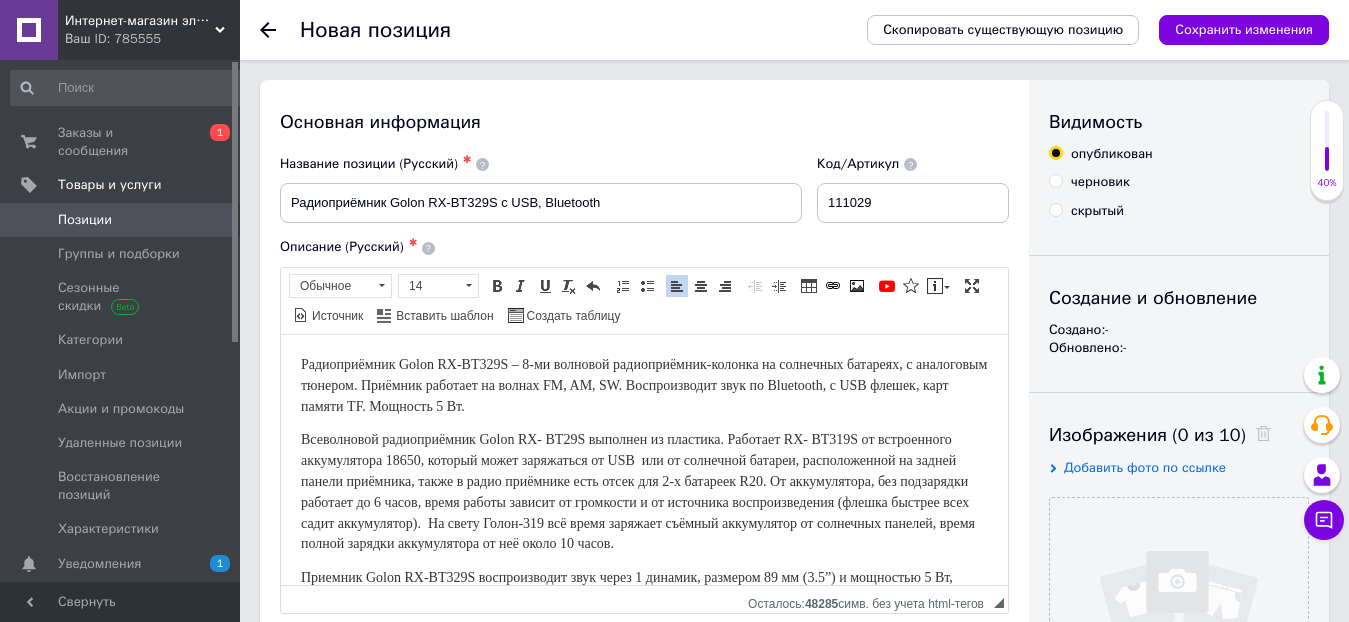 click on "Всеволновой радиоприёмник Golon RX- BT29S выполнен из пластика. Работает RX- BT319S от встроенного аккумулятора 18650, который может заряжаться от USB  или от солнечной батареи, расположенной на задней панели приёмника, также в радио приёмнике есть отсек для 2-х батареек R20. От аккумулятора, без подзарядки работает до 6 часов, время работы зависит от громкости и от источника воспроизведения (флешка быстрее всех садит аккумулятор).  На свету Голон-319 всё время заряжает съёмный аккумулятор от солнечных панелей, время полной зарядки аккумулятора от неё около 10 часов." at bounding box center (638, 490) 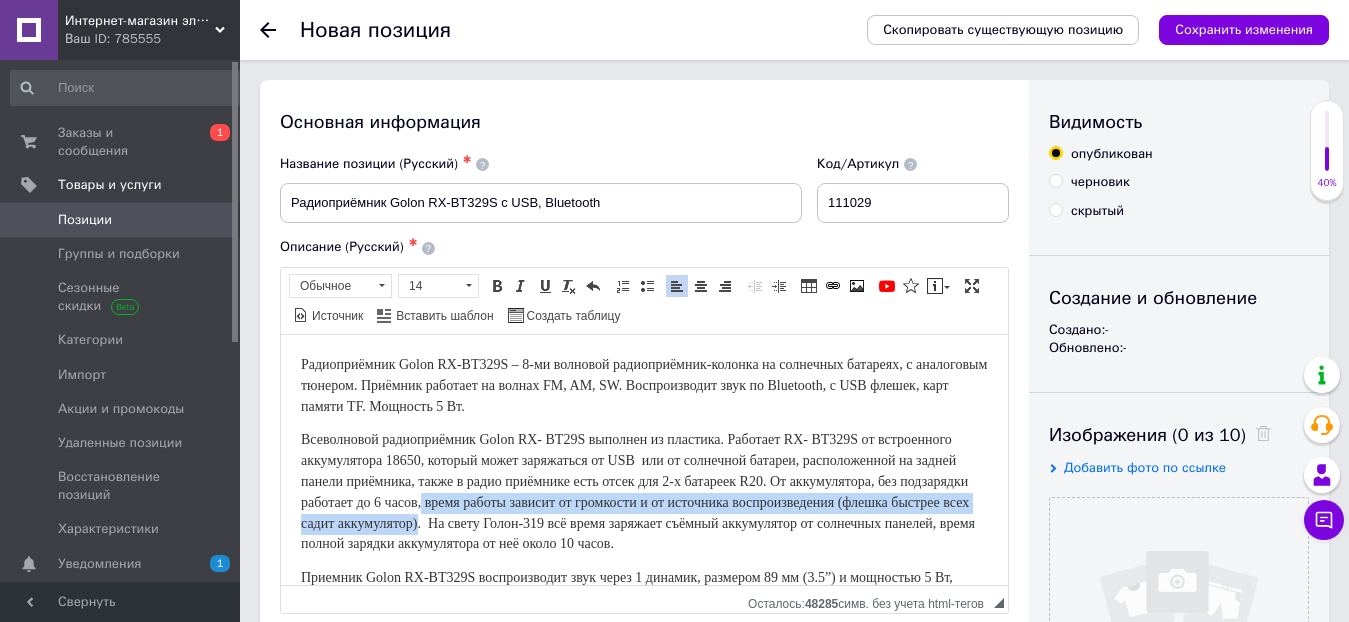 drag, startPoint x: 385, startPoint y: 533, endPoint x: 550, endPoint y: 556, distance: 166.59532 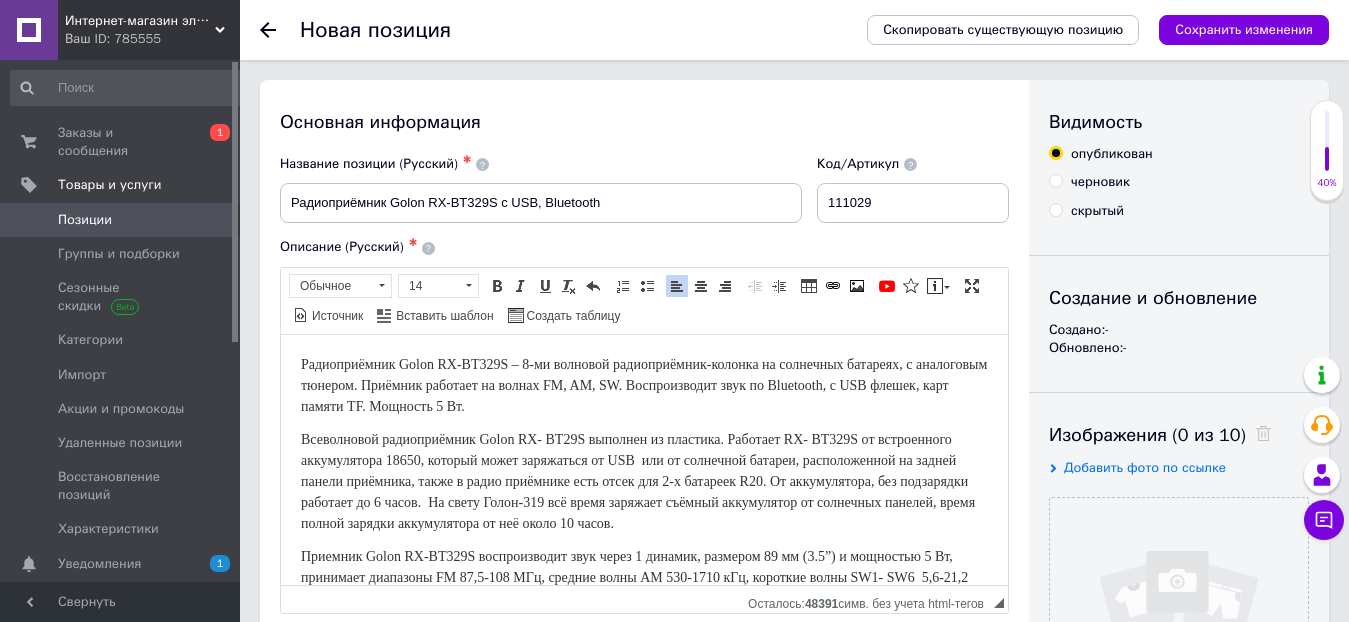 click on "Всеволновой радиоприёмник Golon RX- BT29S выполнен из пластика. Работает RX- BT329S от встроенного аккумулятора 18650, который может заряжаться от USB  или от солнечной батареи, расположенной на задней панели приёмника, также в радио приёмнике есть отсек для 2-х батареек R20. От аккумулятора, без подзарядки работает до 6 часов.  На свету Голон-319 всё время заряжает съёмный аккумулятор от солнечных панелей, время полной зарядки аккумулятора от неё около 10 часов." at bounding box center (638, 480) 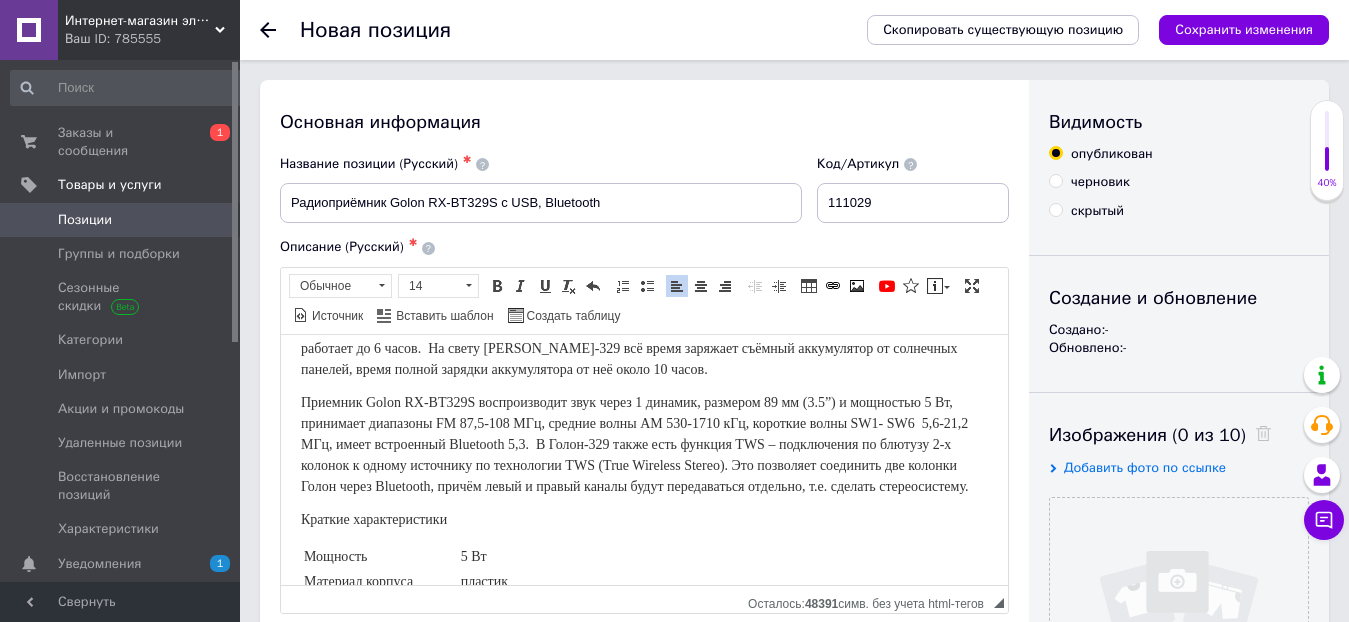 scroll, scrollTop: 204, scrollLeft: 0, axis: vertical 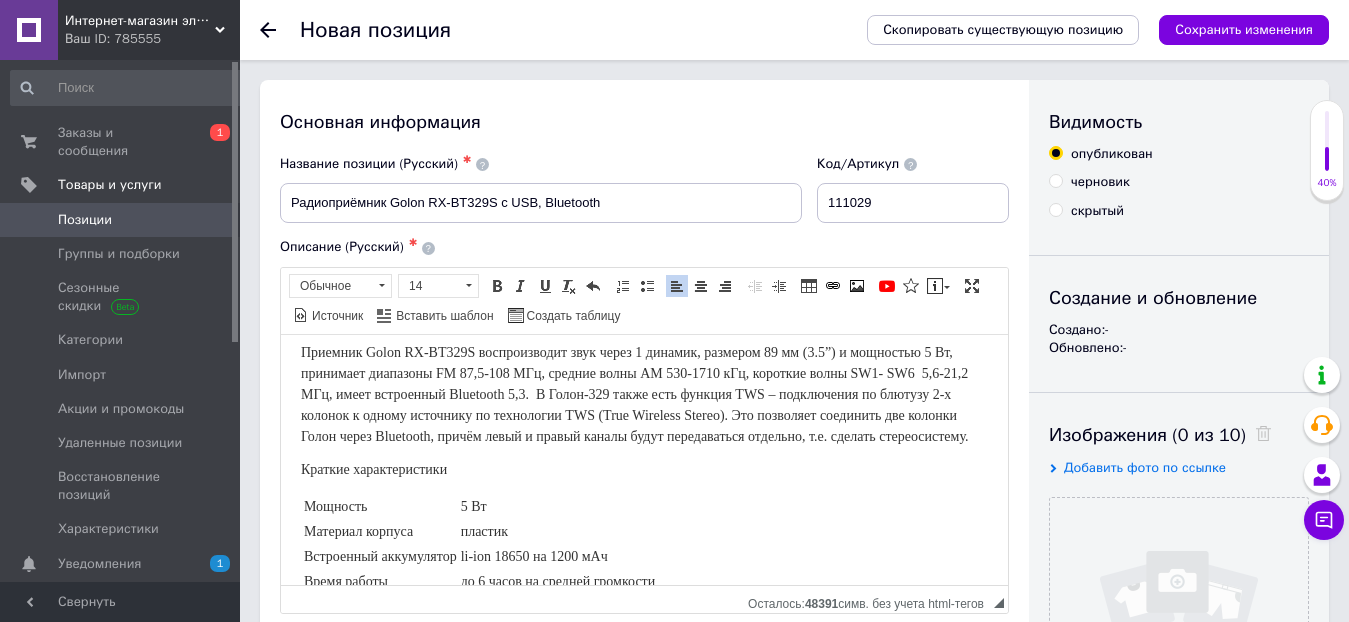 drag, startPoint x: 705, startPoint y: 472, endPoint x: 733, endPoint y: 519, distance: 54.708317 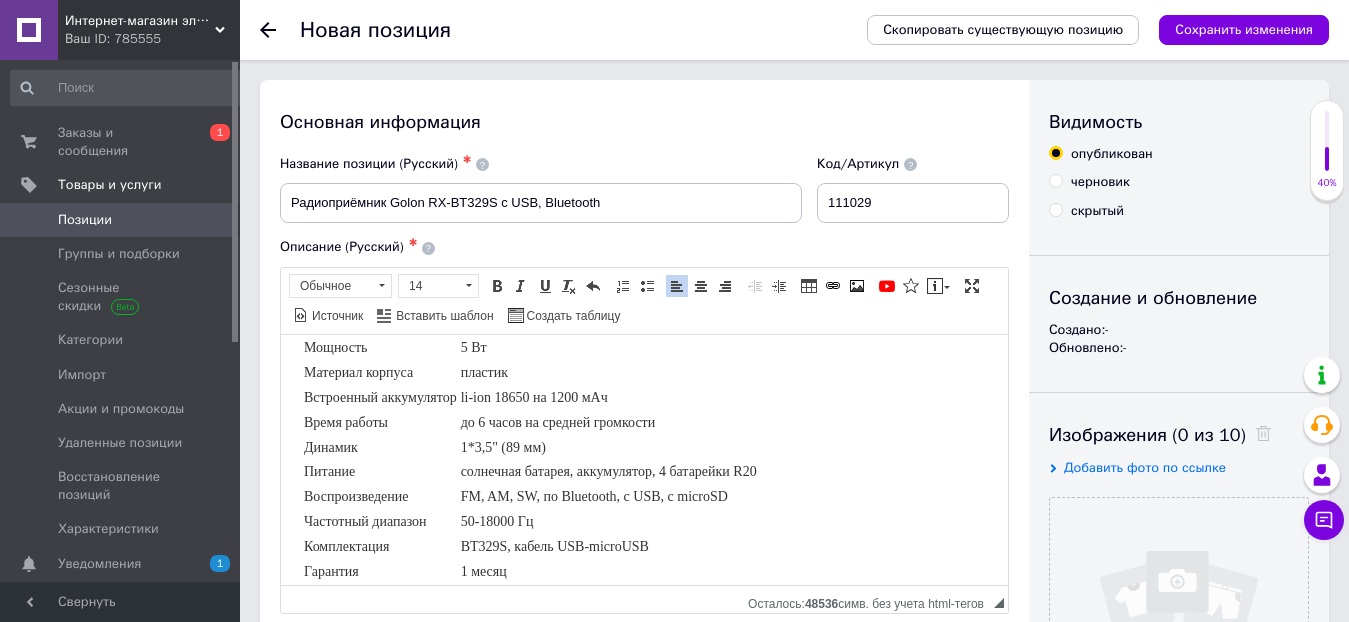 scroll, scrollTop: 408, scrollLeft: 0, axis: vertical 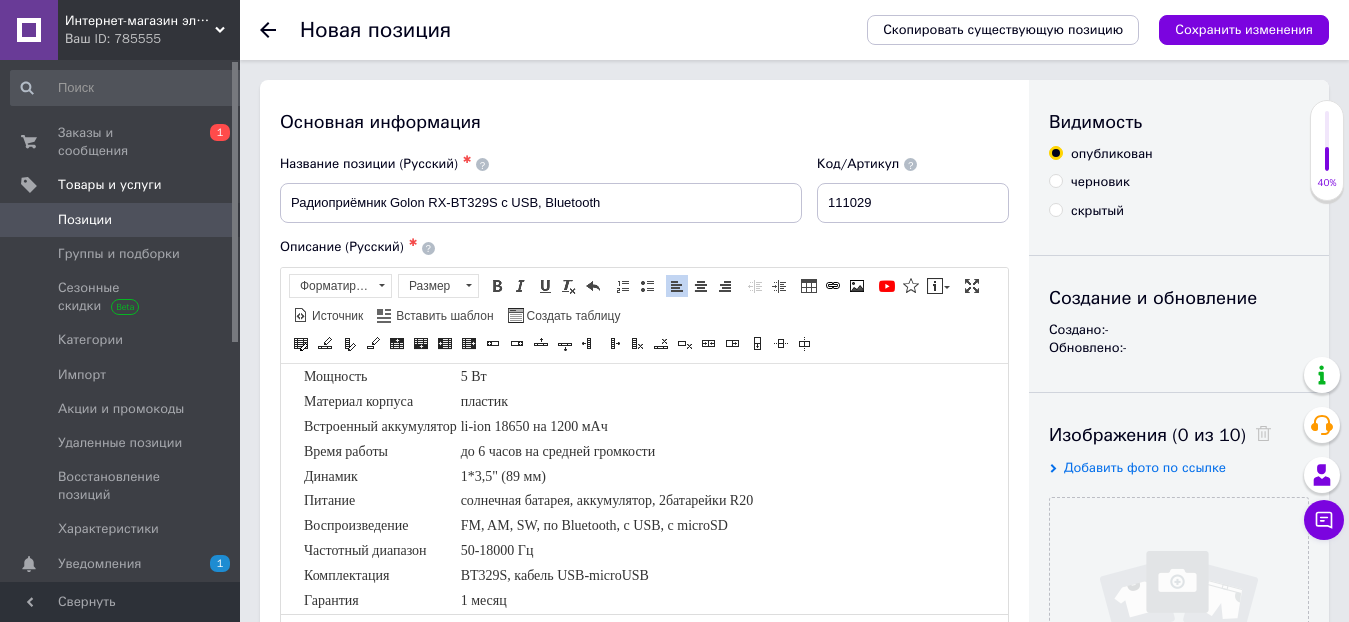 click on "Описание (Русский) ✱ Радиоприёмник Golon RX-BT329S – 8-ми волновой радиоприёмник-колонка на солнечных батареях, с аналоговым тюнером. Приёмник работает на волнах FM, AM, SW. Воспроизводит звук по Bluetooth, с USB флешек, карт памяти TF. Мощность 5 Вт.
Приемник Golon RX-BT329S воспроизводит звук через 1 динамик, размером 89 мм (3.5”) и мощностью 5 Вт, принимает диапазоны FM 87,5-108 МГц, средние волны AM 530-1710 кГц, короткие волны SW1- SW6  5,6-21,2 МГц, имеет встроенный Bluetooth 5,3.  В Голон-329 также есть функция TWS – подключения по блютузу 2-х колонок к одному источнику по технологии TWS (True Wireless Stereo)." at bounding box center (644, 440) 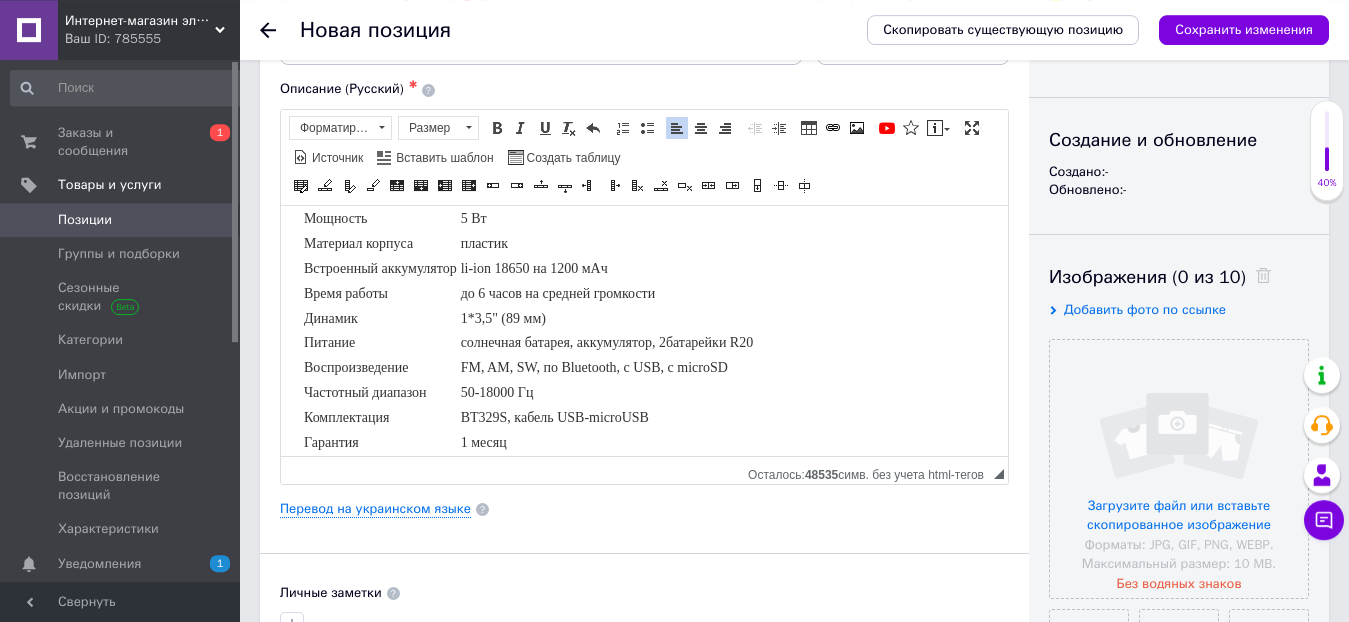 scroll, scrollTop: 204, scrollLeft: 0, axis: vertical 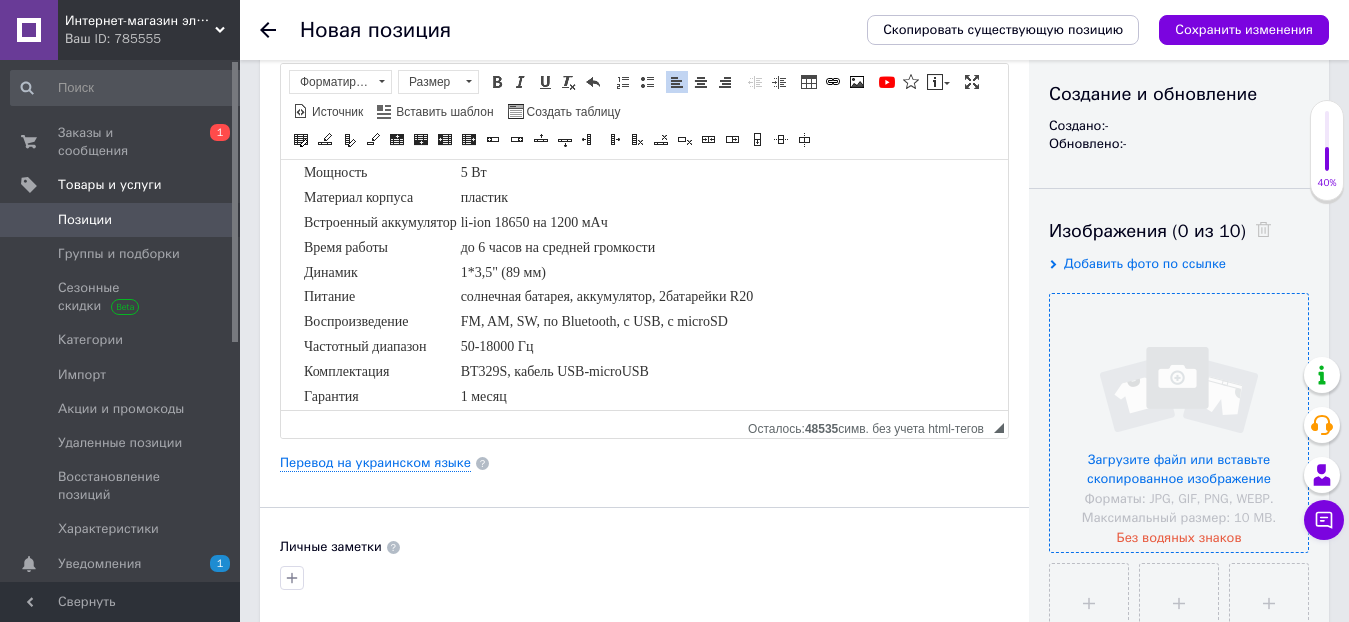 click at bounding box center [1179, 423] 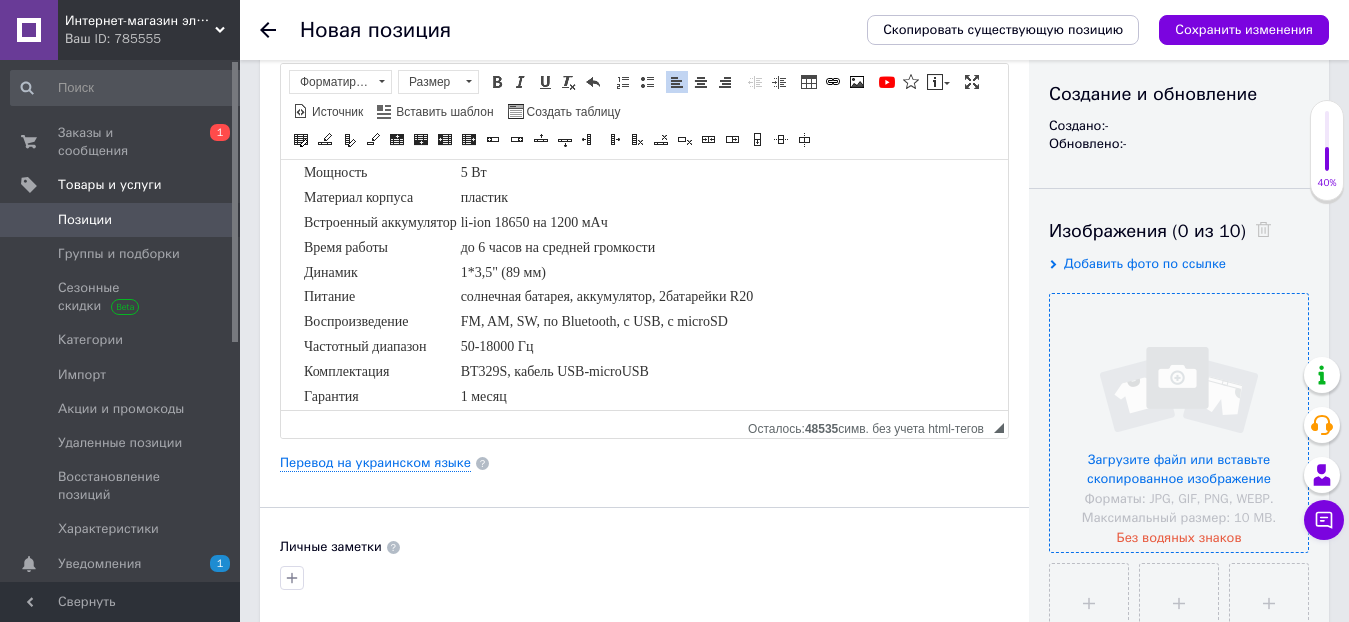click at bounding box center [1179, 423] 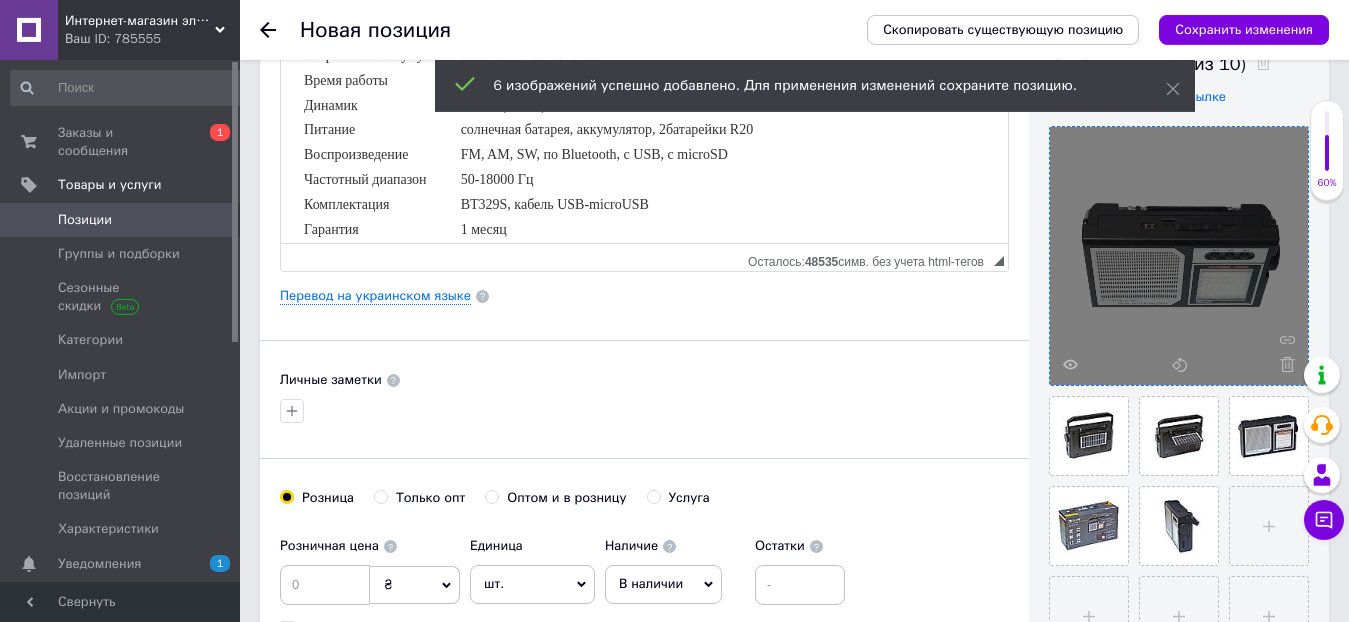 scroll, scrollTop: 408, scrollLeft: 0, axis: vertical 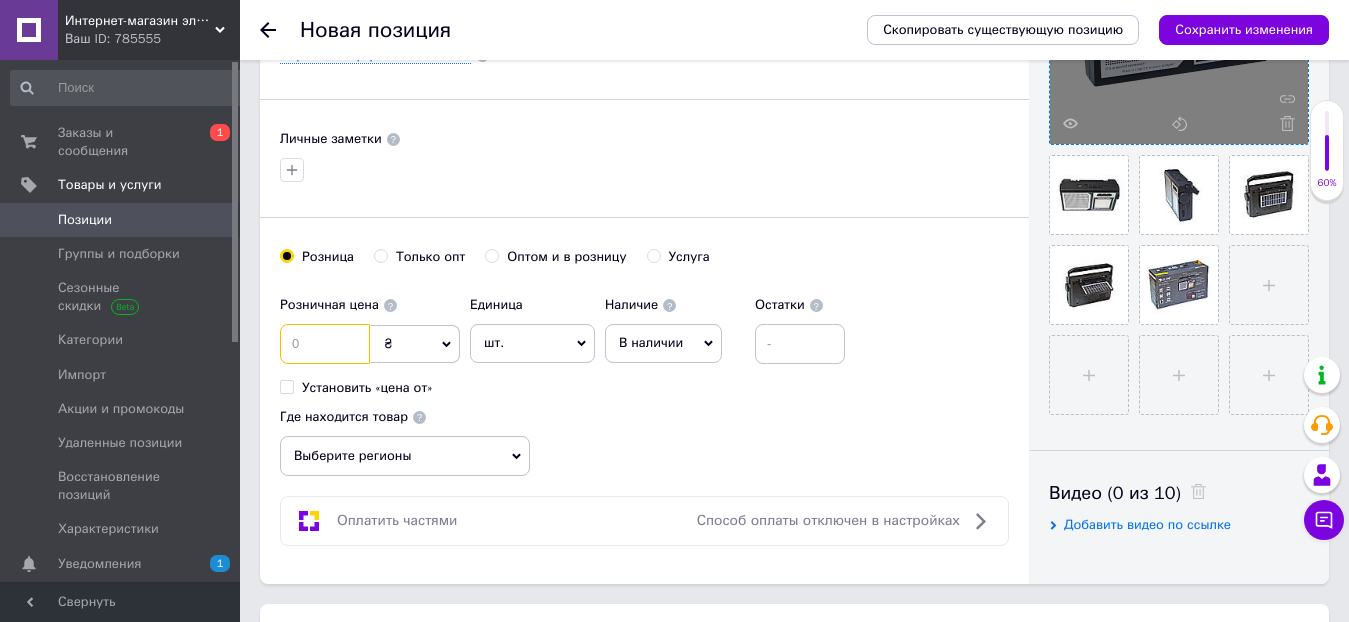 click at bounding box center (325, 344) 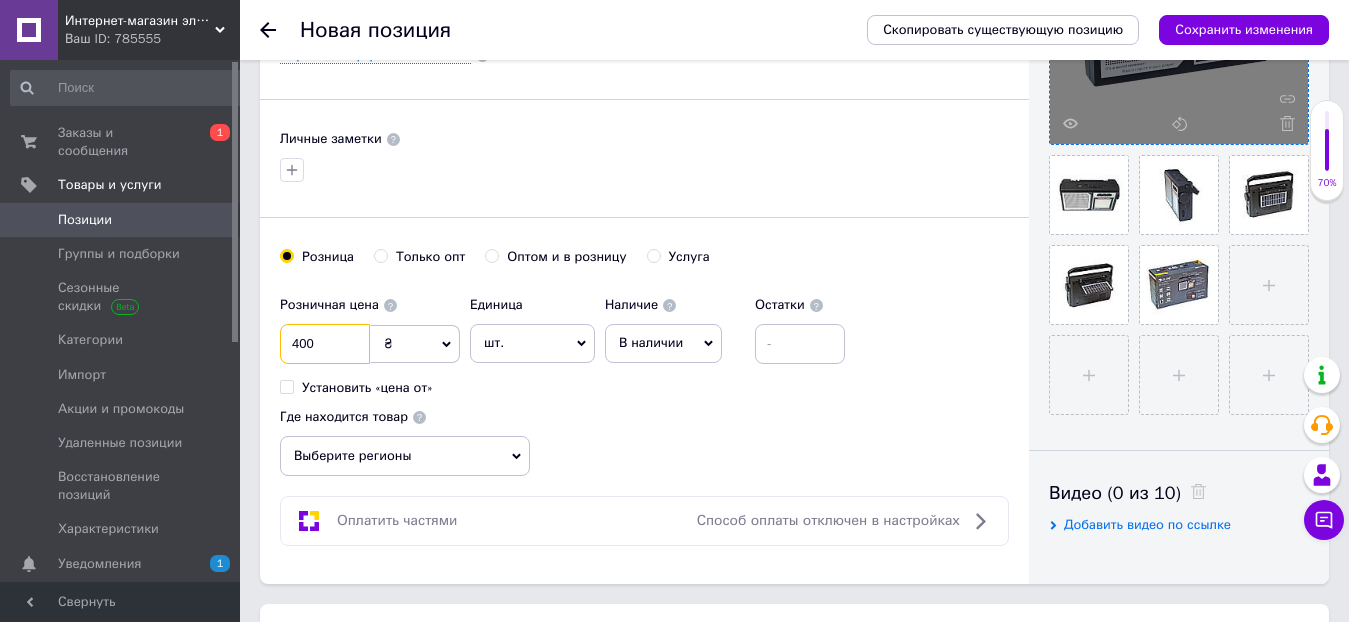 type on "400" 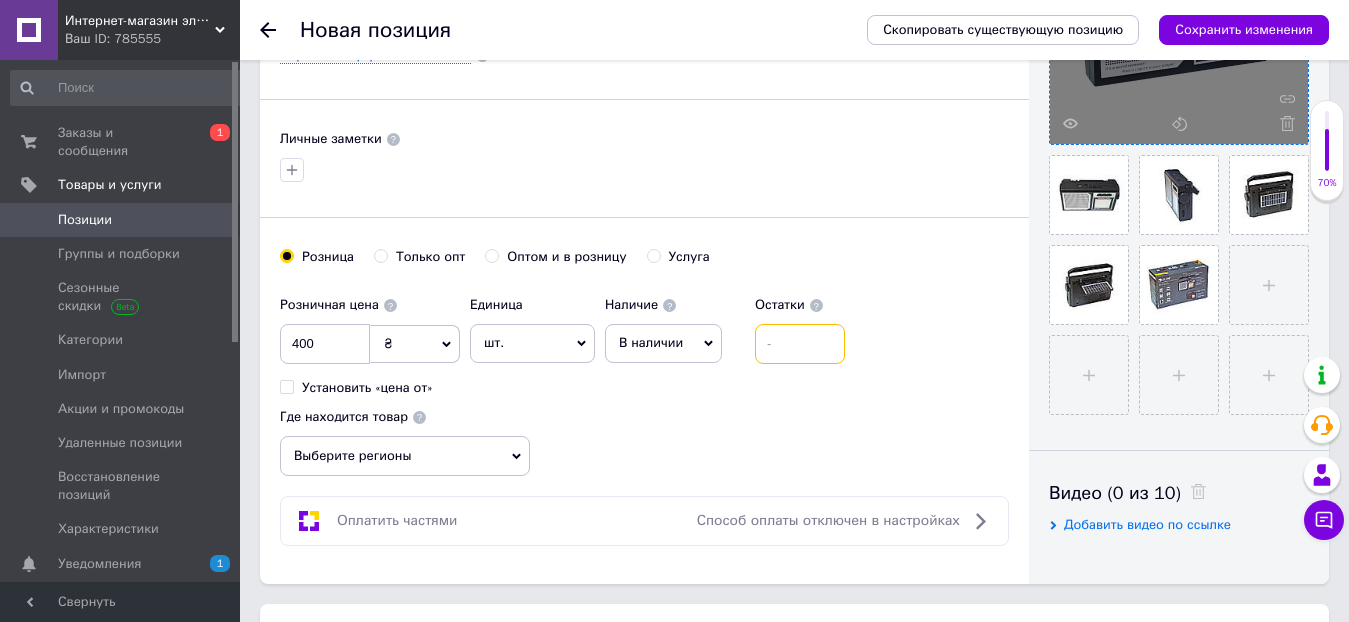 click at bounding box center (800, 344) 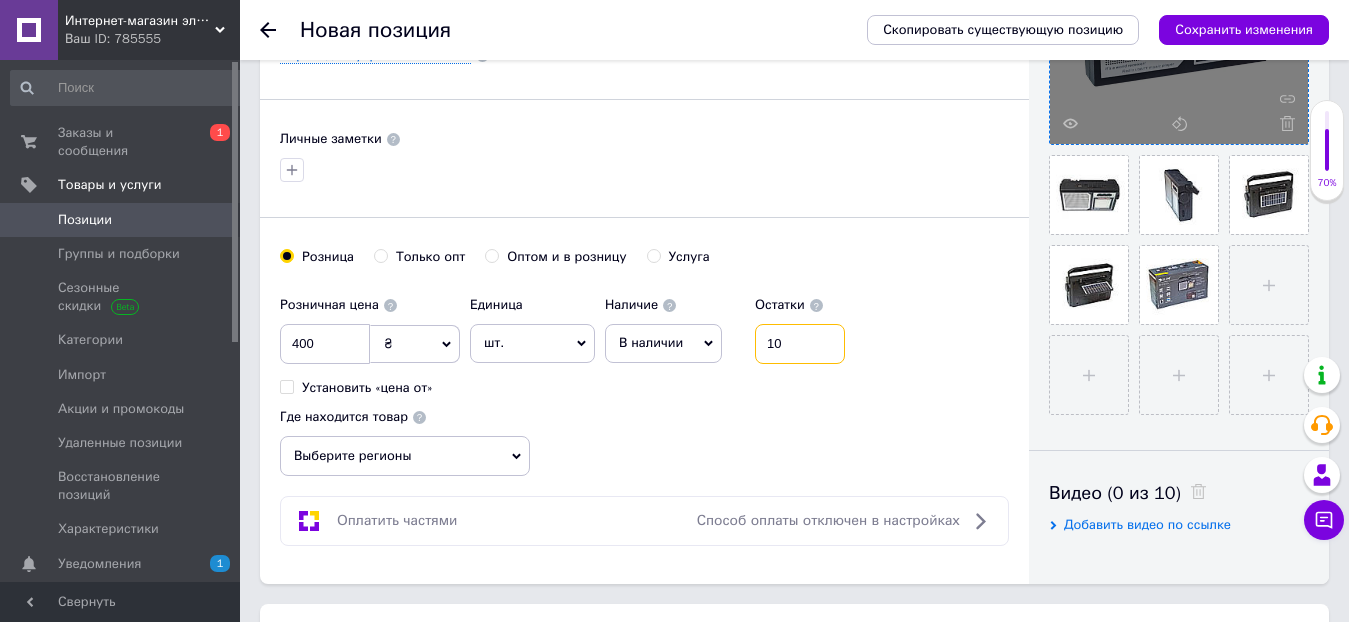 type on "10" 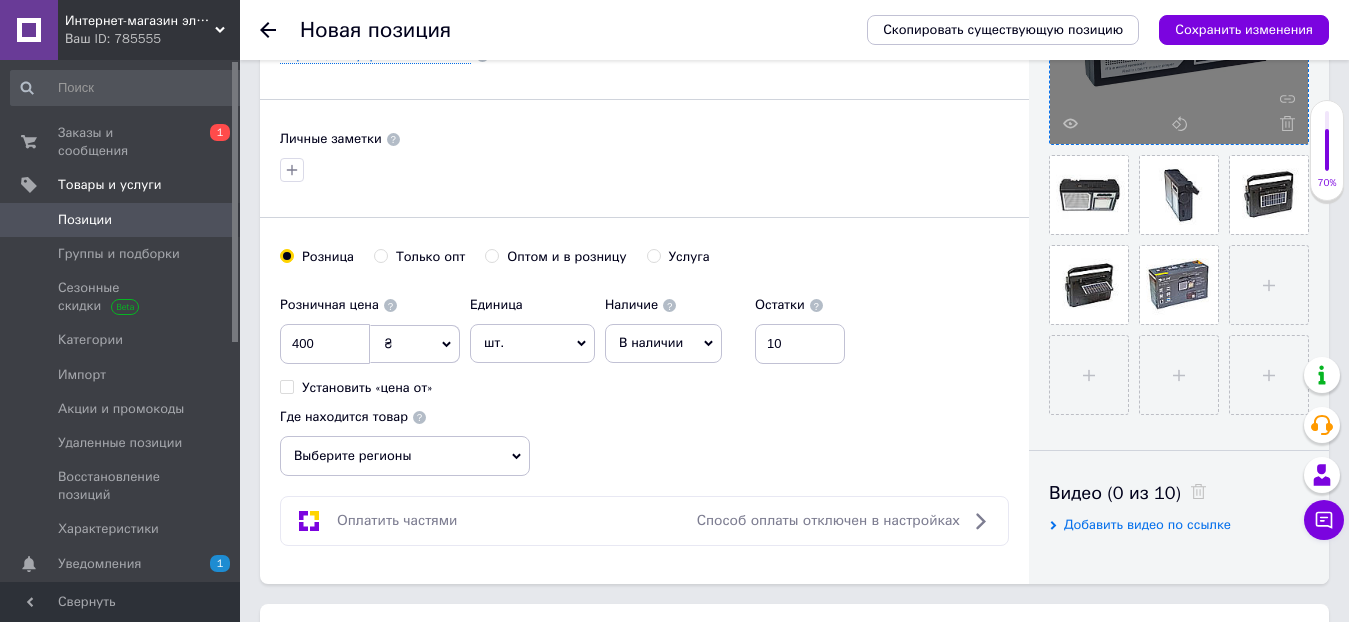 drag, startPoint x: 357, startPoint y: 457, endPoint x: 384, endPoint y: 464, distance: 27.89265 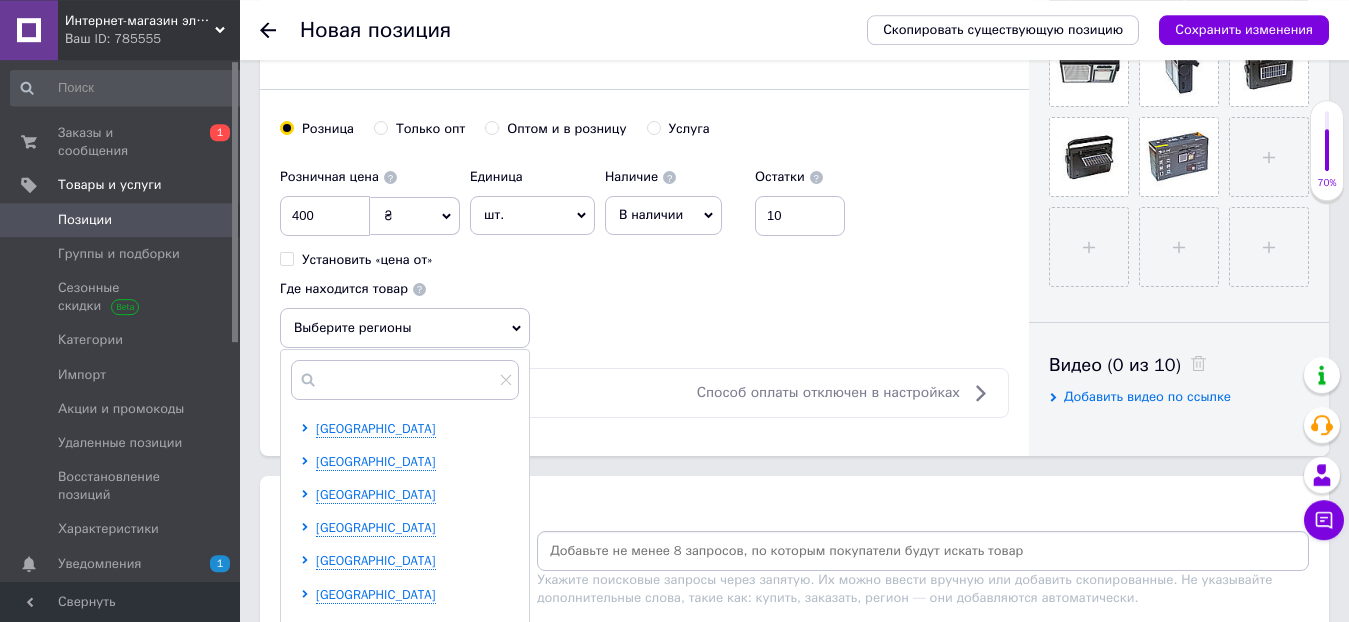scroll, scrollTop: 816, scrollLeft: 0, axis: vertical 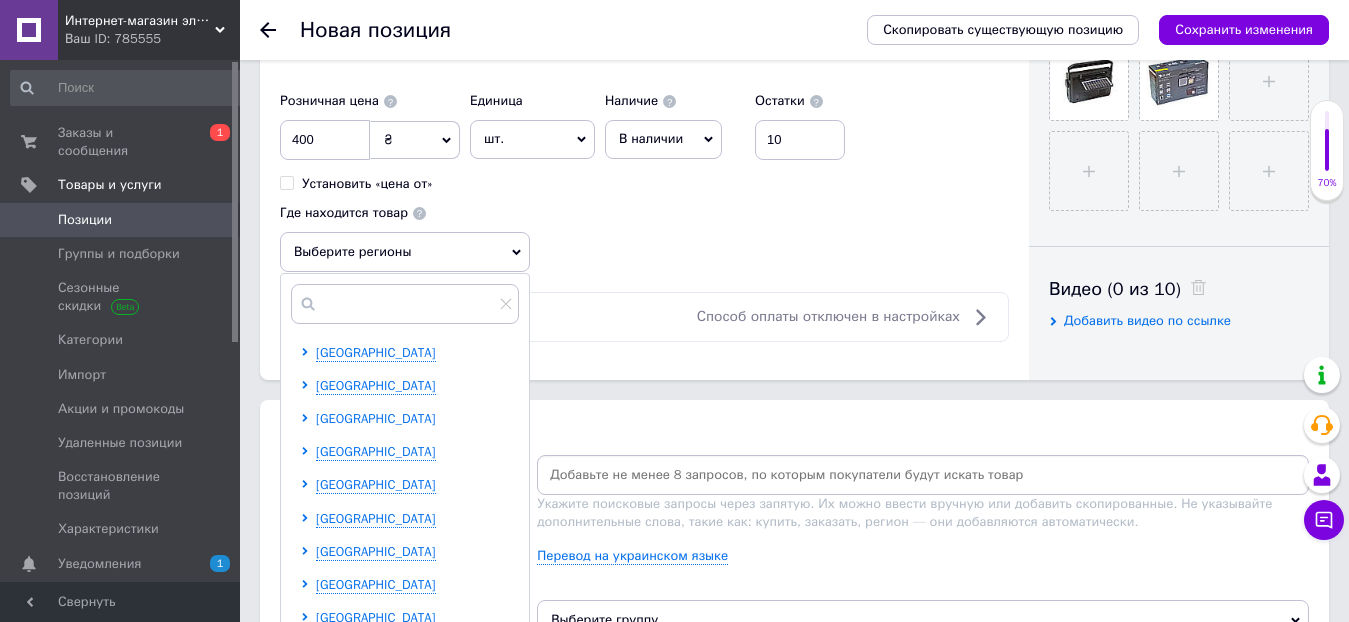 click on "[GEOGRAPHIC_DATA]" at bounding box center (376, 418) 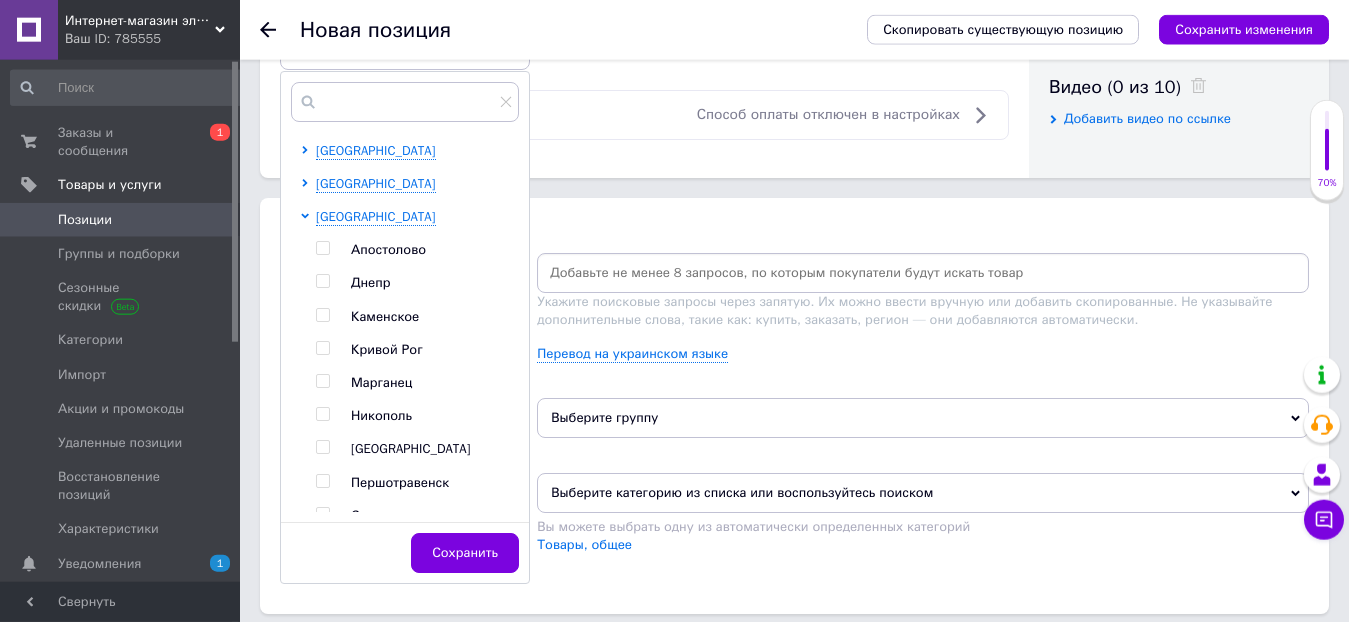 scroll, scrollTop: 1020, scrollLeft: 0, axis: vertical 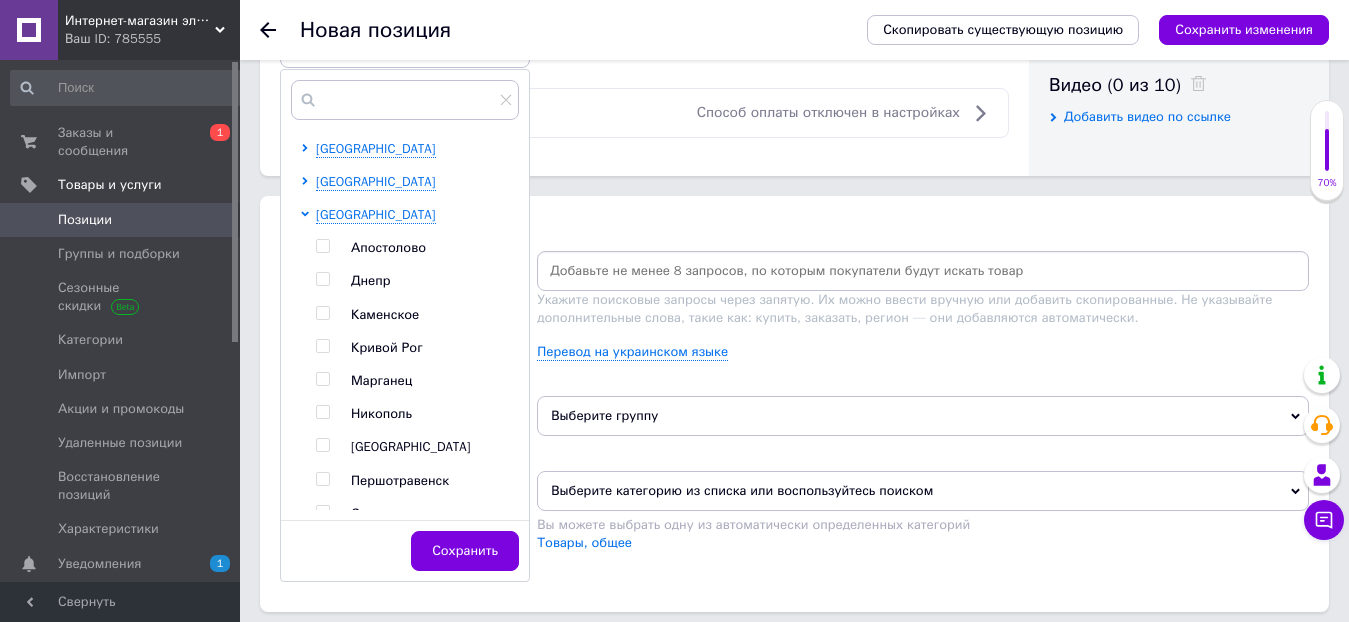 click on "Кривой Рог" at bounding box center [387, 347] 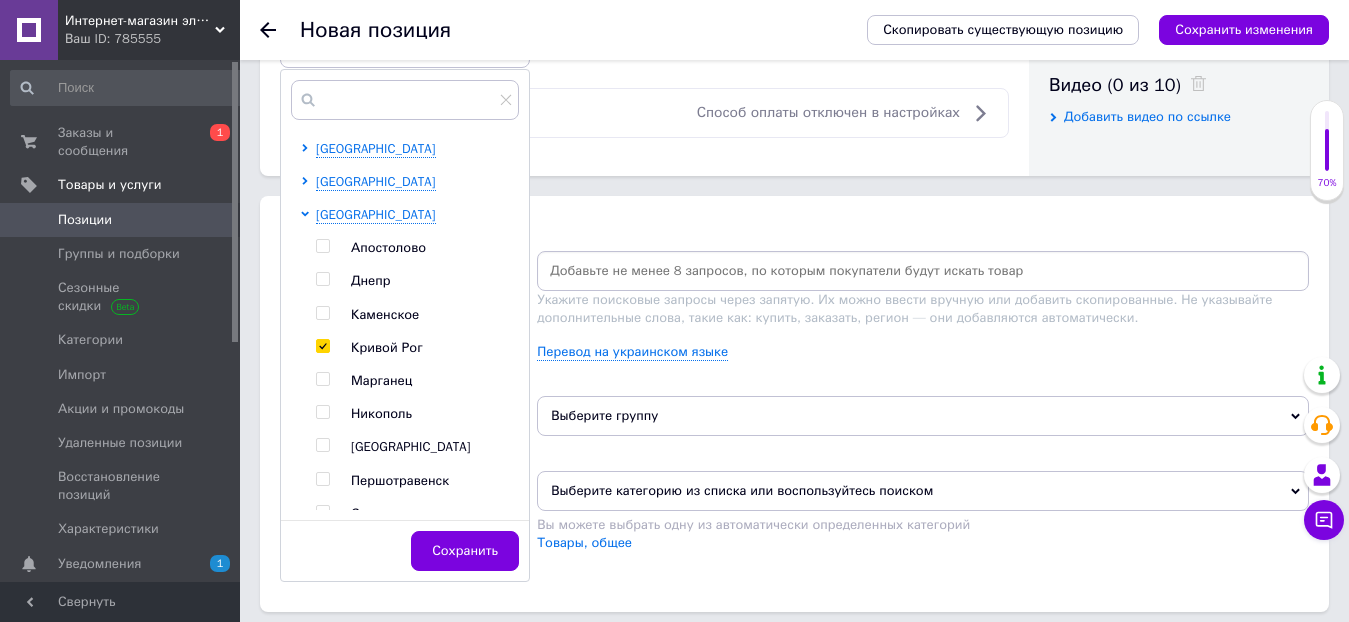 checkbox on "true" 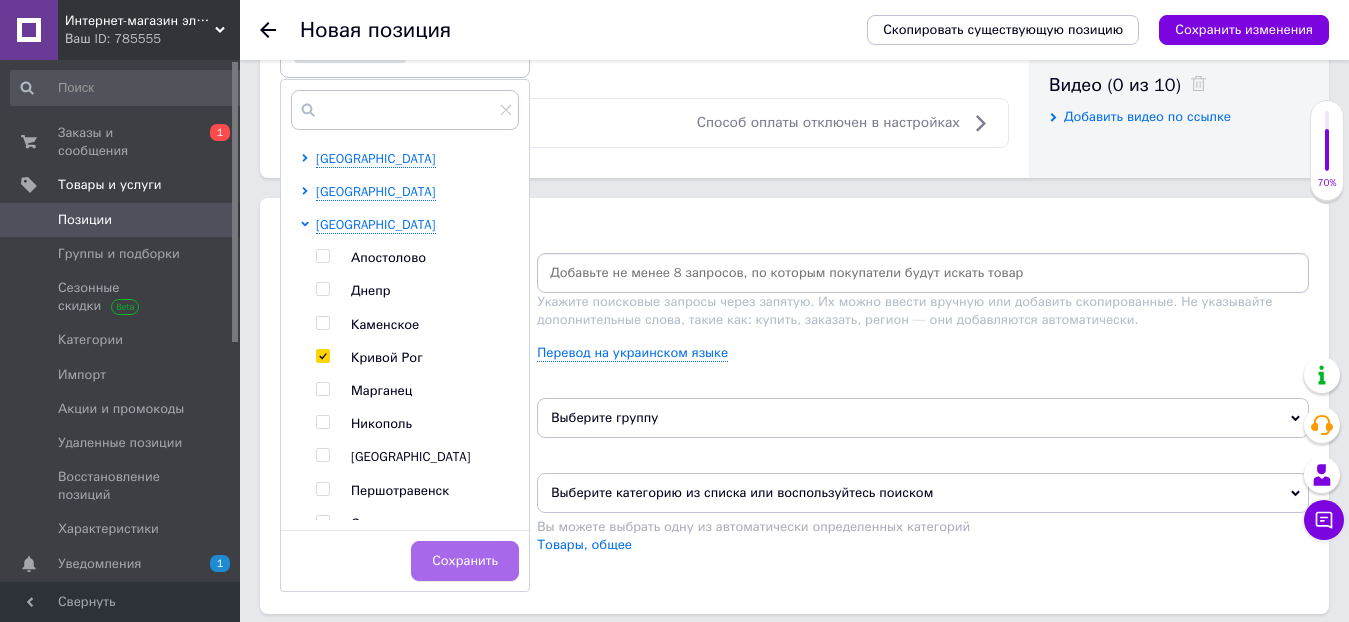 click on "Сохранить" at bounding box center (465, 561) 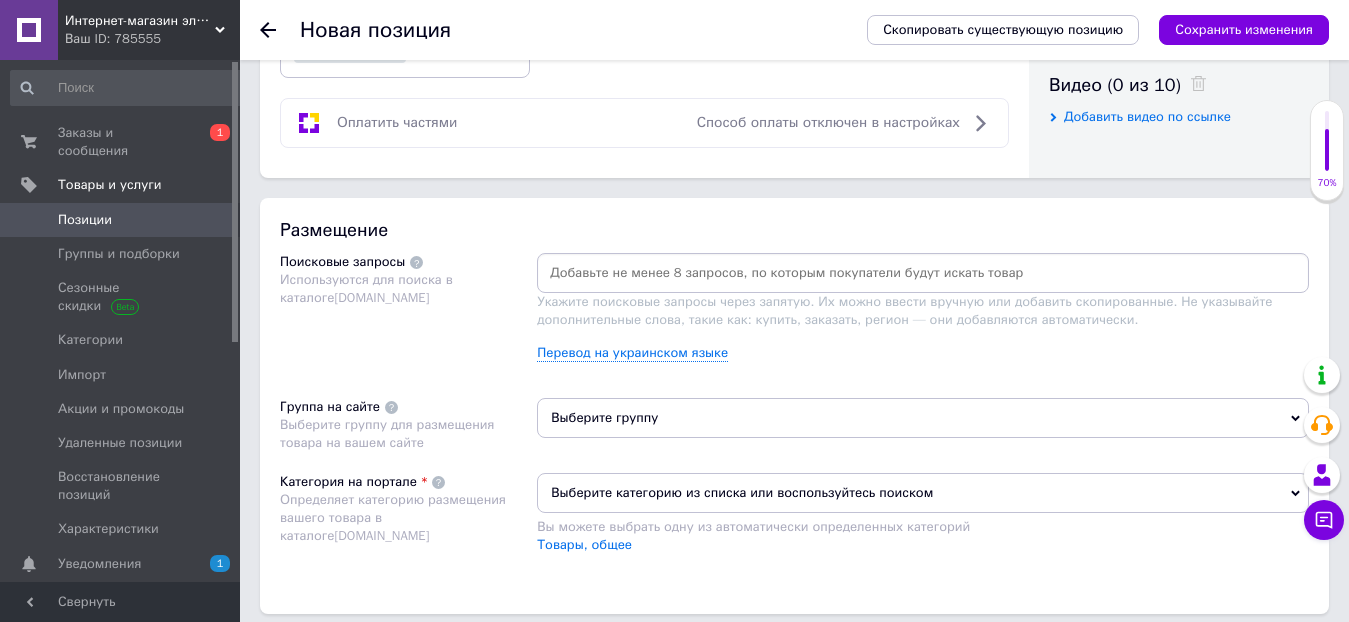 click at bounding box center (923, 273) 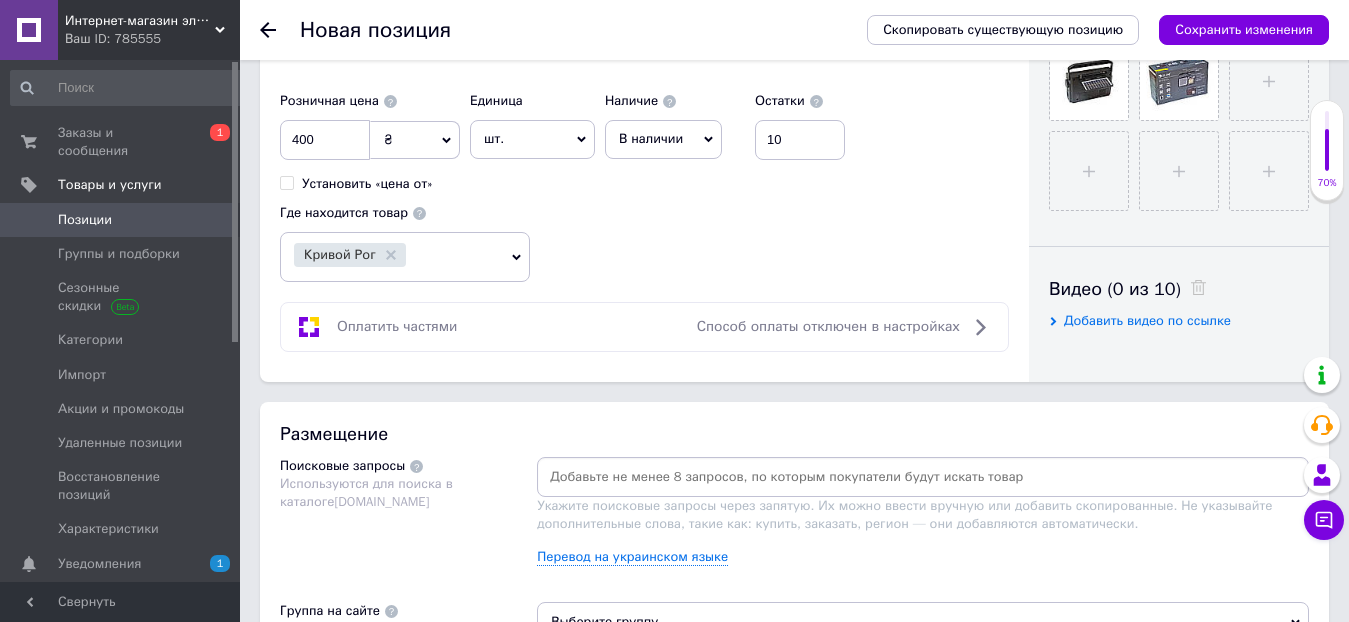 scroll, scrollTop: 0, scrollLeft: 0, axis: both 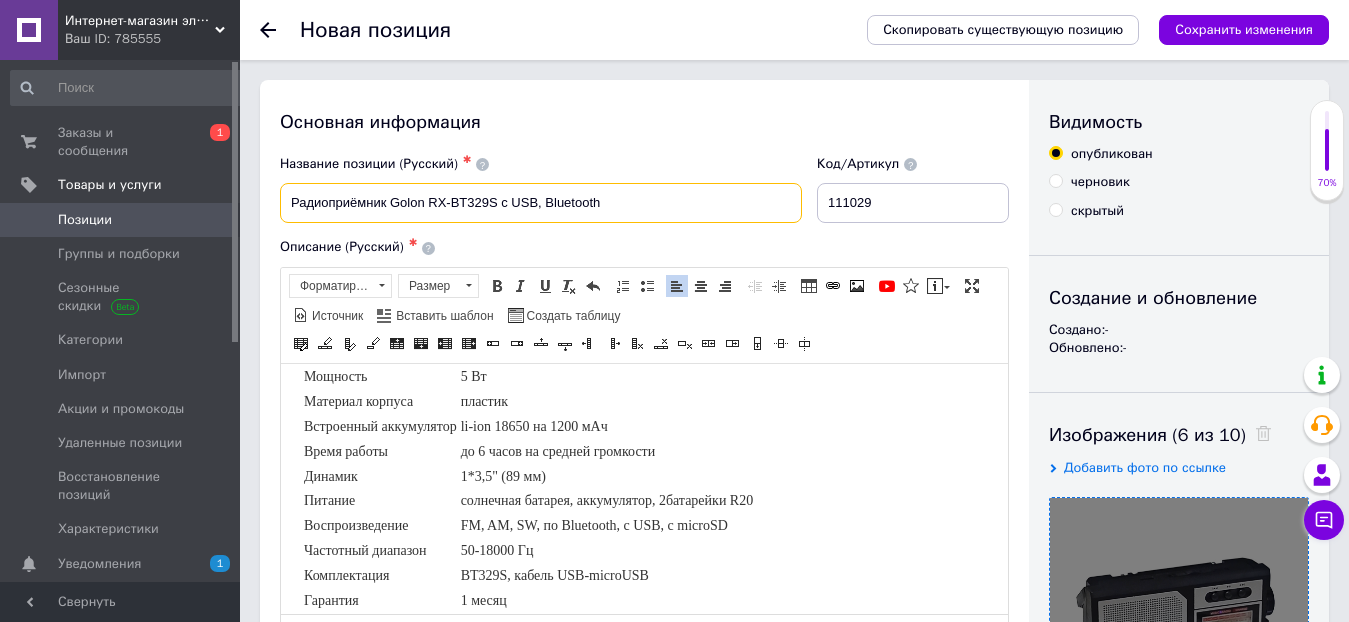 drag, startPoint x: 495, startPoint y: 200, endPoint x: 291, endPoint y: 203, distance: 204.02206 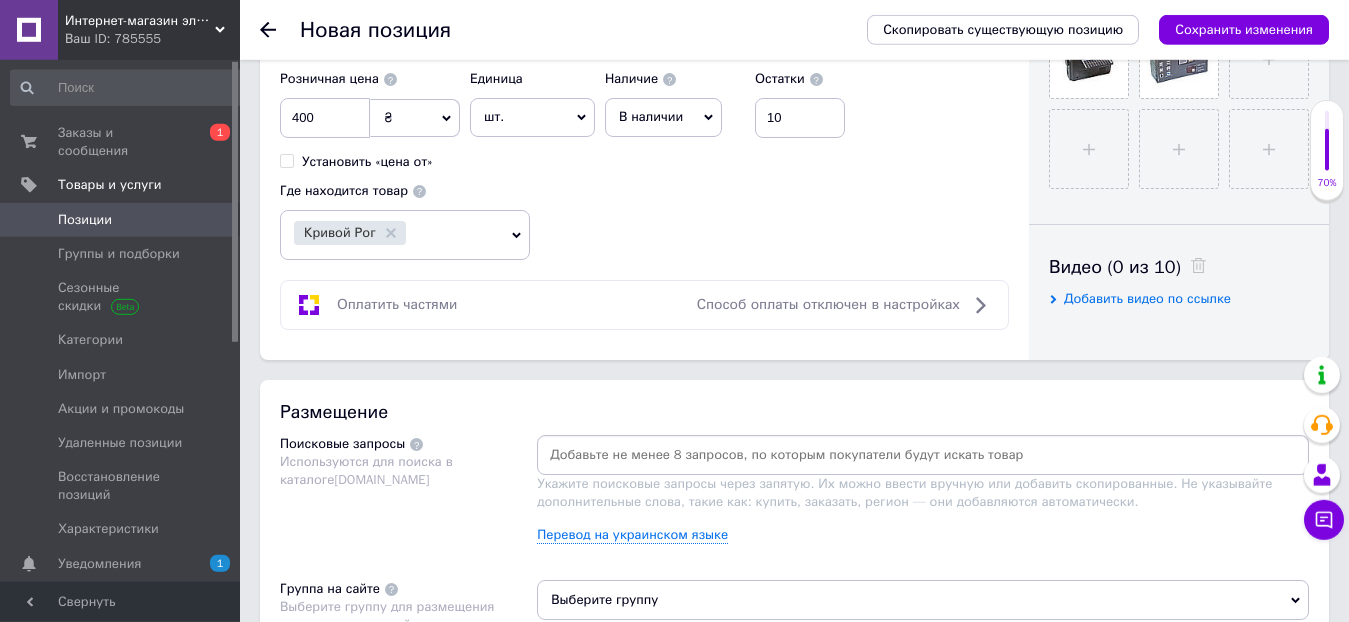 scroll, scrollTop: 918, scrollLeft: 0, axis: vertical 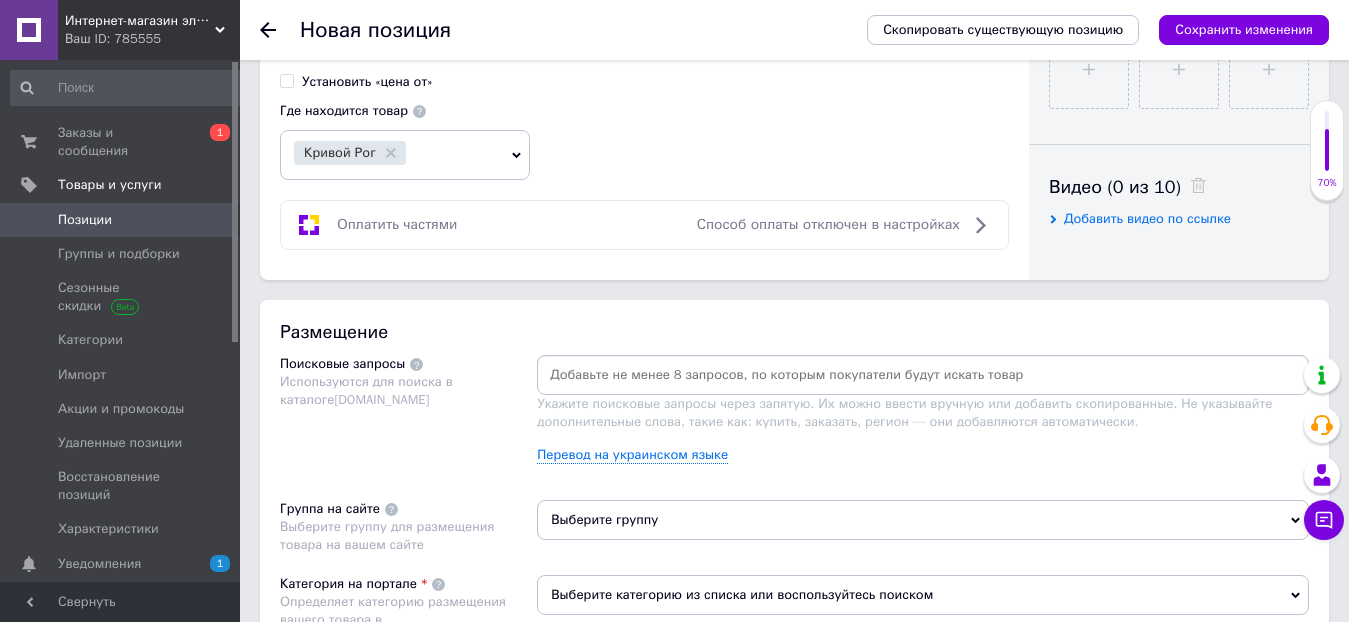 click at bounding box center (923, 375) 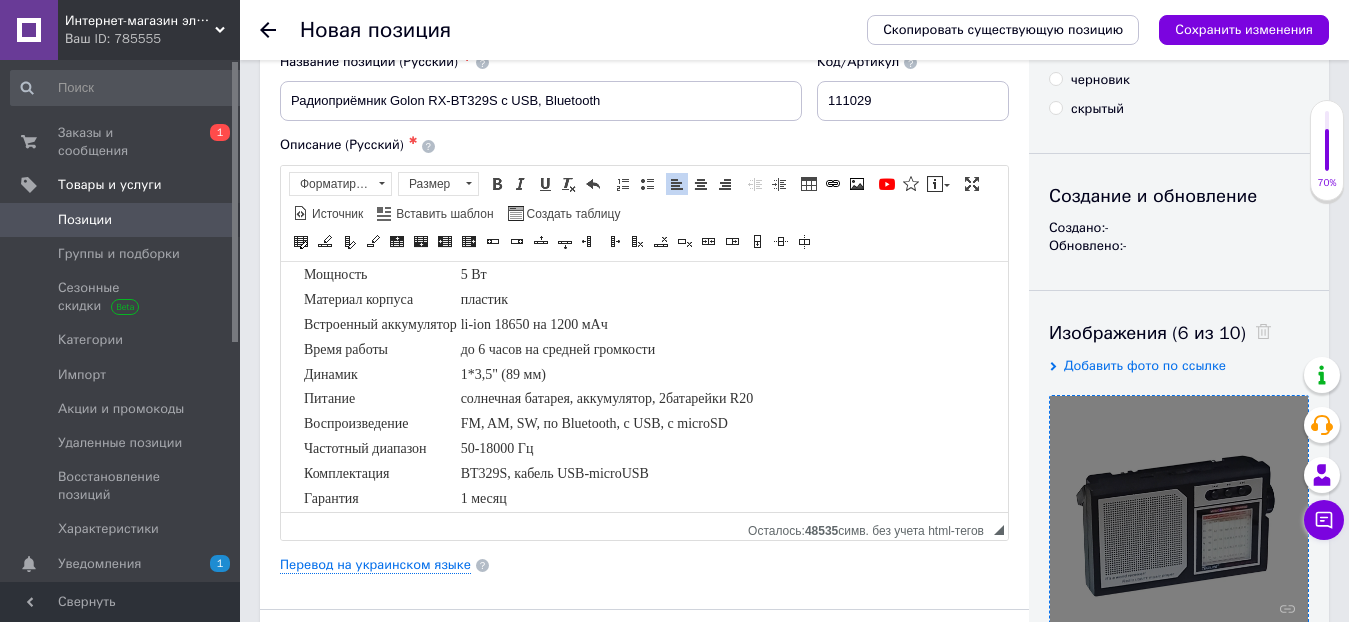 scroll, scrollTop: 0, scrollLeft: 0, axis: both 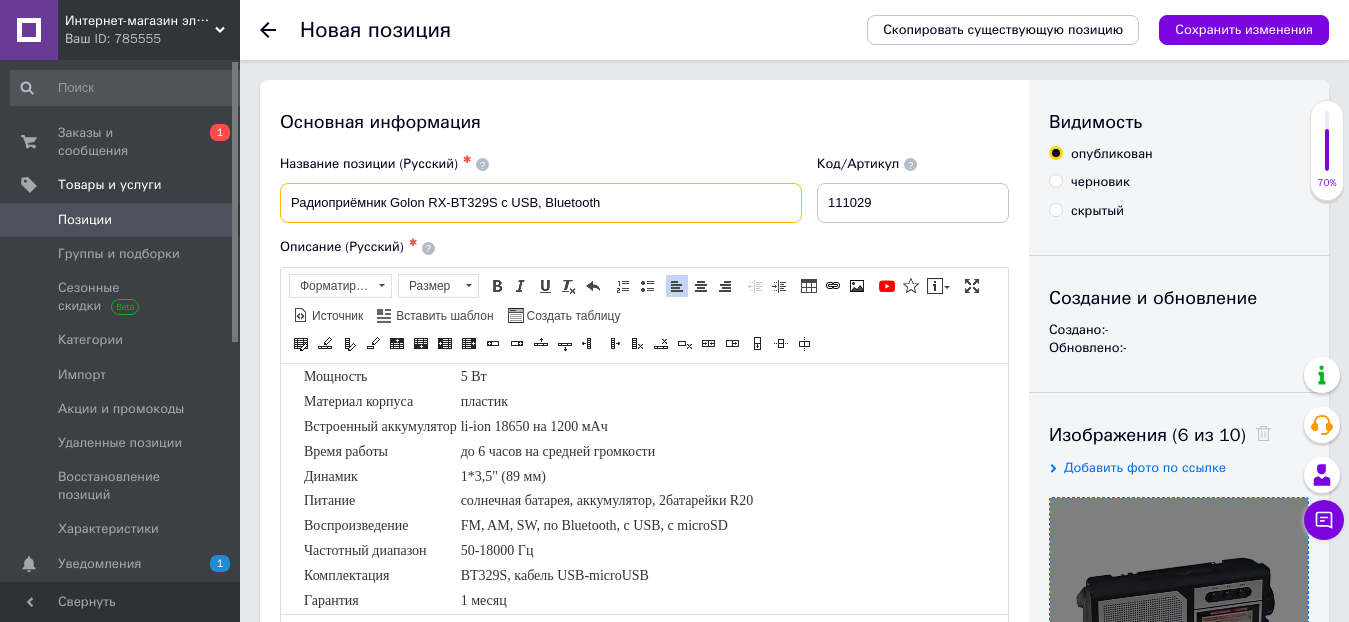drag, startPoint x: 618, startPoint y: 205, endPoint x: 390, endPoint y: 206, distance: 228.0022 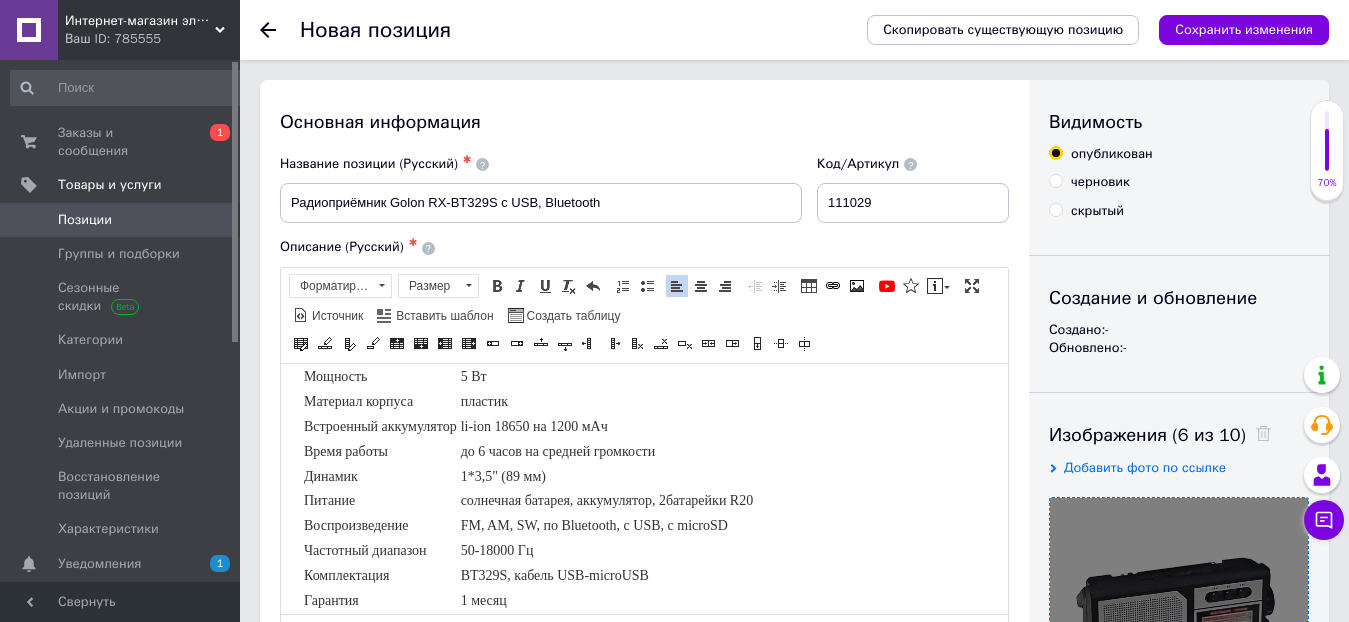 click on "Описание (Русский) ✱ Радиоприёмник Golon RX-BT329S – 8-ми волновой радиоприёмник-колонка на солнечных батареях, с аналоговым тюнером. Приёмник работает на волнах FM, AM, SW. Воспроизводит звук по Bluetooth, с USB флешек, карт памяти TF. Мощность 5 Вт.
Приемник Golon RX-BT329S воспроизводит звук через 1 динамик, размером 89 мм (3.5”) и мощностью 5 Вт, принимает диапазоны FM 87,5-108 МГц, средние волны AM 530-1710 кГц, короткие волны SW1- SW6  5,6-21,2 МГц, имеет встроенный Bluetooth 5,3.  В Голон-329 также есть функция TWS – подключения по блютузу 2-х колонок к одному источнику по технологии TWS (True Wireless Stereo)." at bounding box center [644, 440] 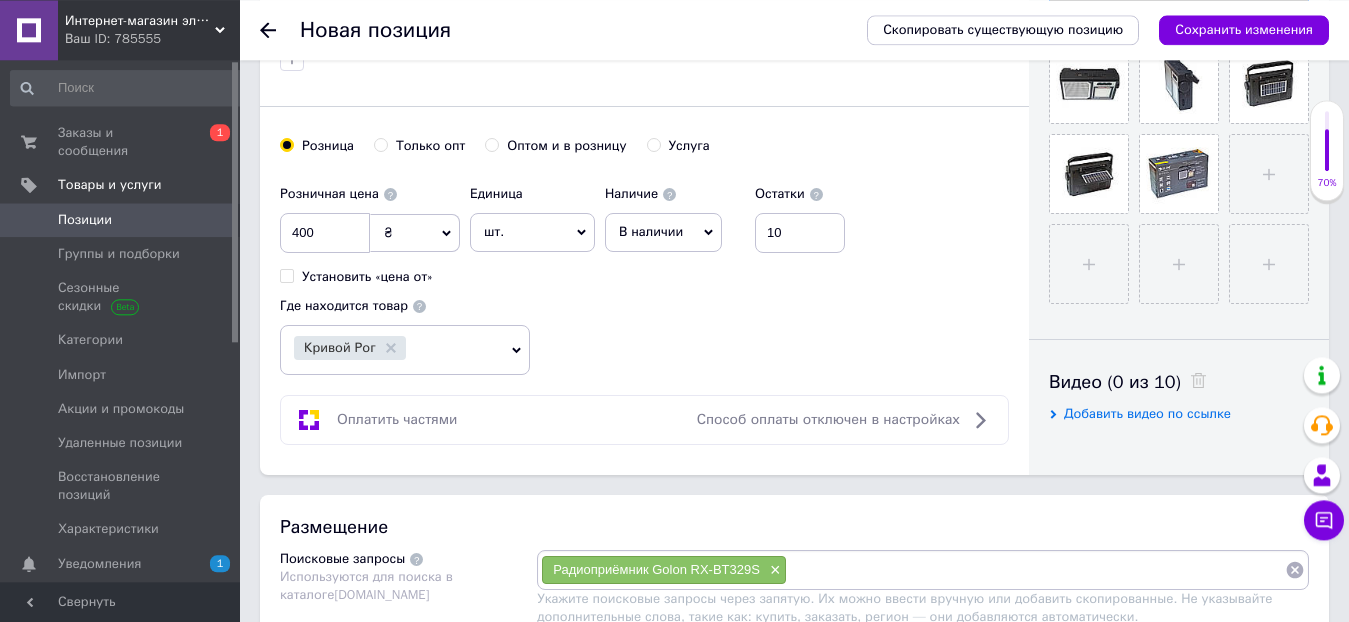 scroll, scrollTop: 1122, scrollLeft: 0, axis: vertical 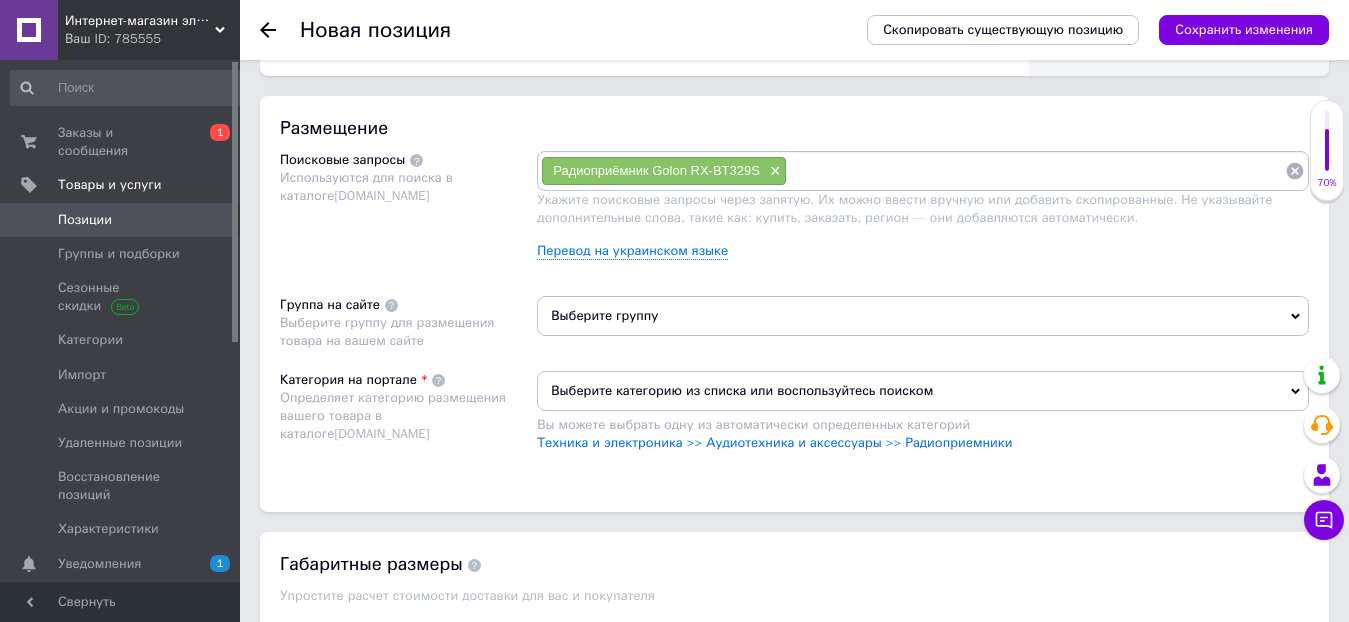 click at bounding box center (1036, 171) 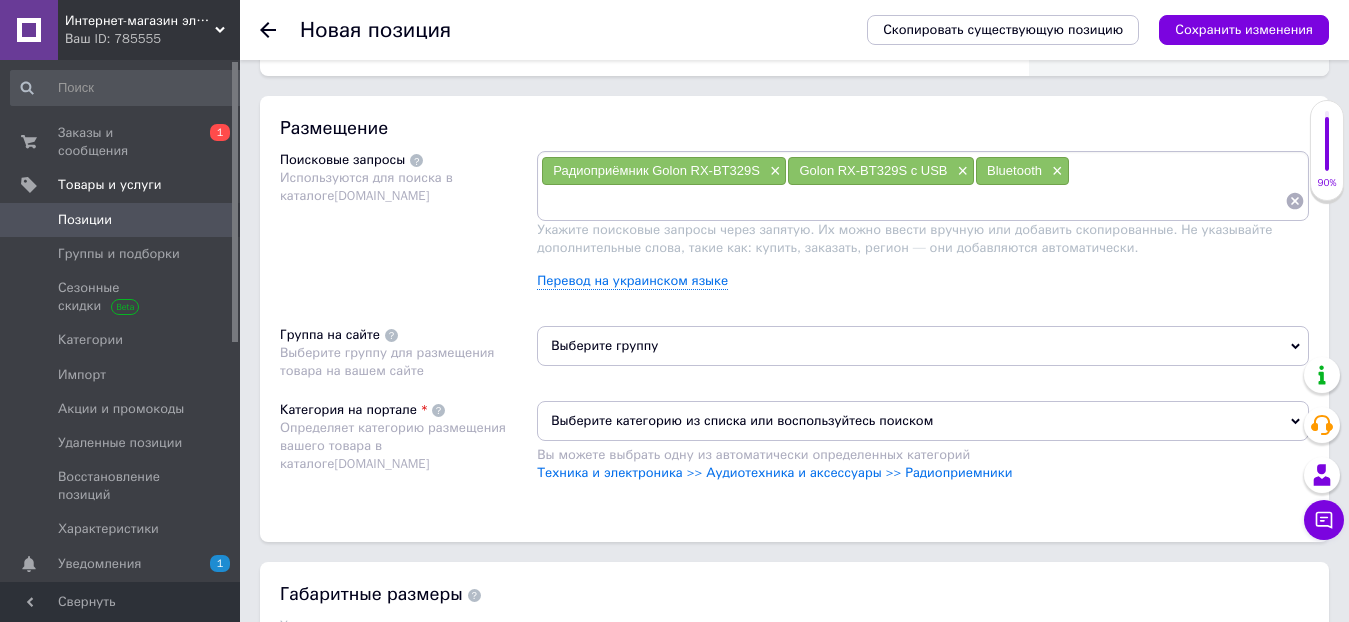 drag, startPoint x: 1043, startPoint y: 174, endPoint x: 946, endPoint y: 160, distance: 98.005104 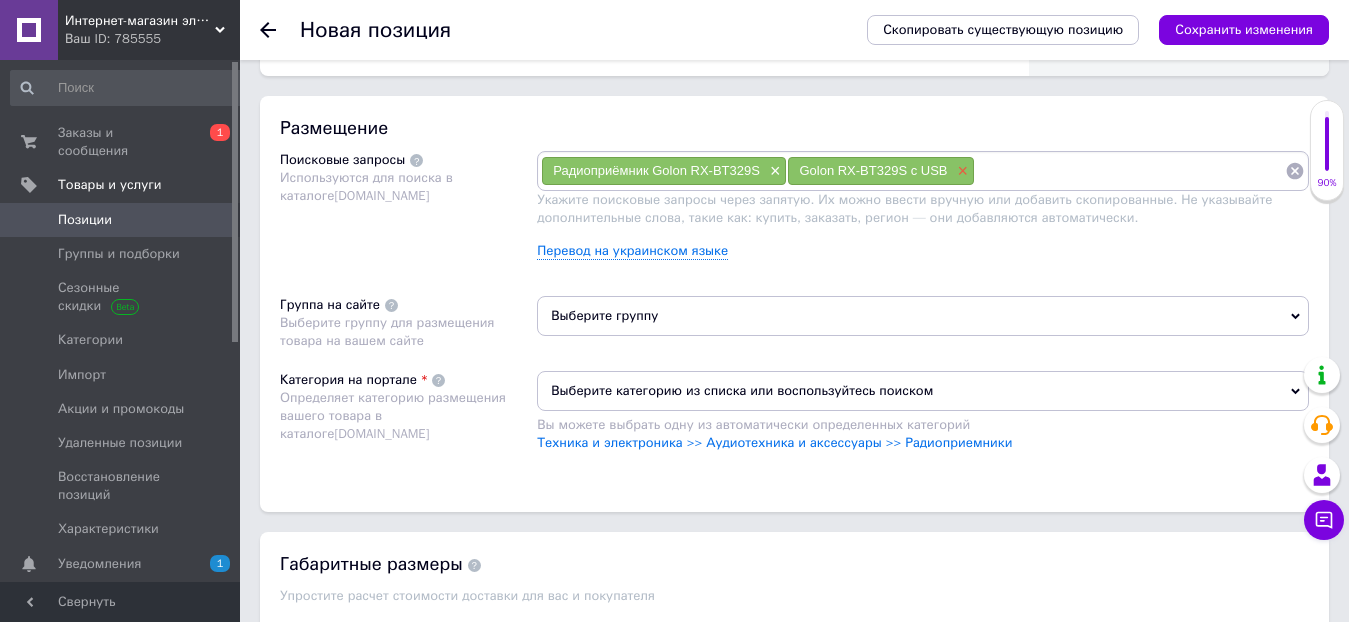 click on "×" at bounding box center [961, 171] 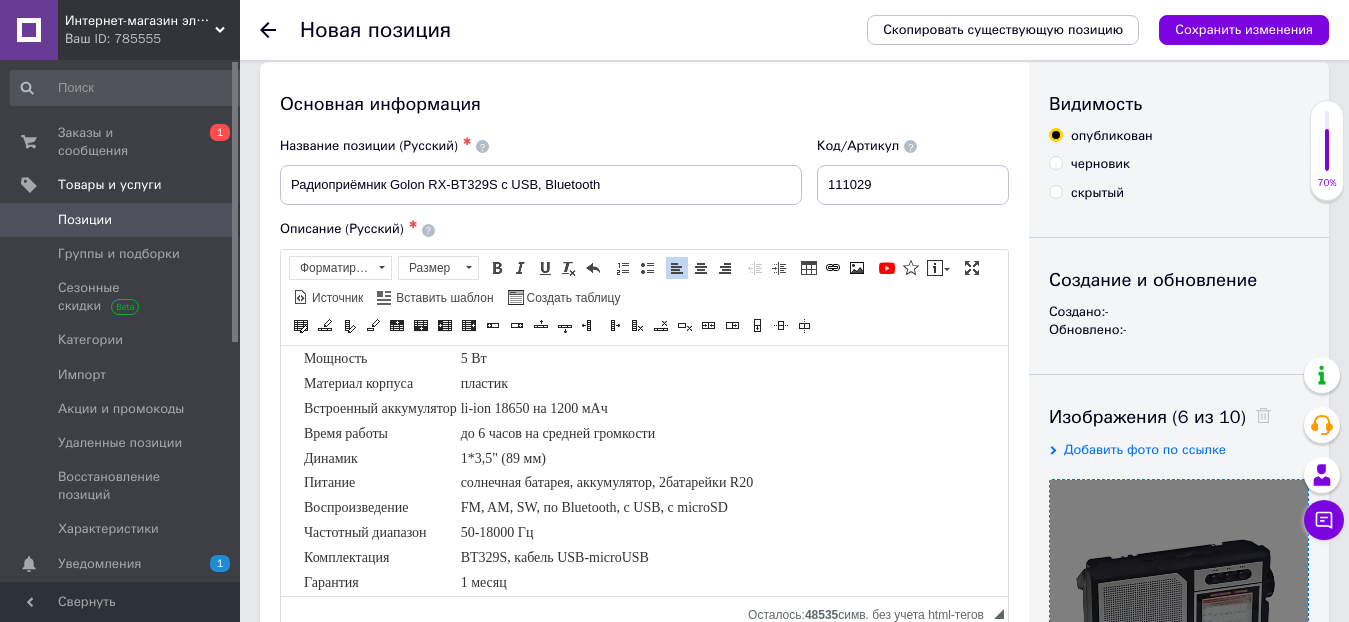 scroll, scrollTop: 0, scrollLeft: 0, axis: both 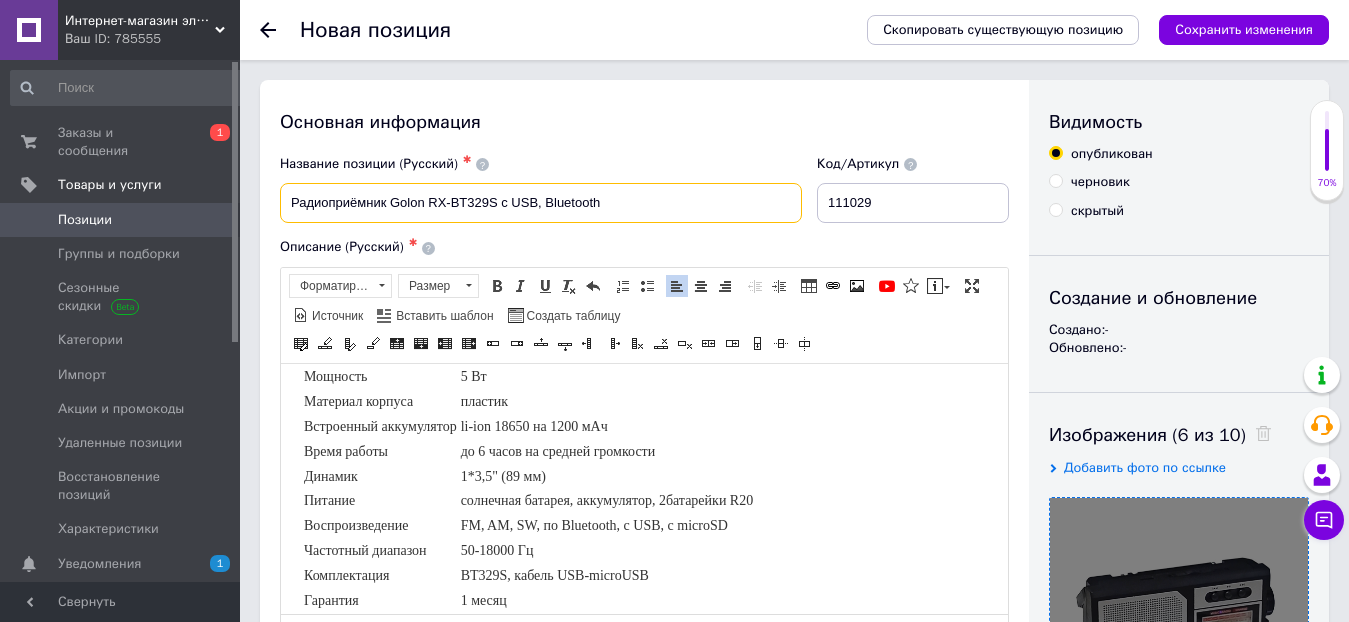 drag, startPoint x: 373, startPoint y: 199, endPoint x: 391, endPoint y: 202, distance: 18.248287 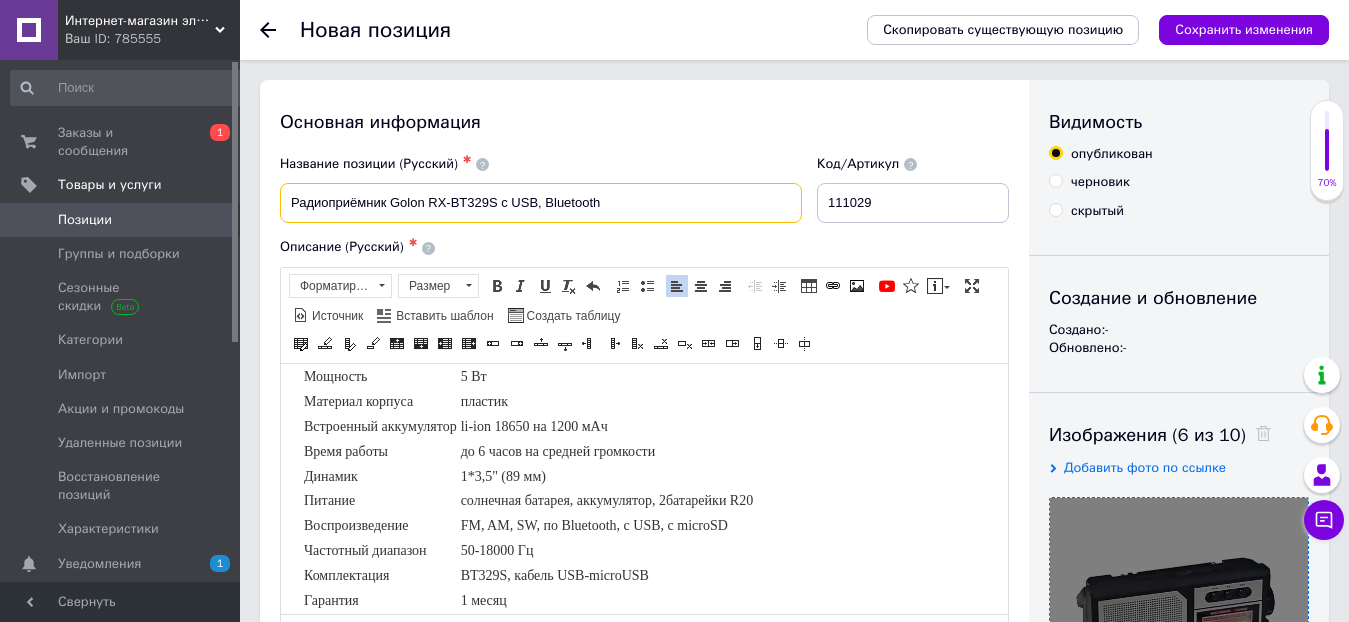 drag, startPoint x: 534, startPoint y: 199, endPoint x: 289, endPoint y: 208, distance: 245.16525 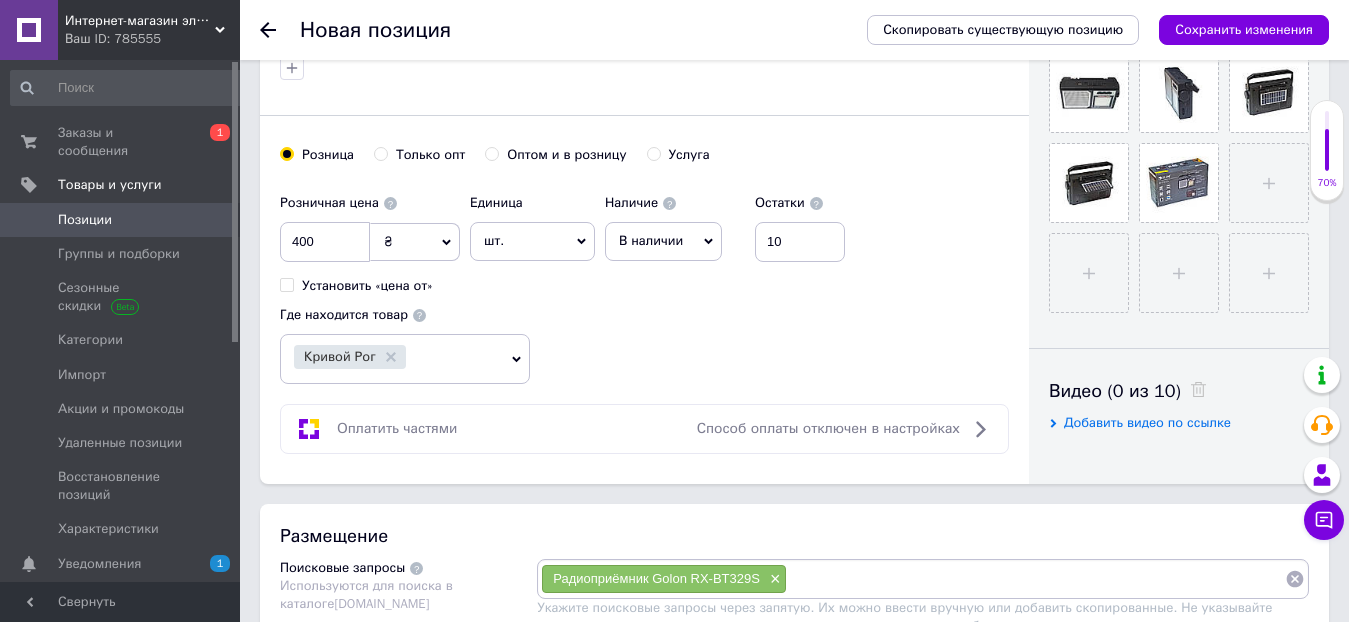 scroll, scrollTop: 1020, scrollLeft: 0, axis: vertical 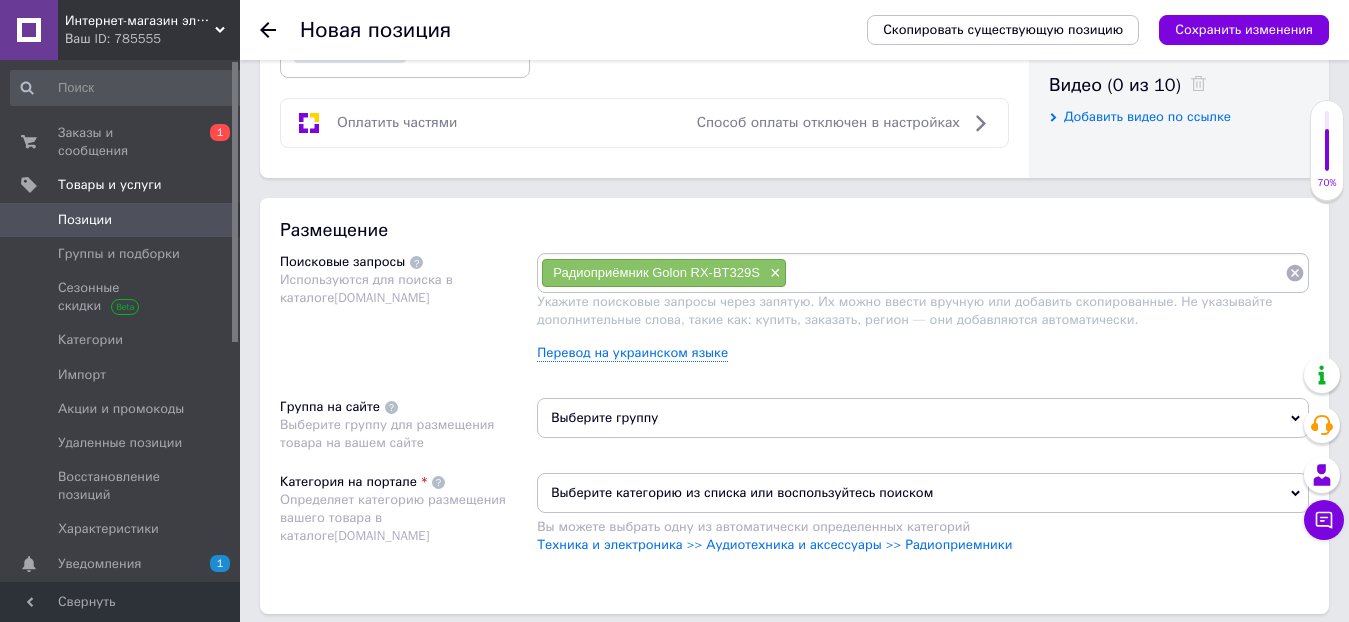 click at bounding box center (1036, 273) 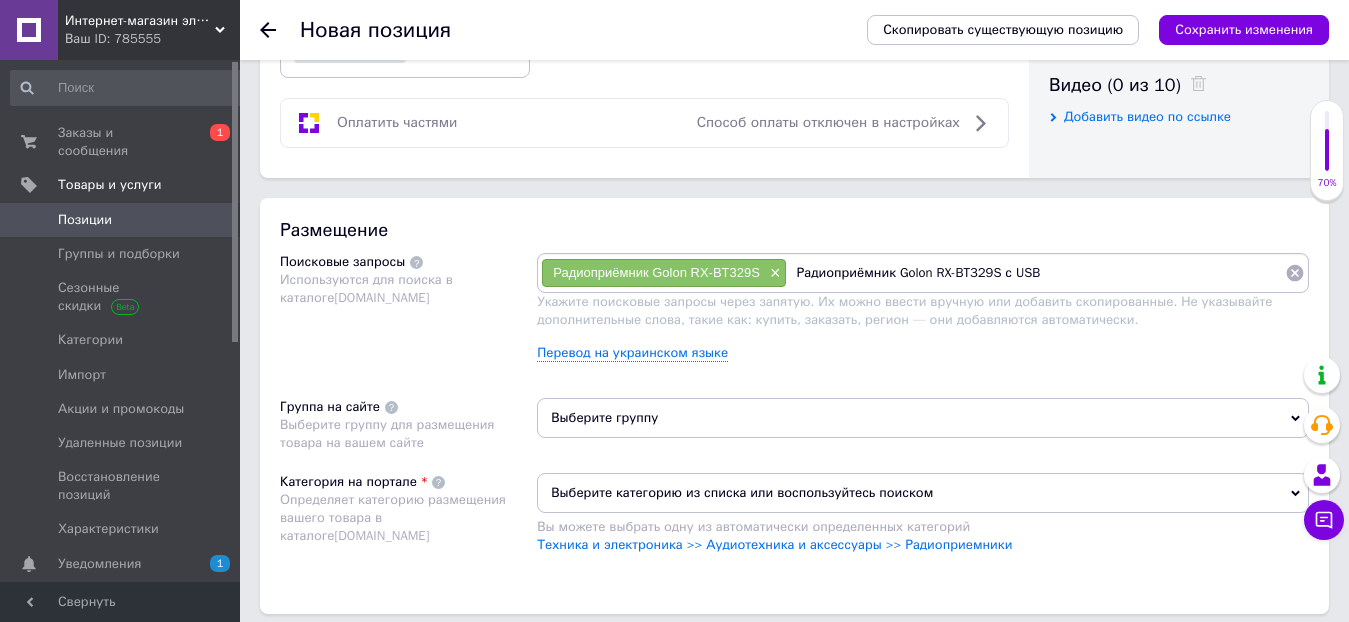 type 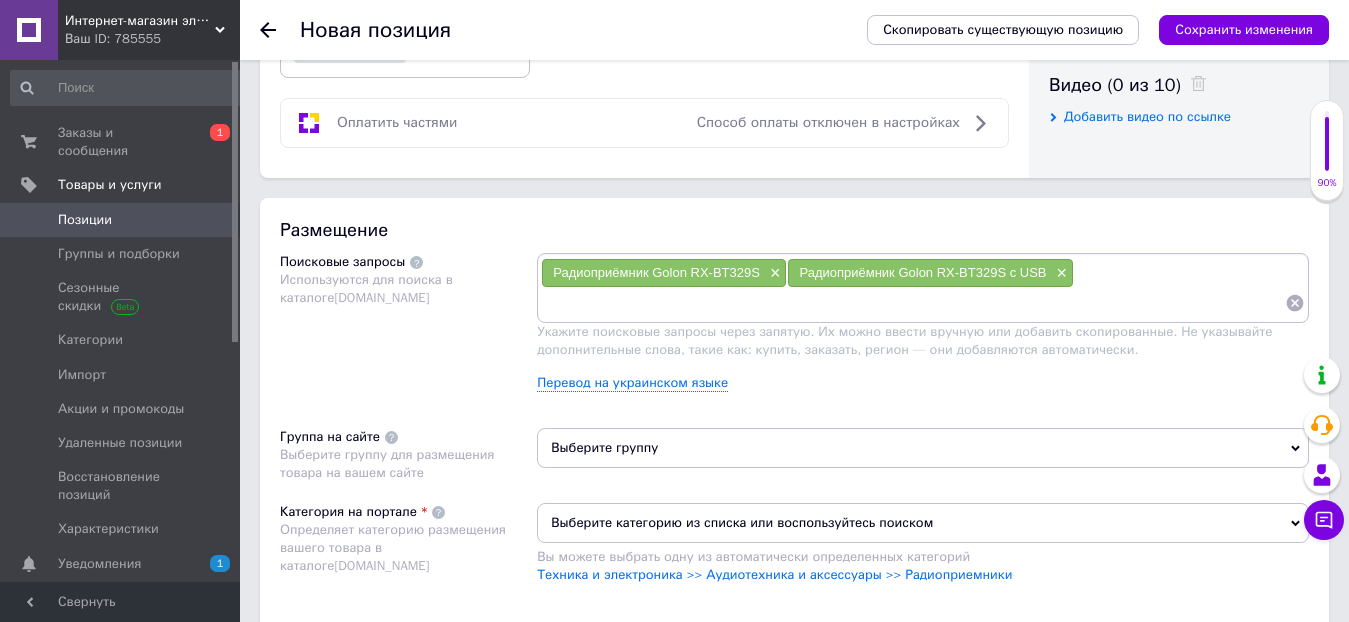 click on "Радиоприёмник Golon RX-BT329S × Радиоприёмник Golon RX-BT329S с USB ×" at bounding box center [923, 288] 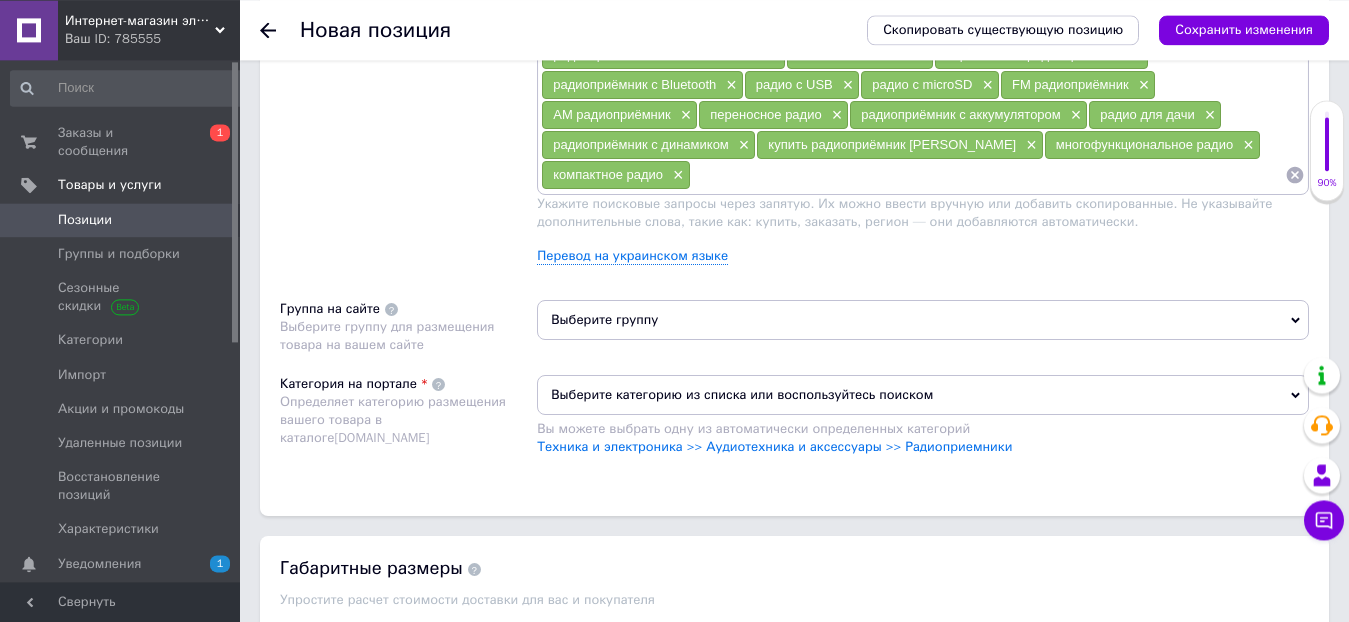 scroll, scrollTop: 1326, scrollLeft: 0, axis: vertical 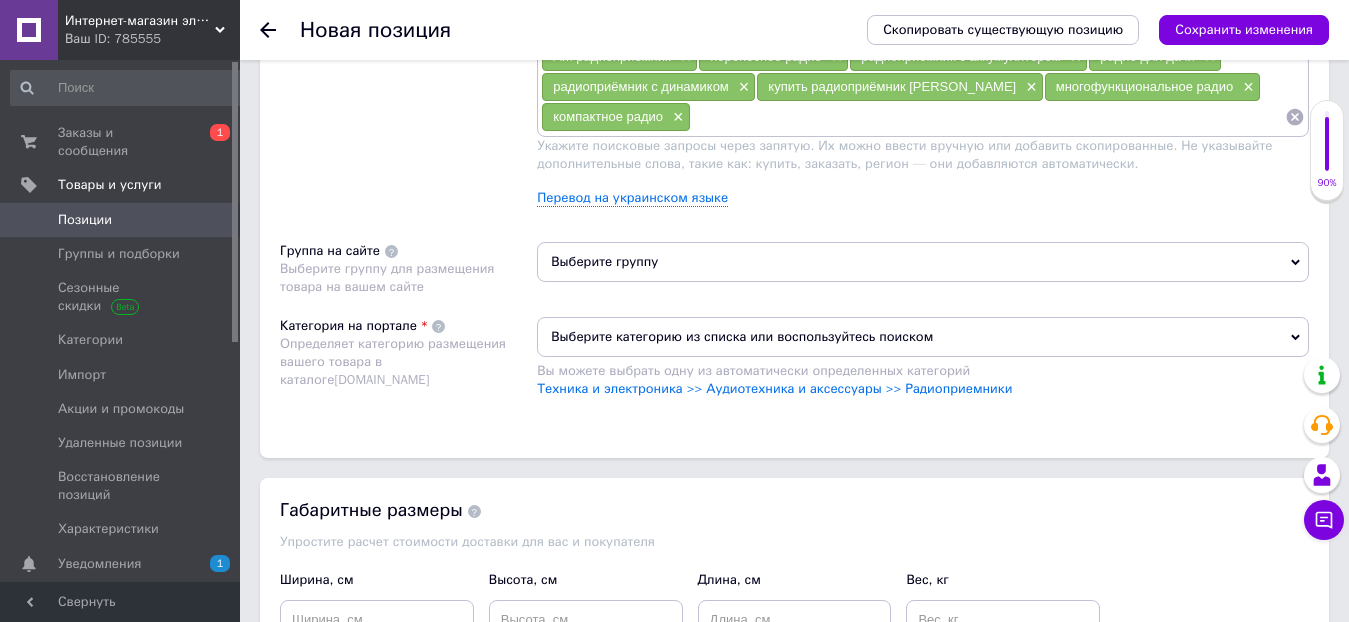 click on "Выберите группу" at bounding box center [923, 262] 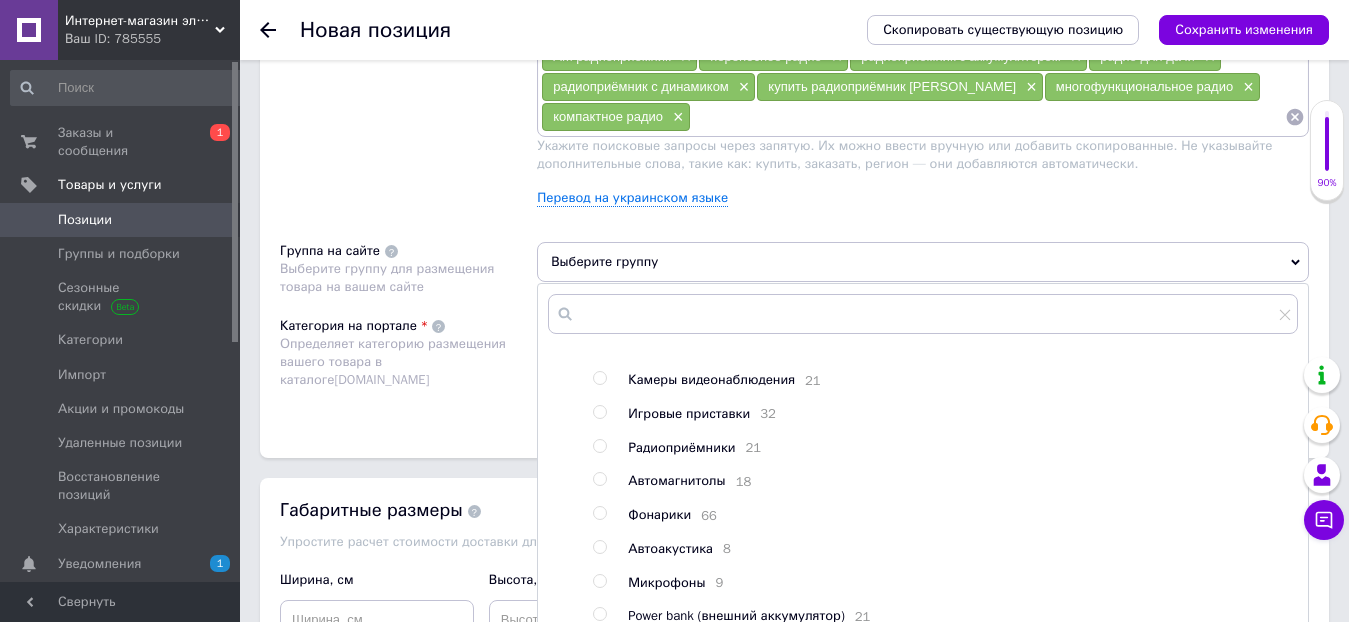 scroll, scrollTop: 204, scrollLeft: 0, axis: vertical 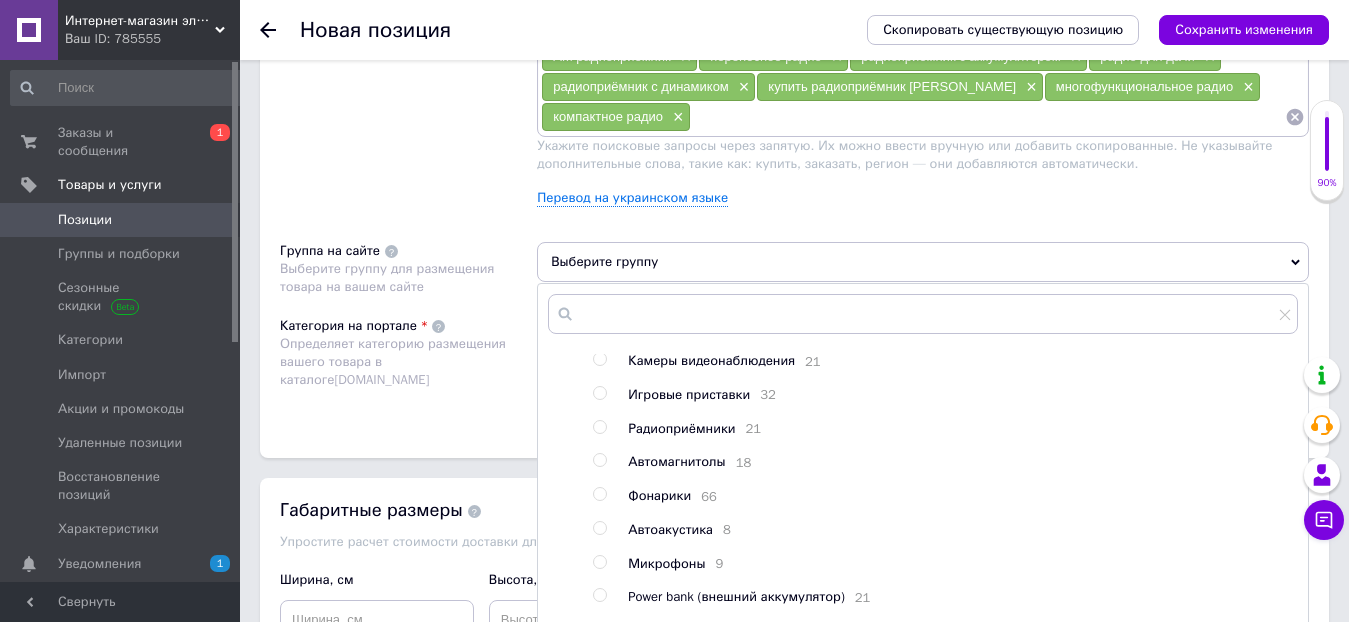 click on "Радиоприёмники" at bounding box center (681, 428) 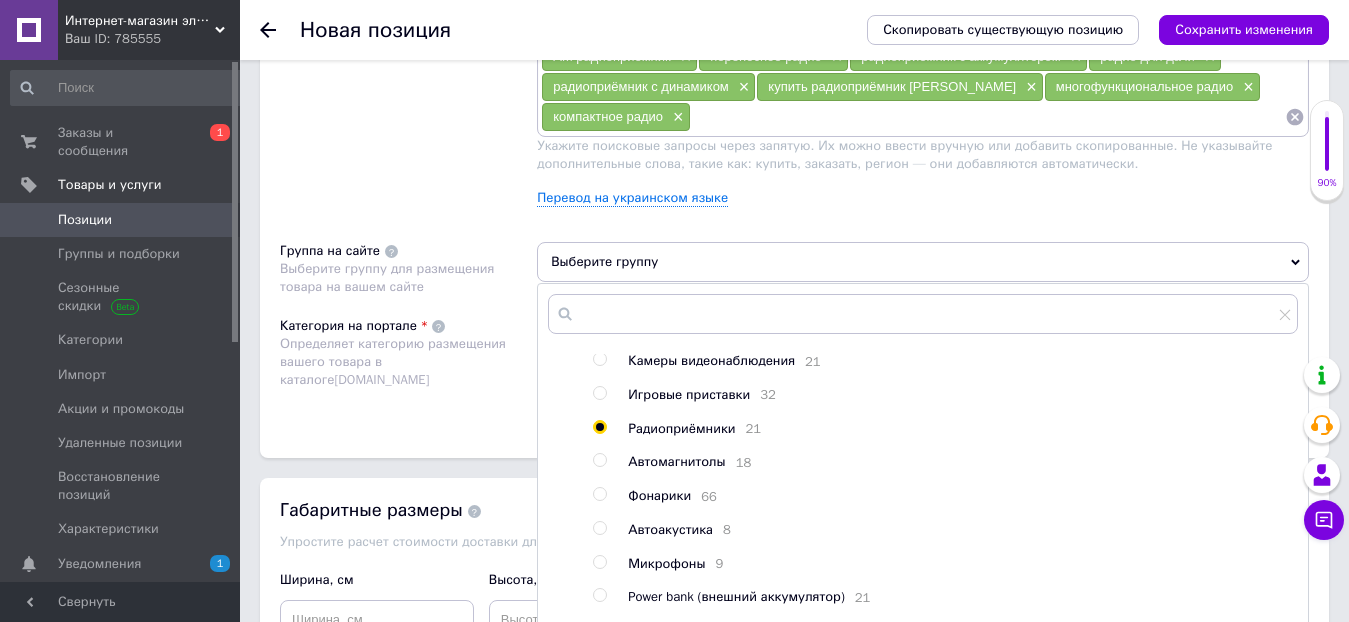 radio on "true" 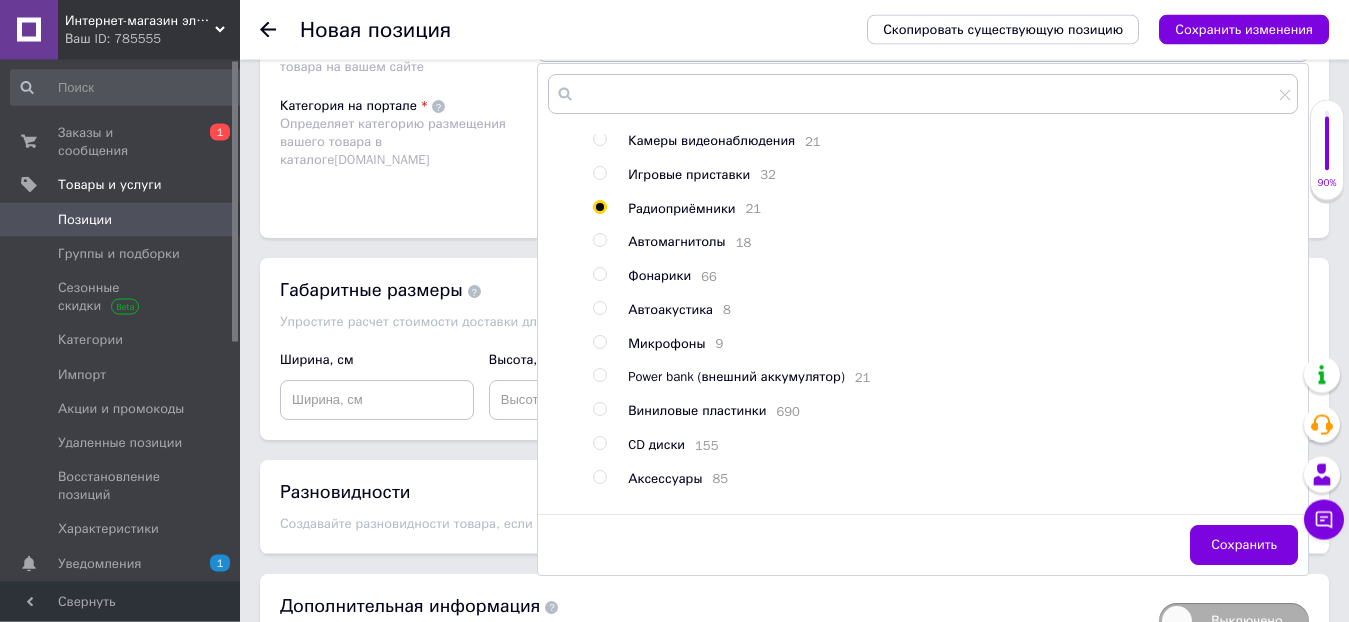 scroll, scrollTop: 1632, scrollLeft: 0, axis: vertical 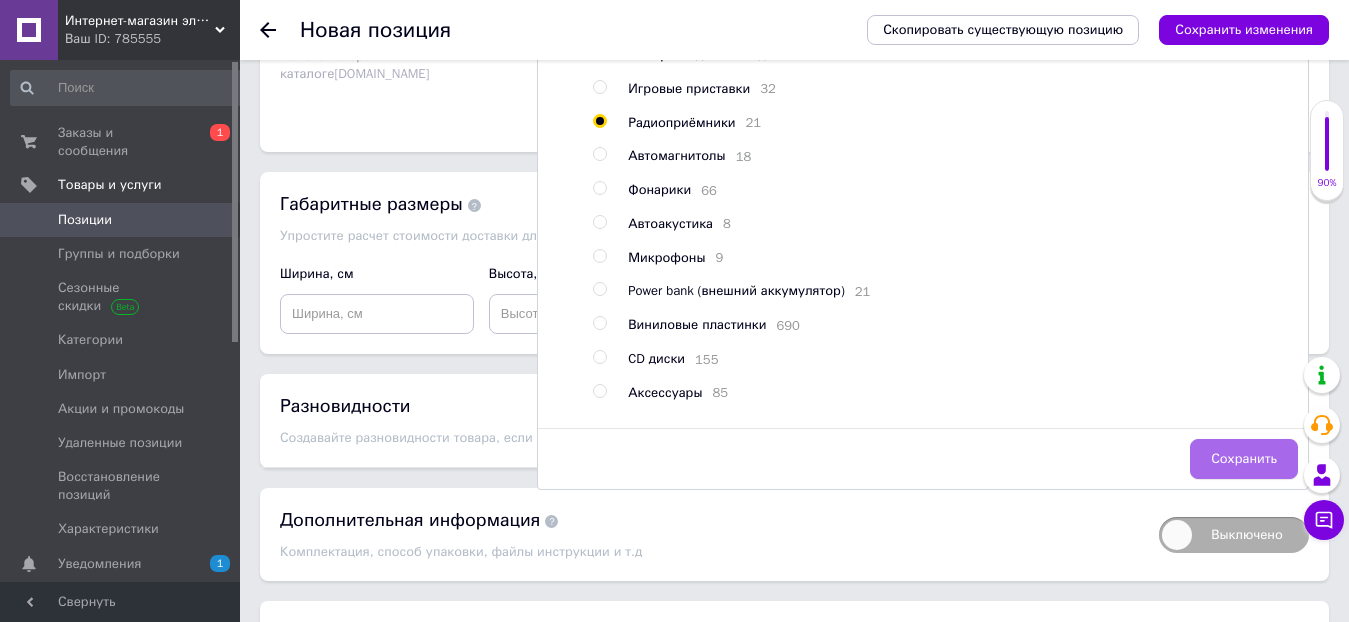 click on "Сохранить" at bounding box center (1244, 459) 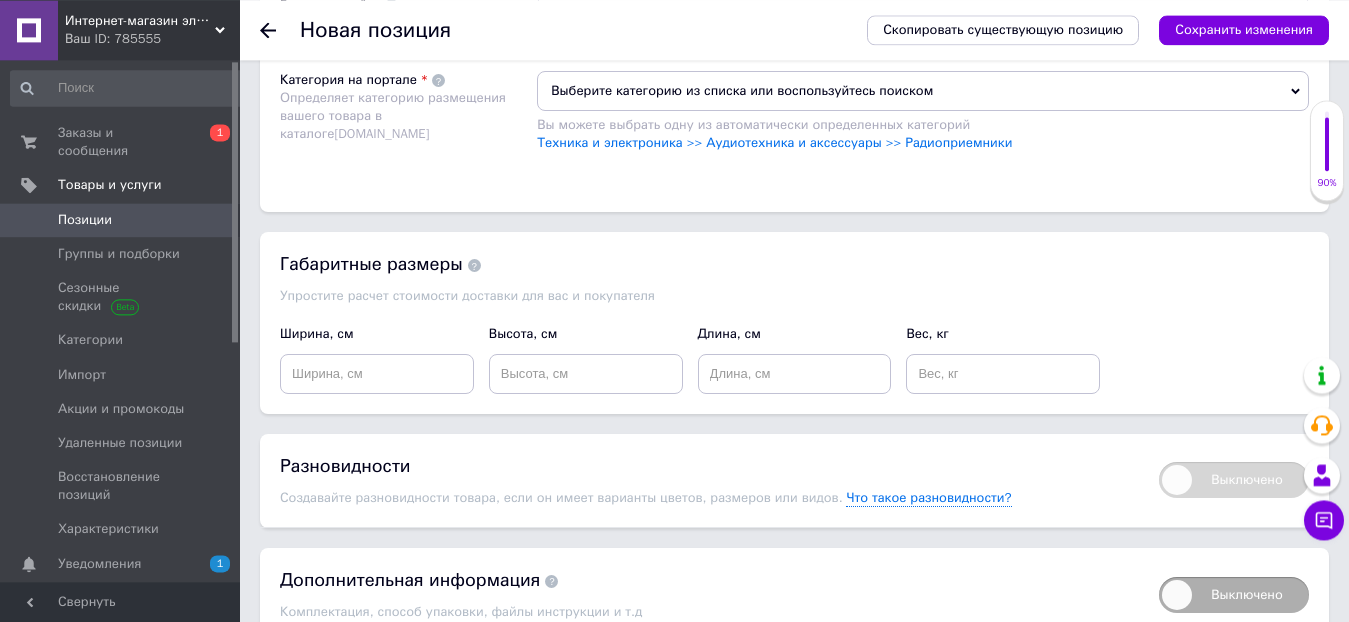 scroll, scrollTop: 1530, scrollLeft: 0, axis: vertical 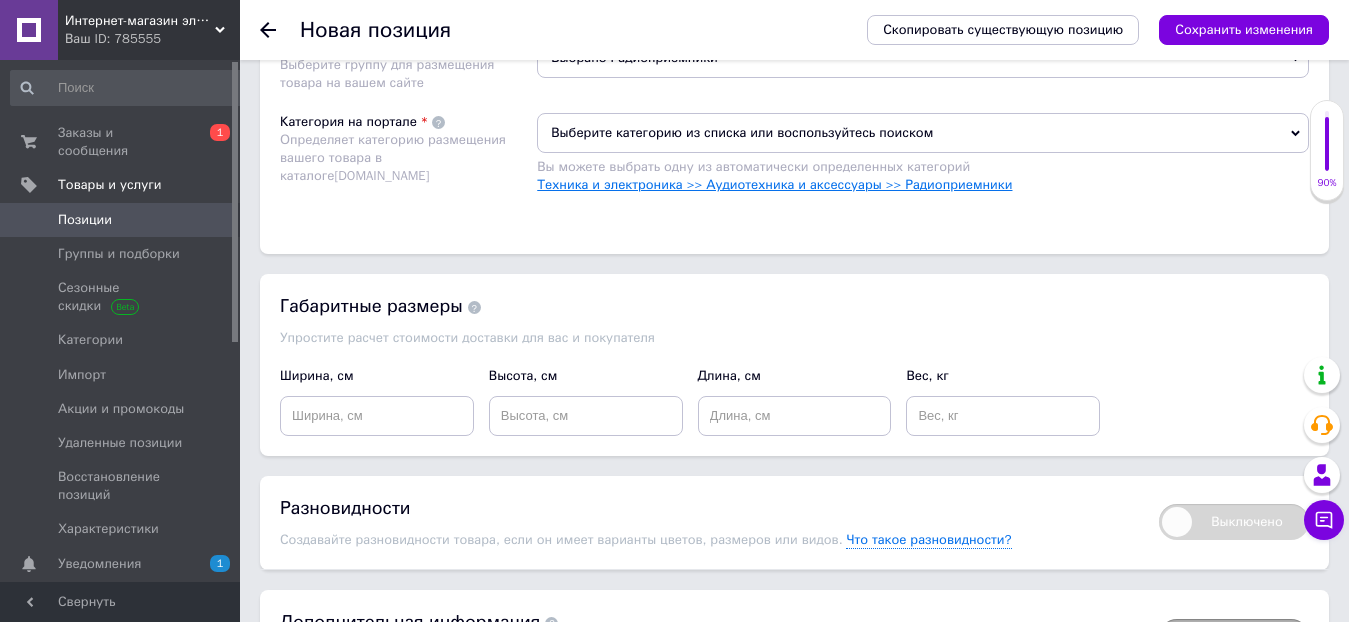 click on "Техника и электроника >> Аудиотехника и аксессуары >> Радиоприемники" at bounding box center (774, 184) 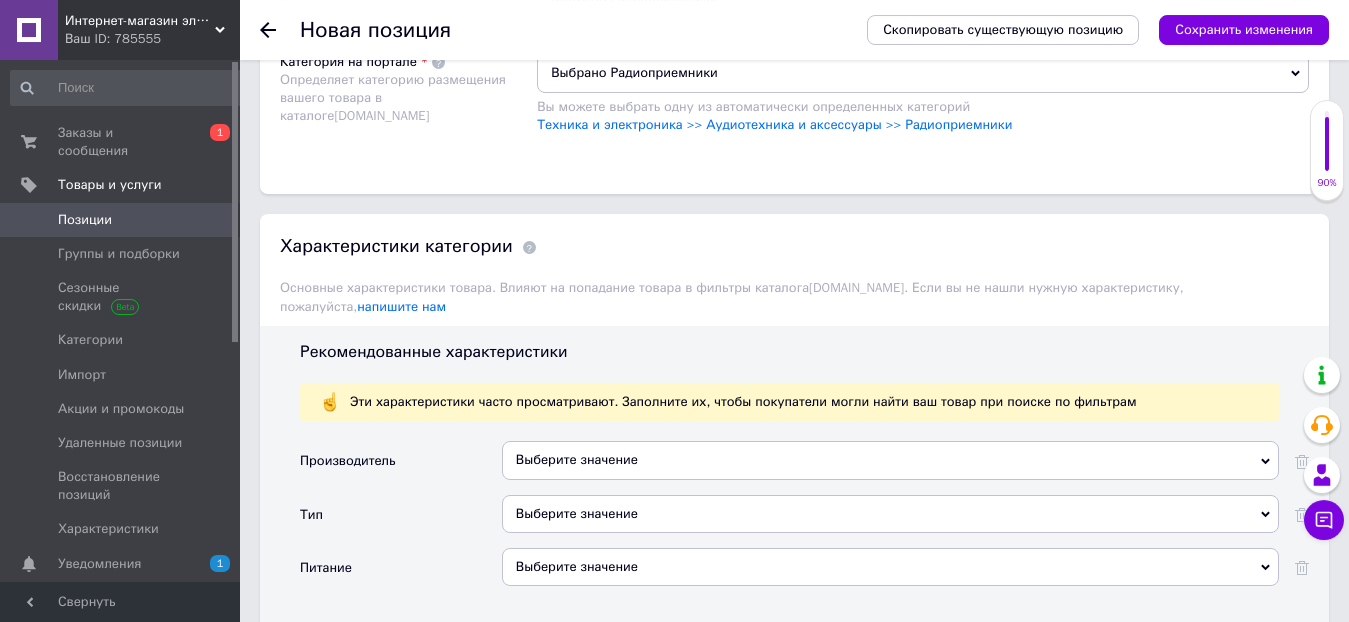 scroll, scrollTop: 1632, scrollLeft: 0, axis: vertical 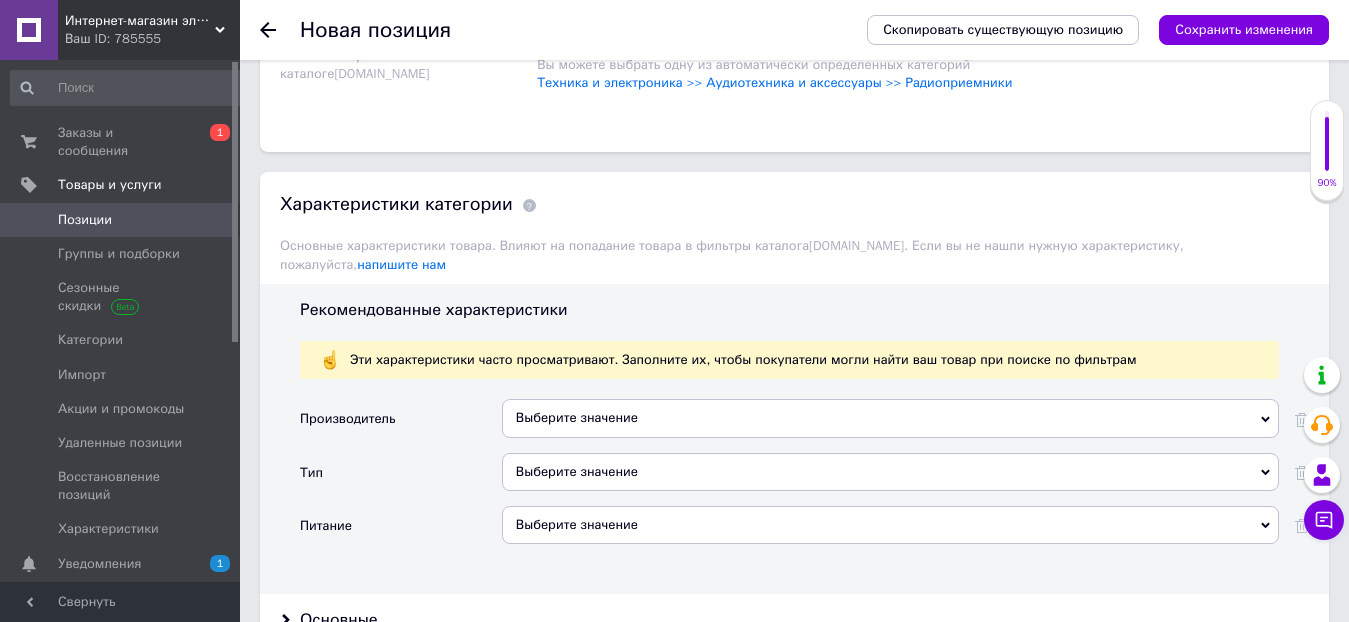 click on "Выберите значение" at bounding box center (890, 418) 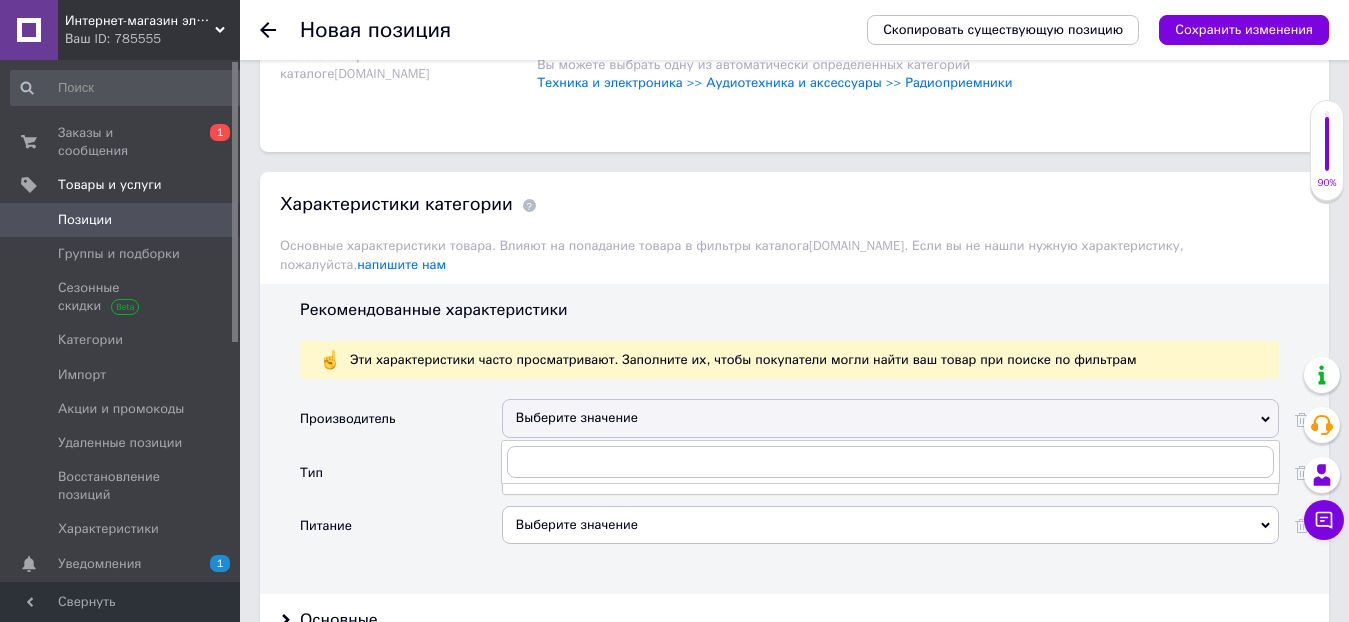 click on "Выберите значение" at bounding box center (890, 418) 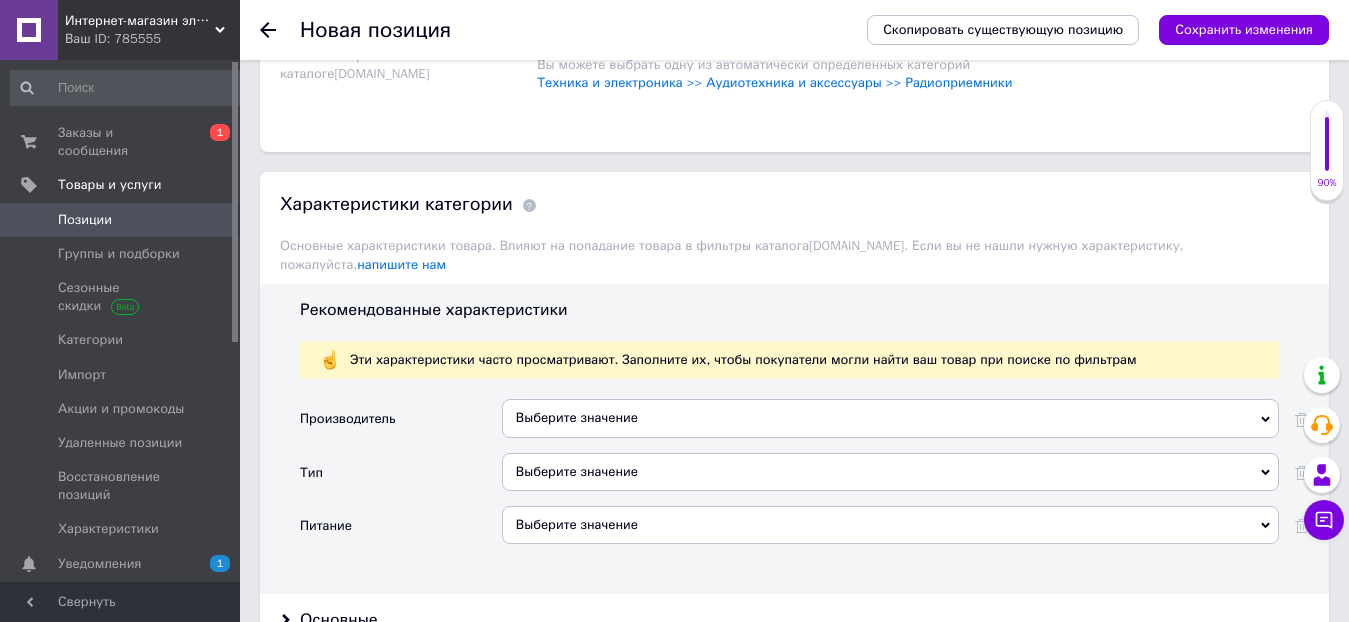 click on "Выберите значение" at bounding box center [890, 418] 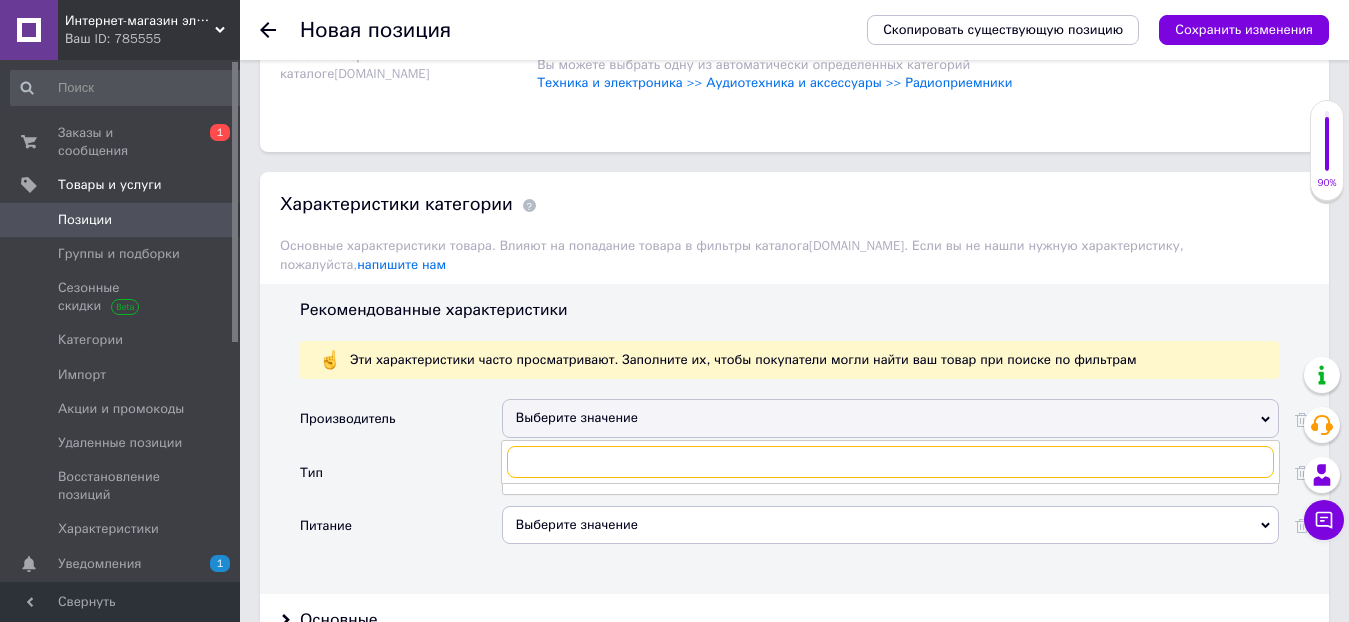 paste on "Golon" 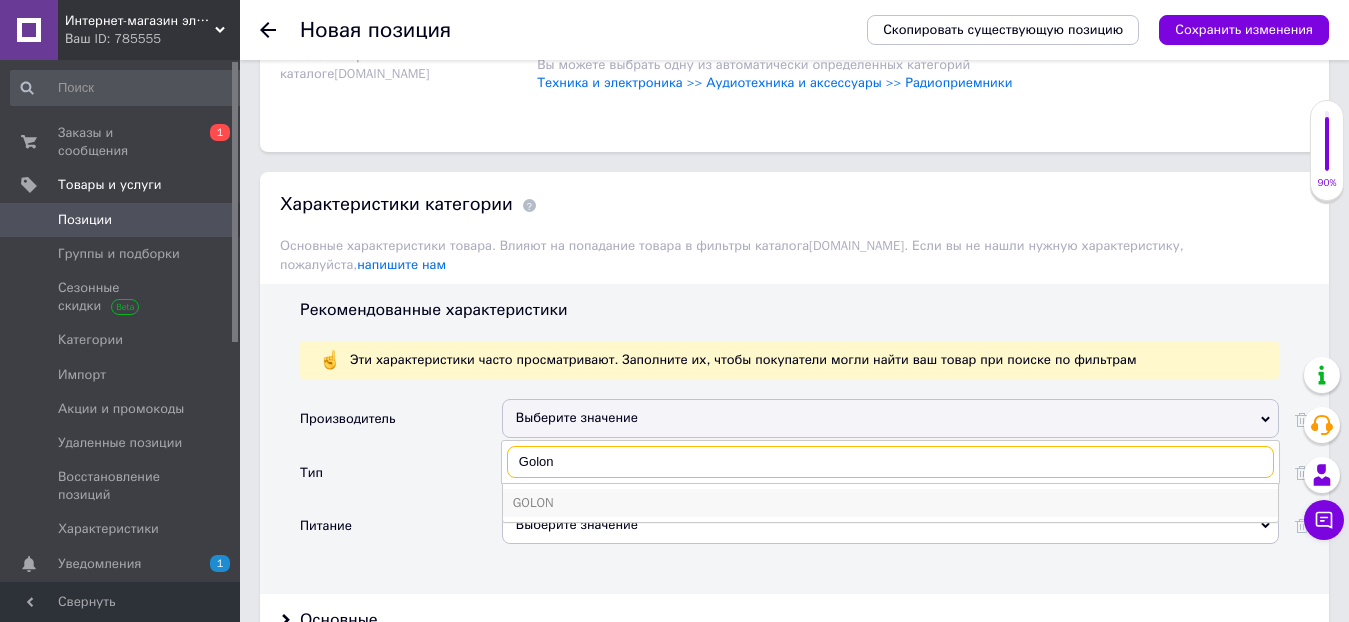 type on "Golon" 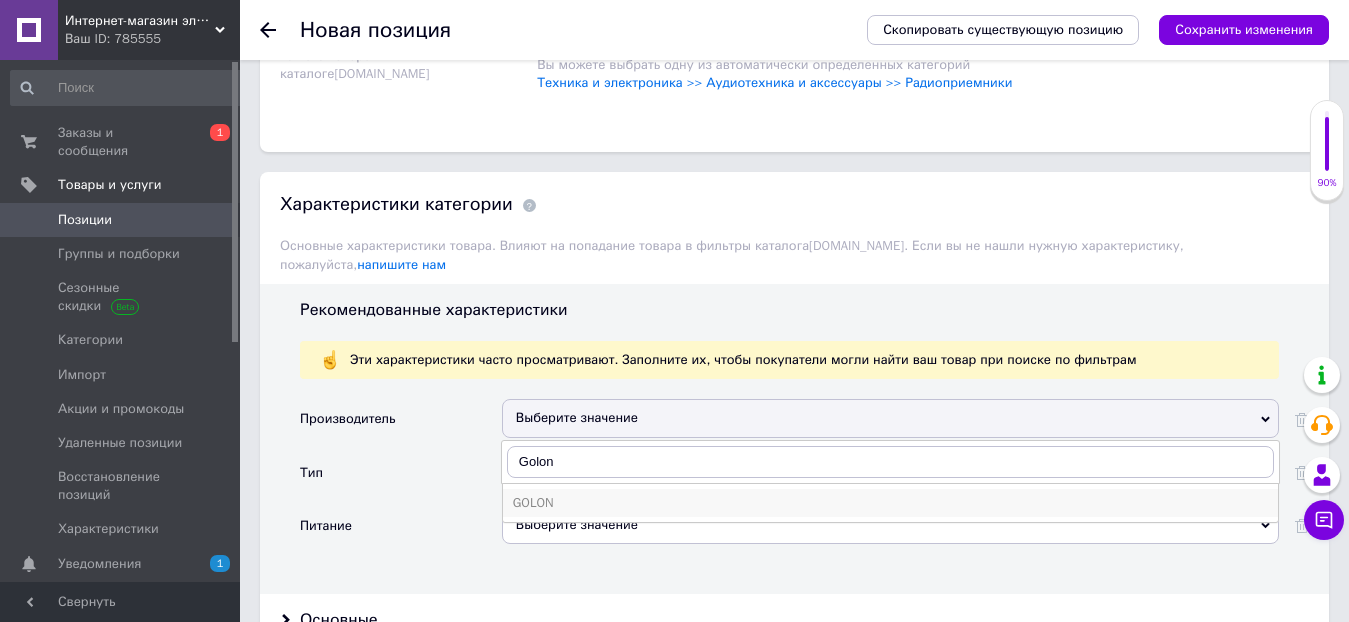 click on "GOLON" at bounding box center (890, 503) 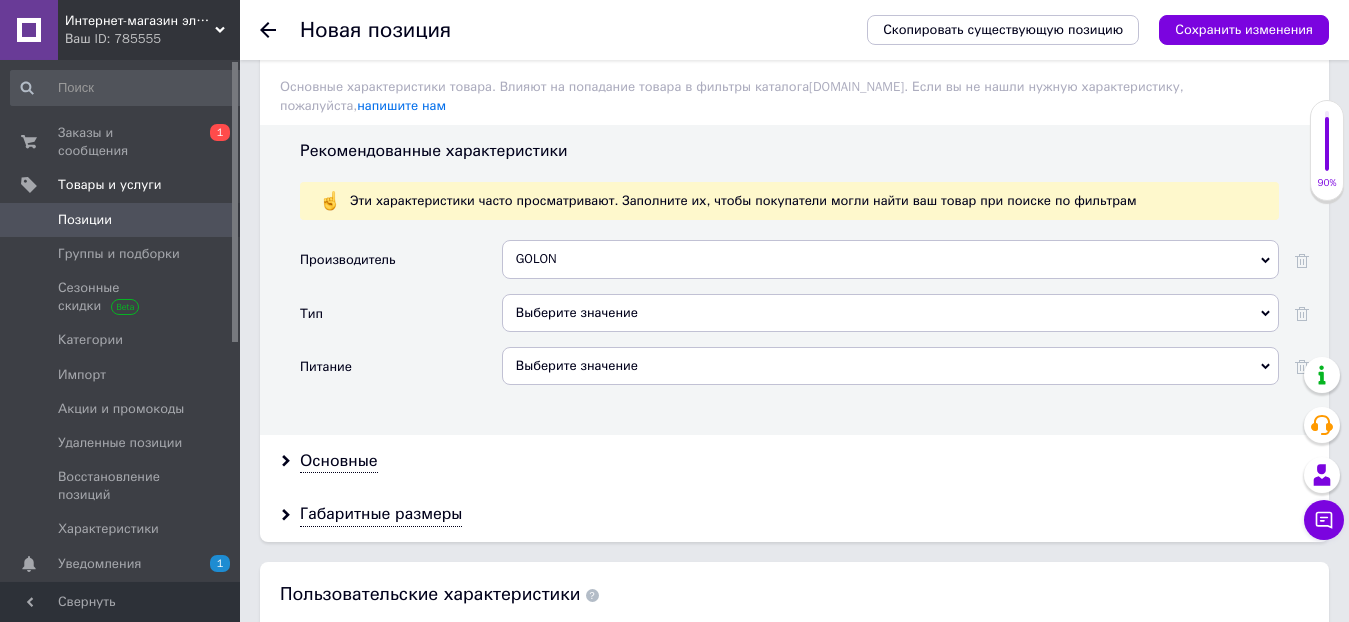 scroll, scrollTop: 1836, scrollLeft: 0, axis: vertical 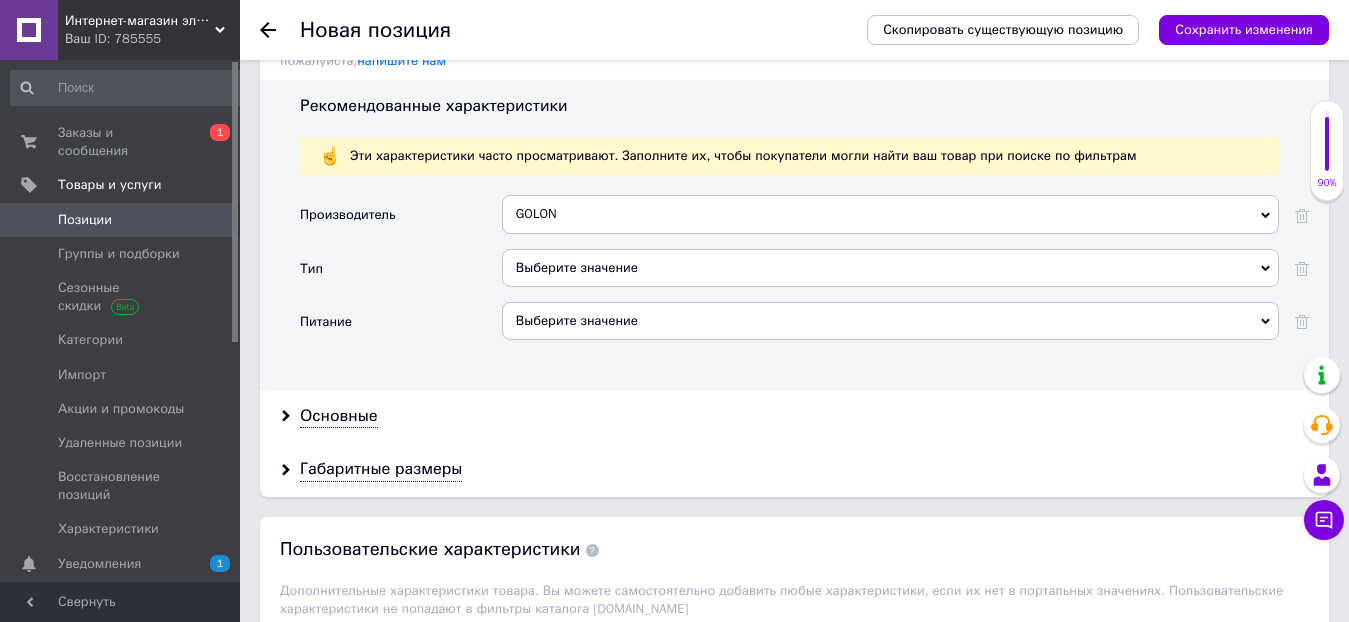 click on "Выберите значение" at bounding box center (890, 268) 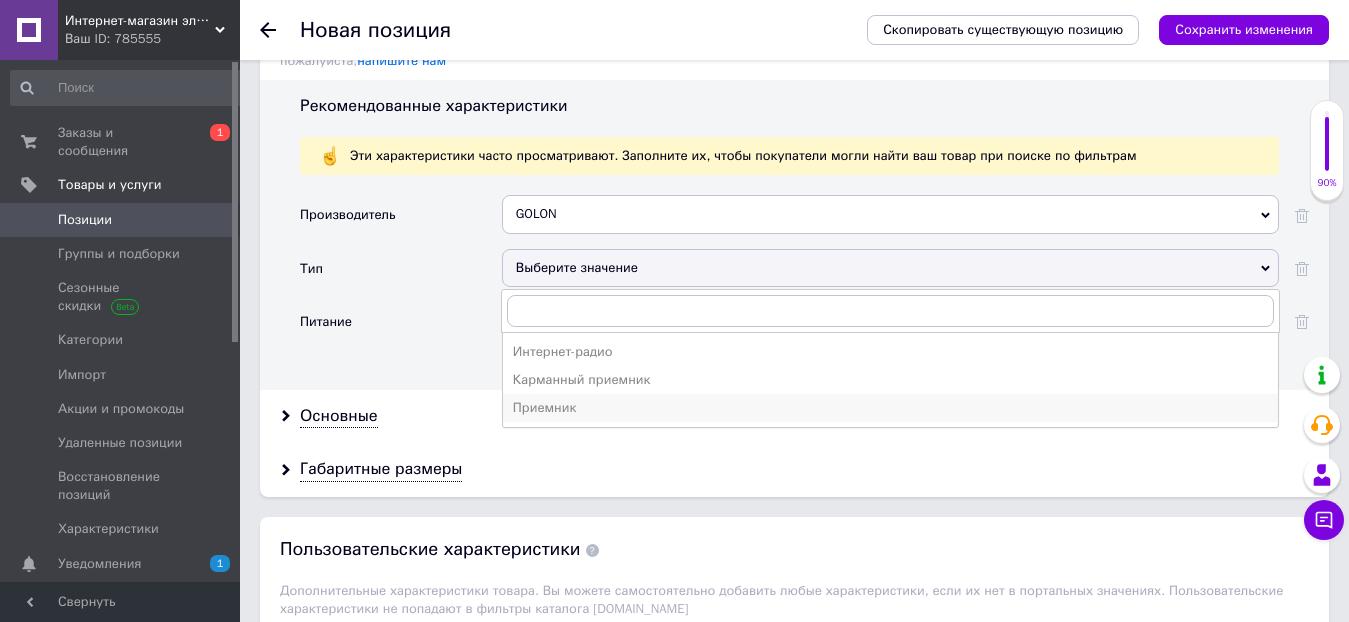 click on "Приемник" at bounding box center (890, 408) 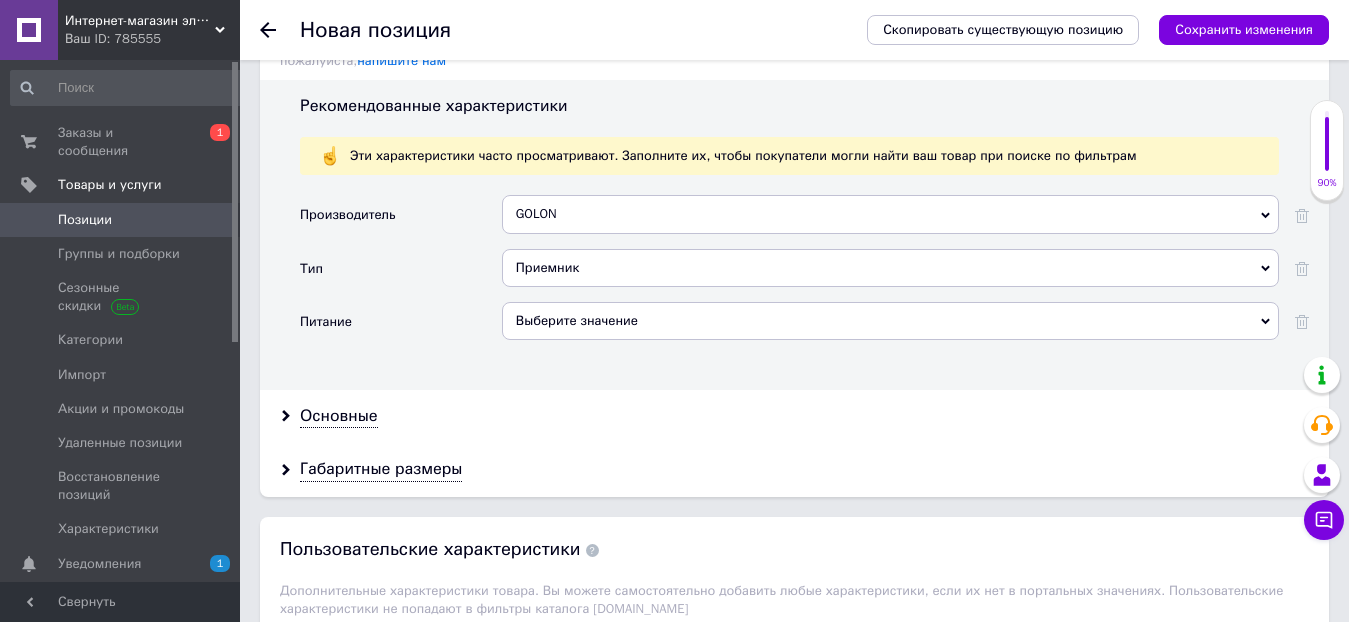 click on "Выберите значение" at bounding box center (890, 321) 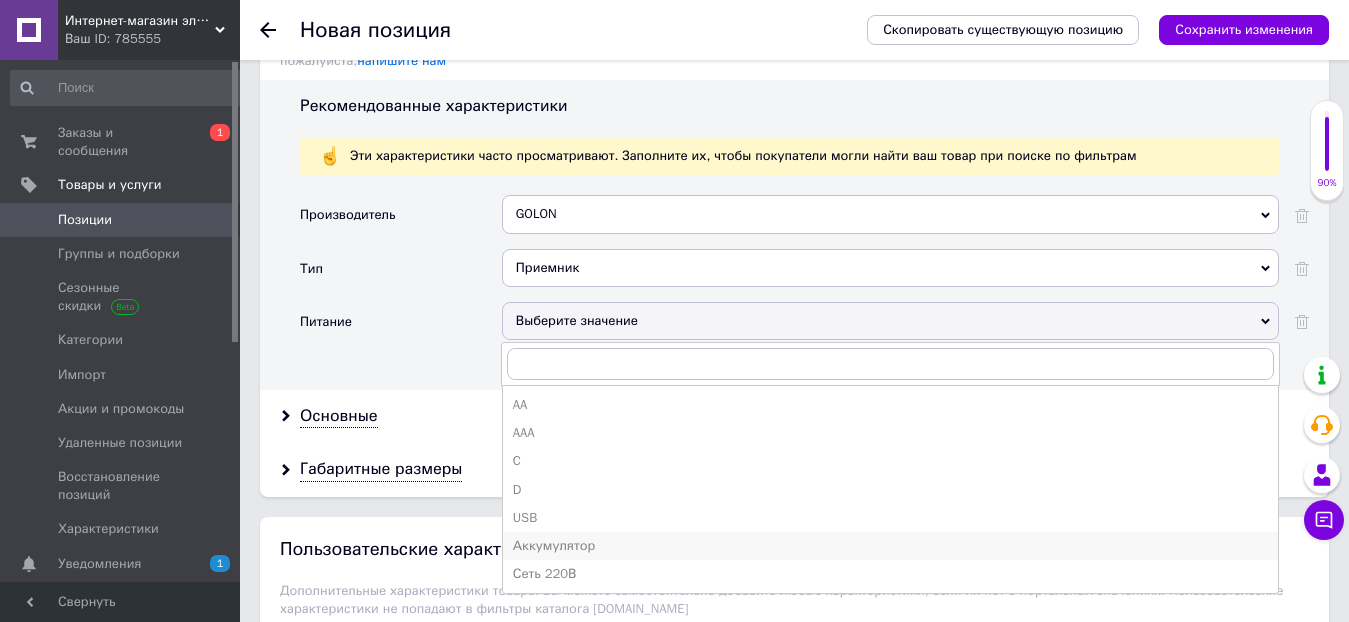click on "Аккумулятор" at bounding box center [890, 546] 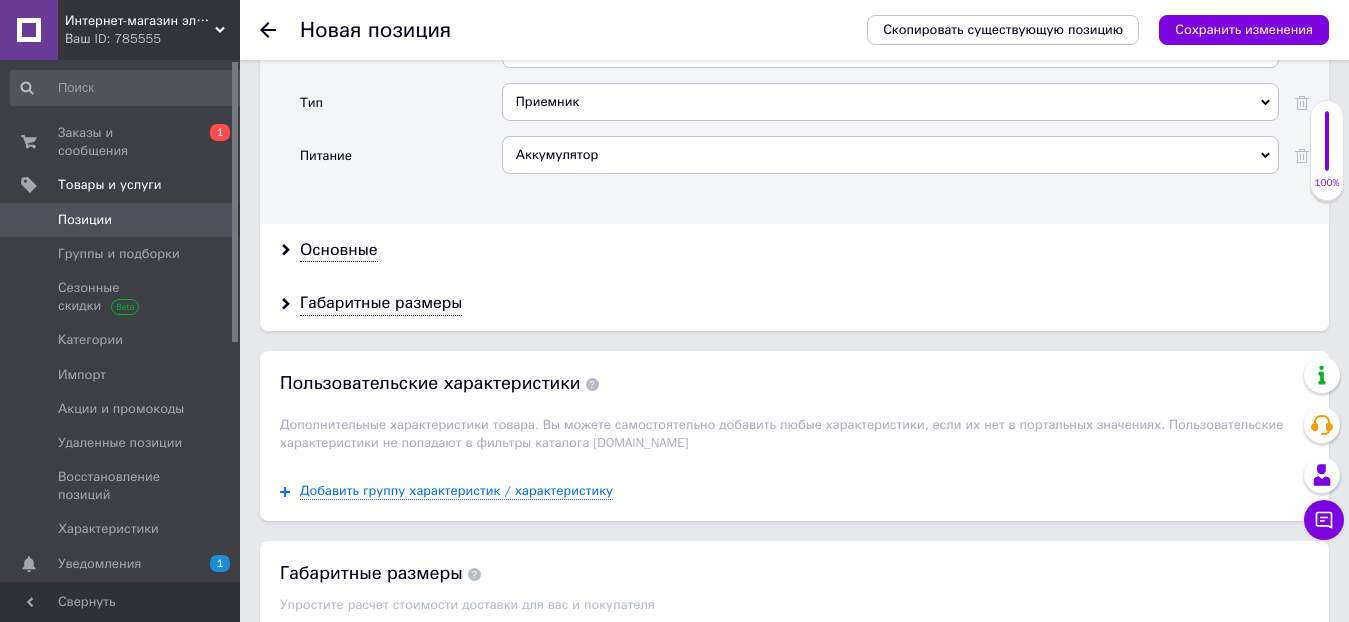 scroll, scrollTop: 2040, scrollLeft: 0, axis: vertical 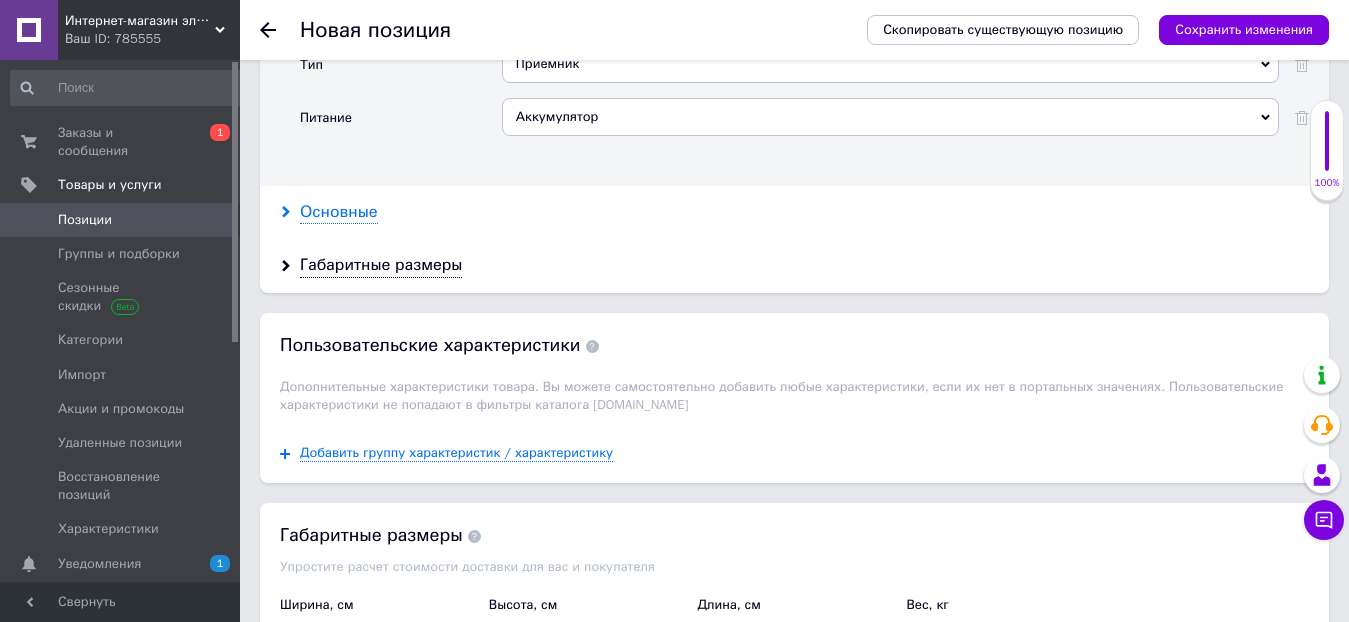 click on "Основные" at bounding box center [339, 212] 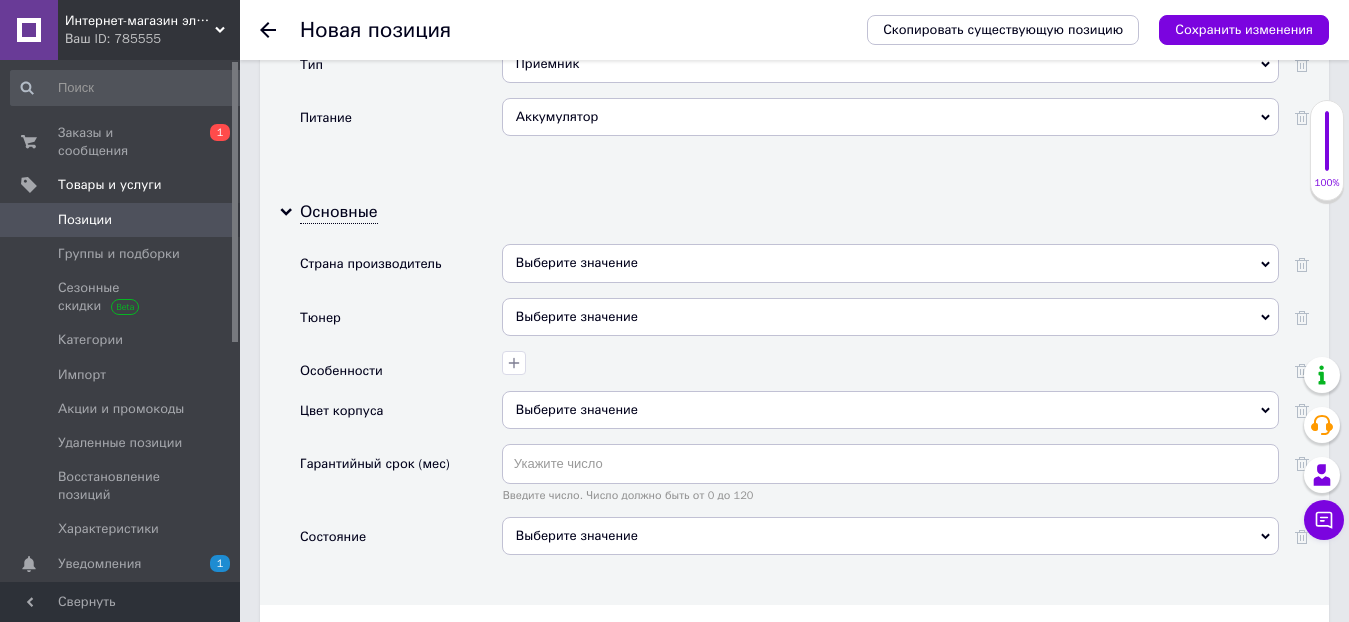 click on "Выберите значение" at bounding box center (890, 410) 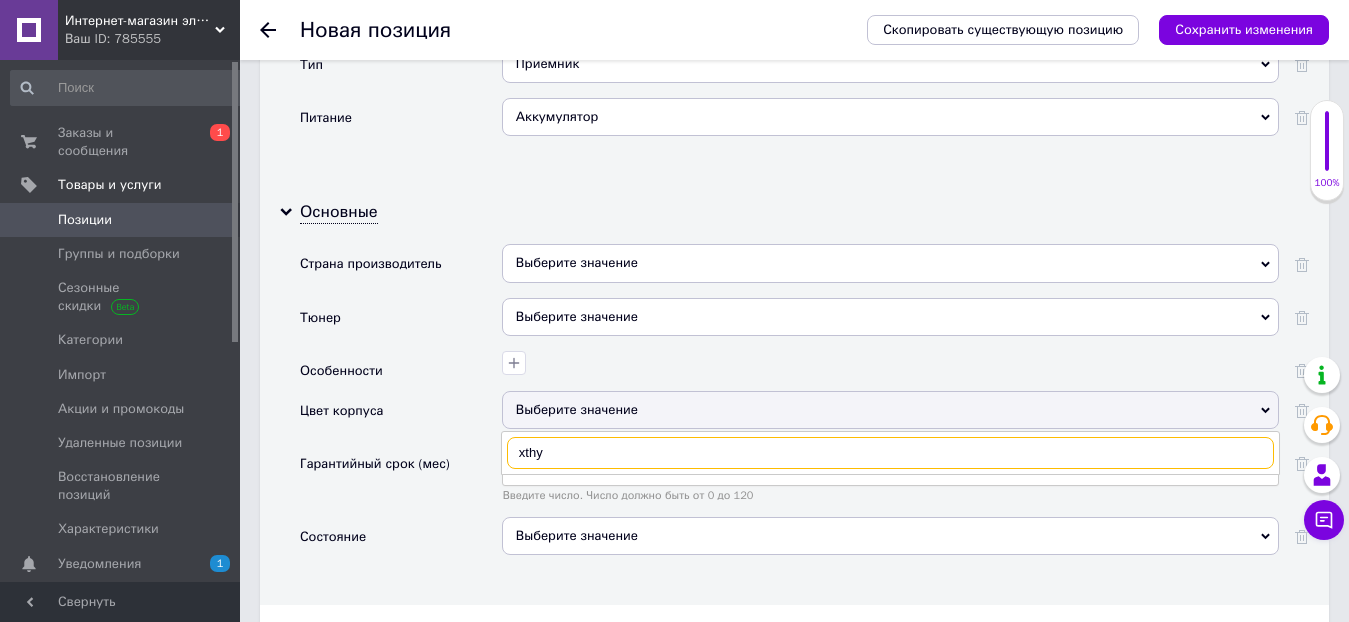 drag, startPoint x: 562, startPoint y: 438, endPoint x: 457, endPoint y: 428, distance: 105.47511 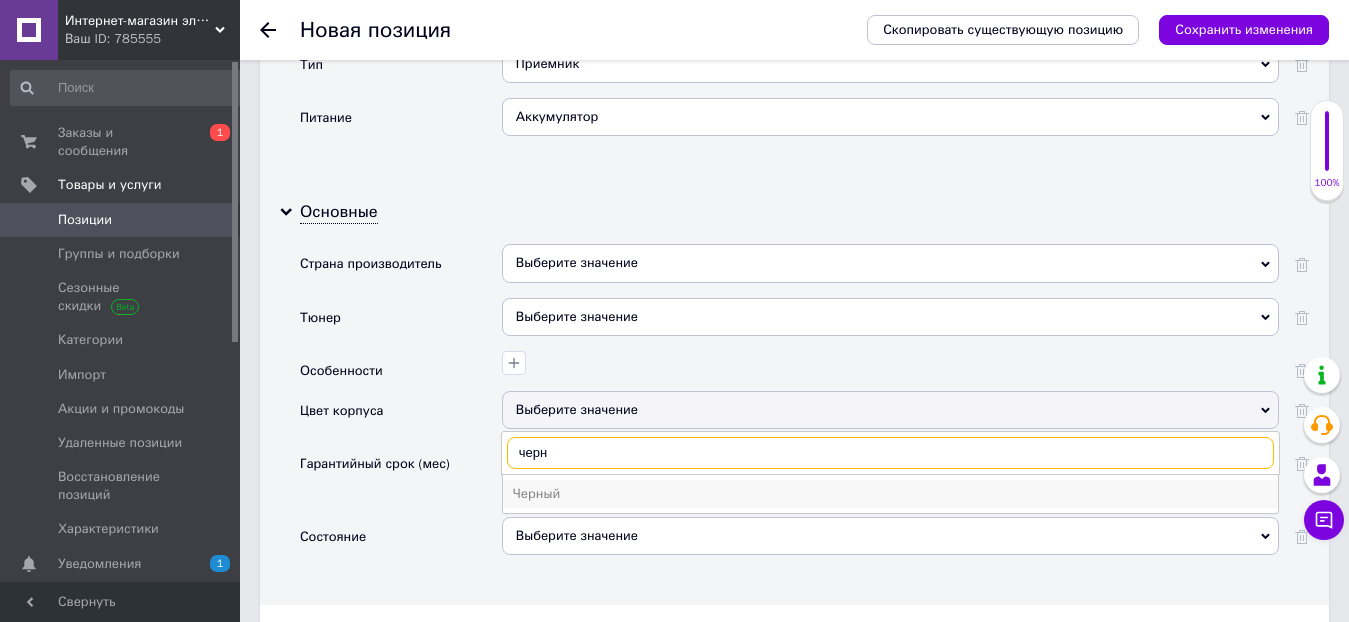 type on "черн" 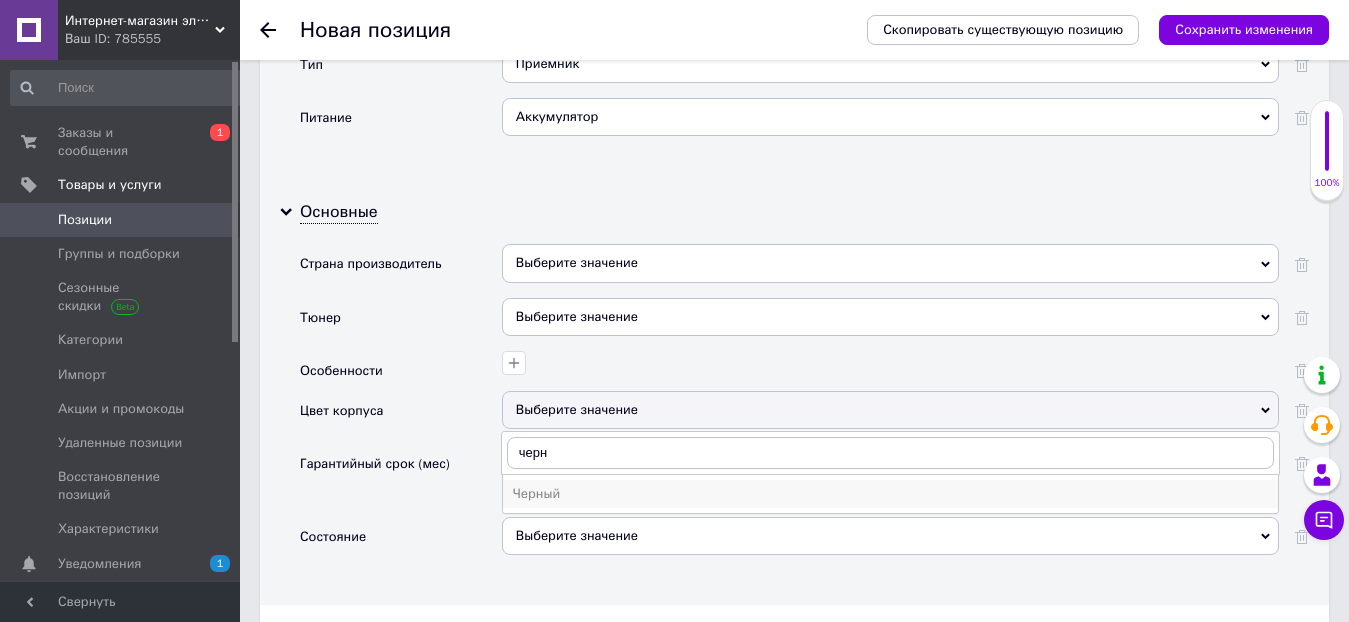 click on "Черный" at bounding box center [890, 494] 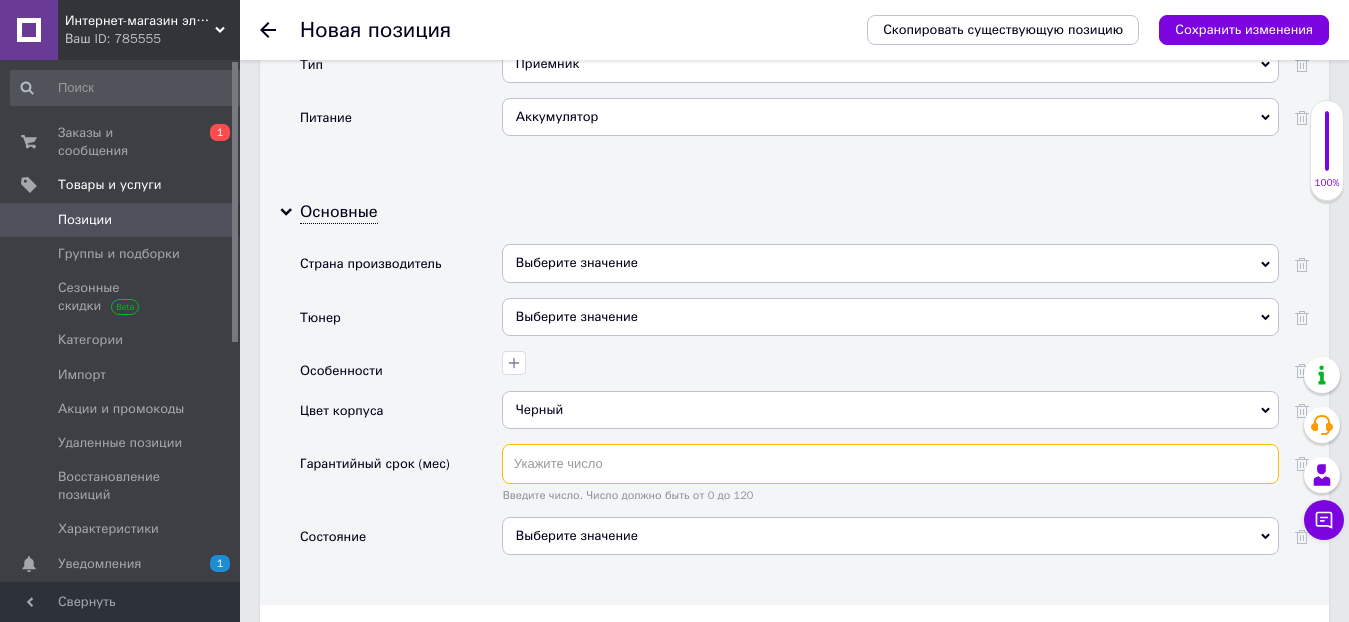 click at bounding box center [890, 464] 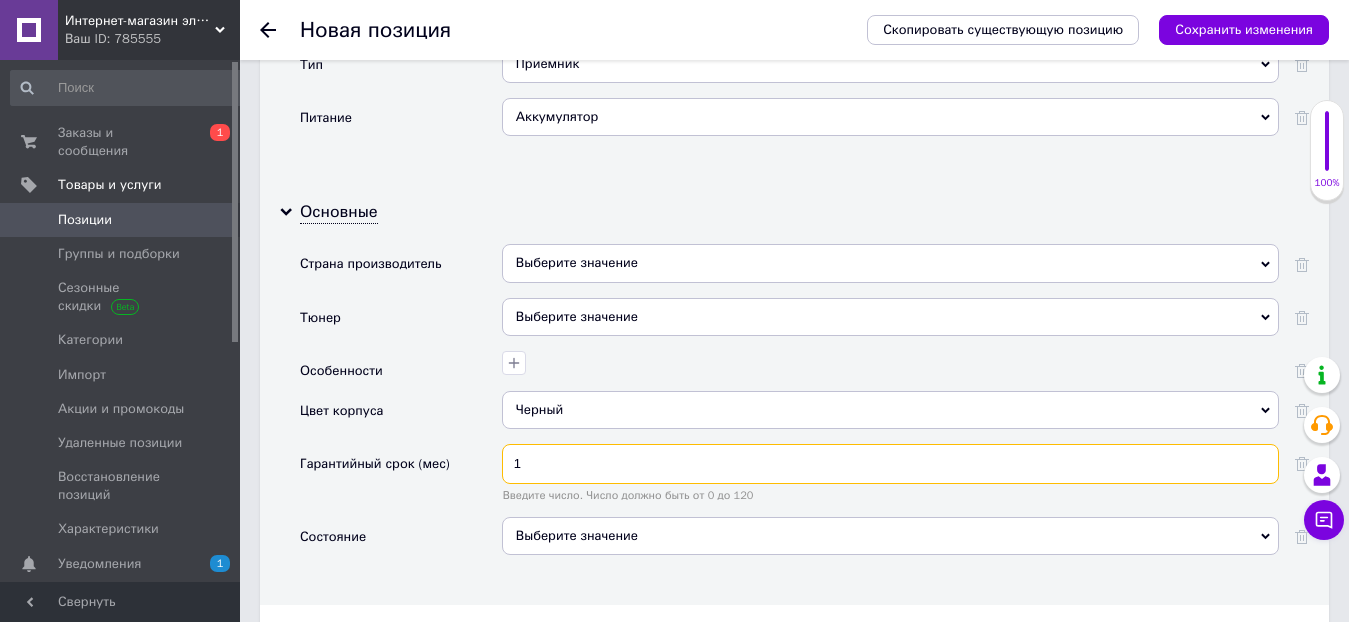 type on "1" 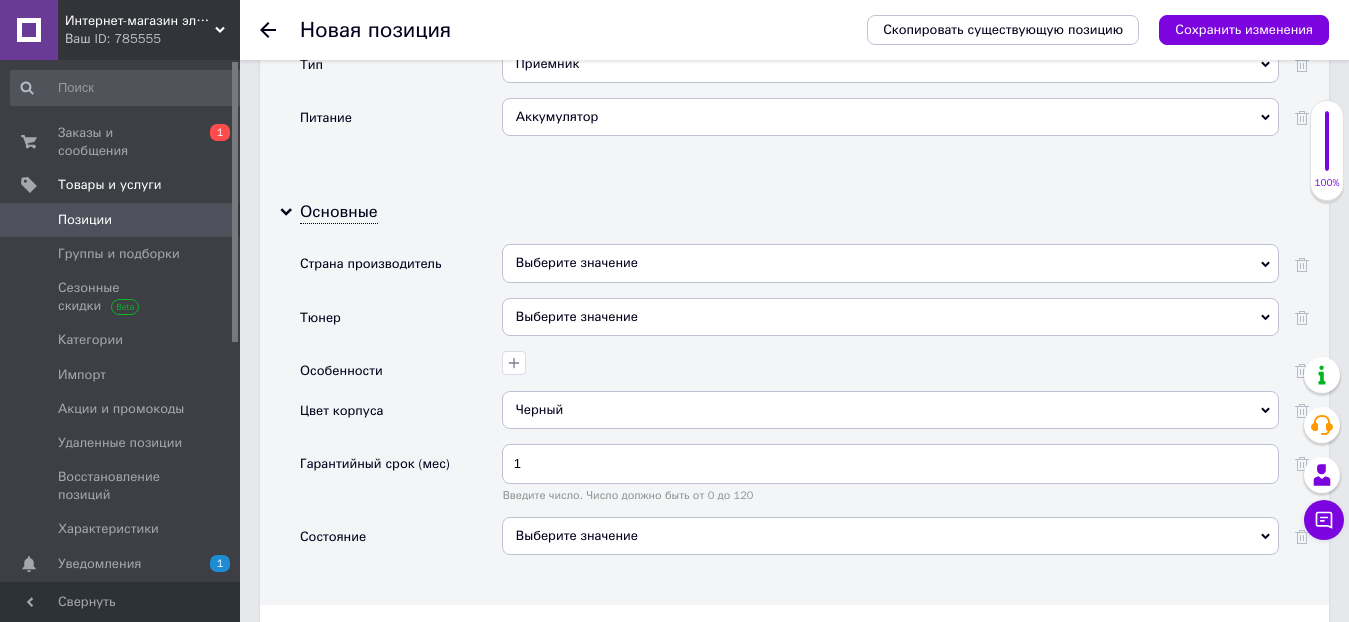 click on "Выберите значение" at bounding box center (890, 536) 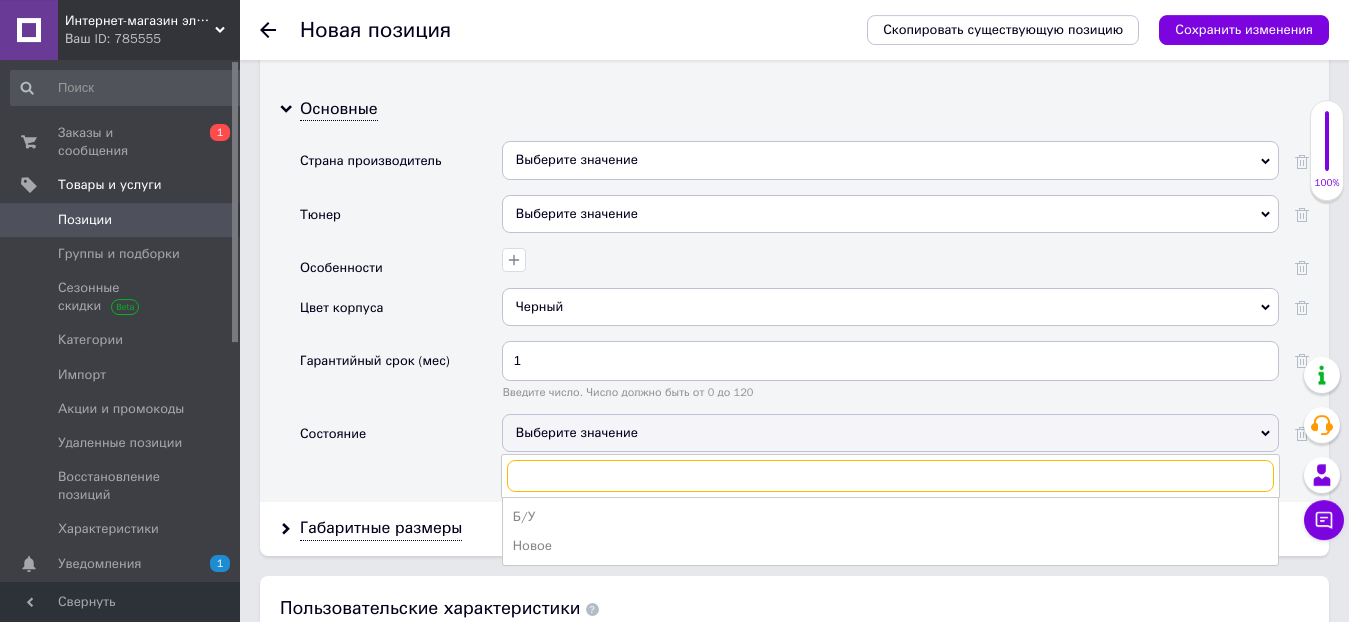 scroll, scrollTop: 2244, scrollLeft: 0, axis: vertical 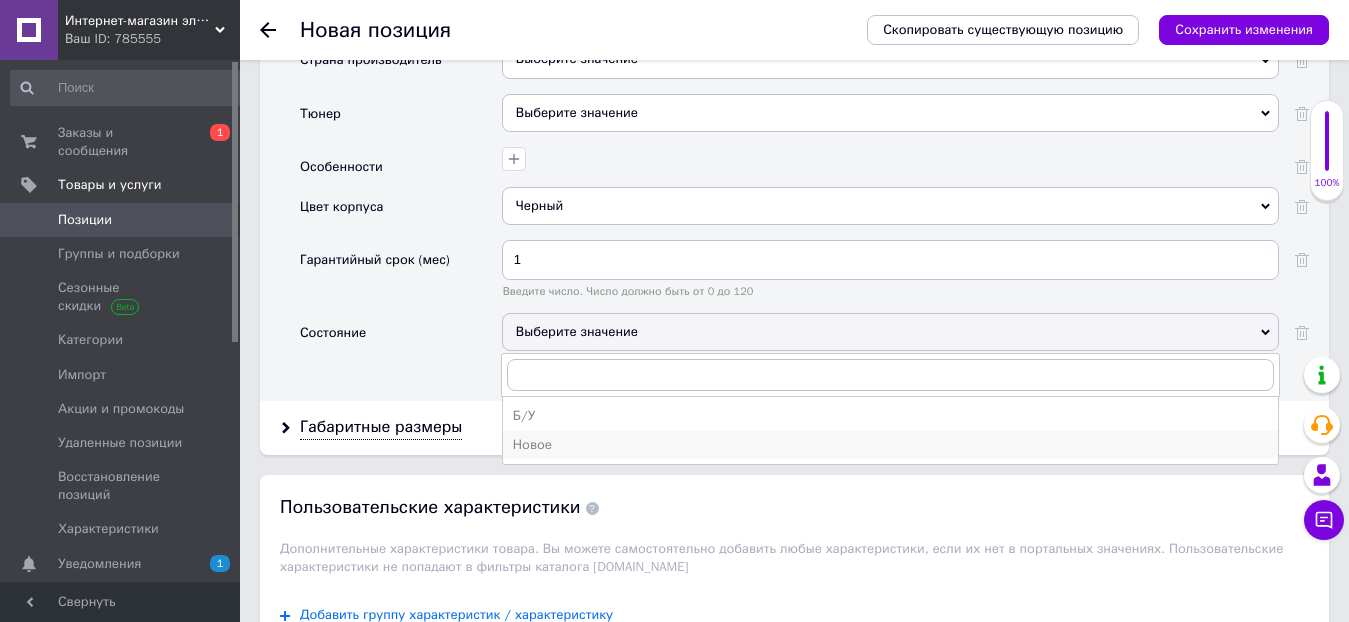 click on "Новое" at bounding box center (890, 445) 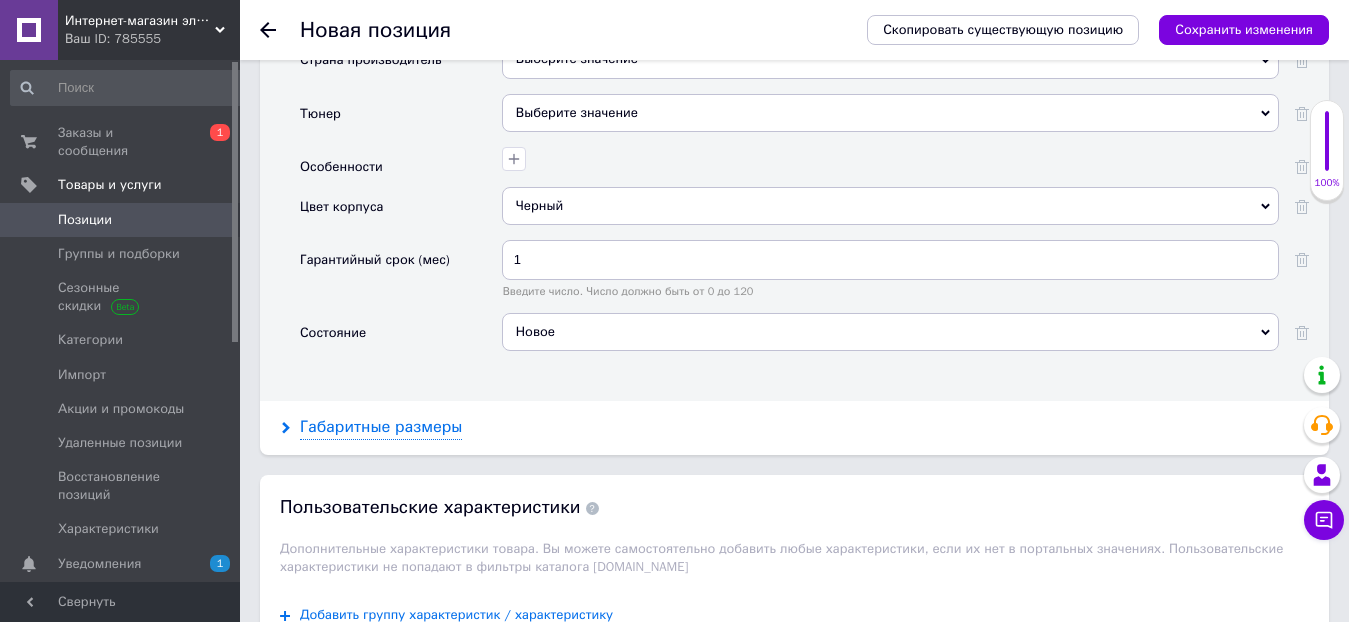 click on "Габаритные размеры" at bounding box center [381, 427] 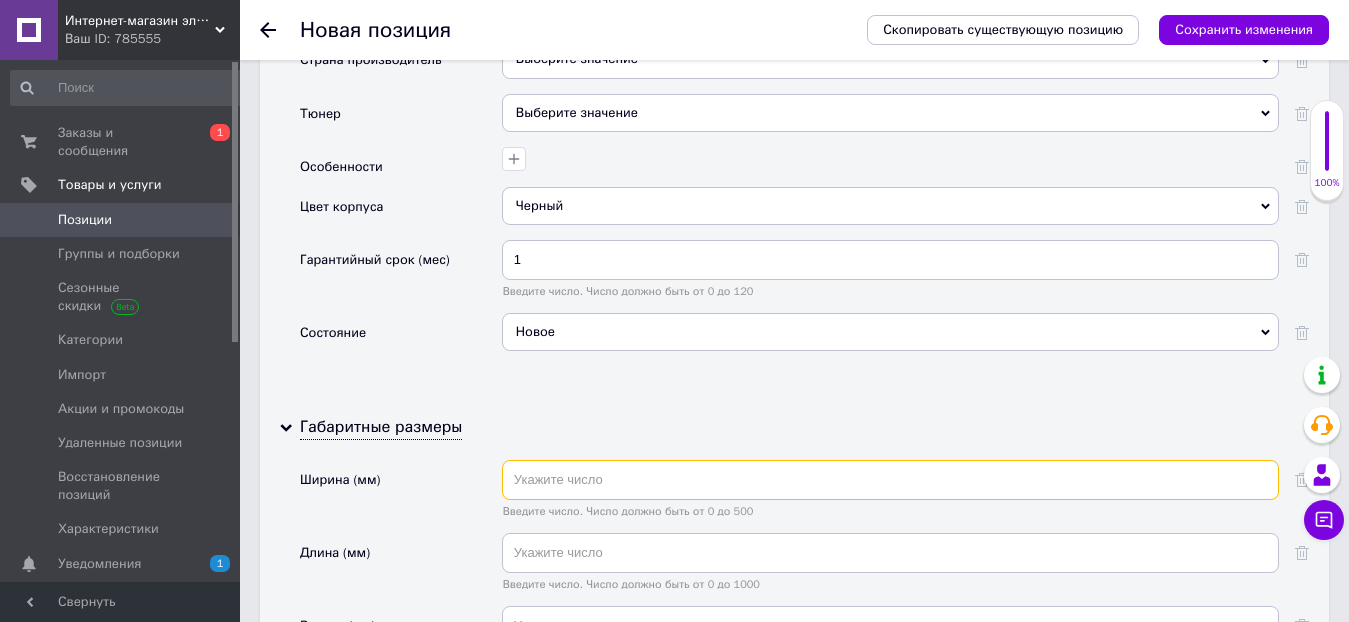 click at bounding box center (890, 480) 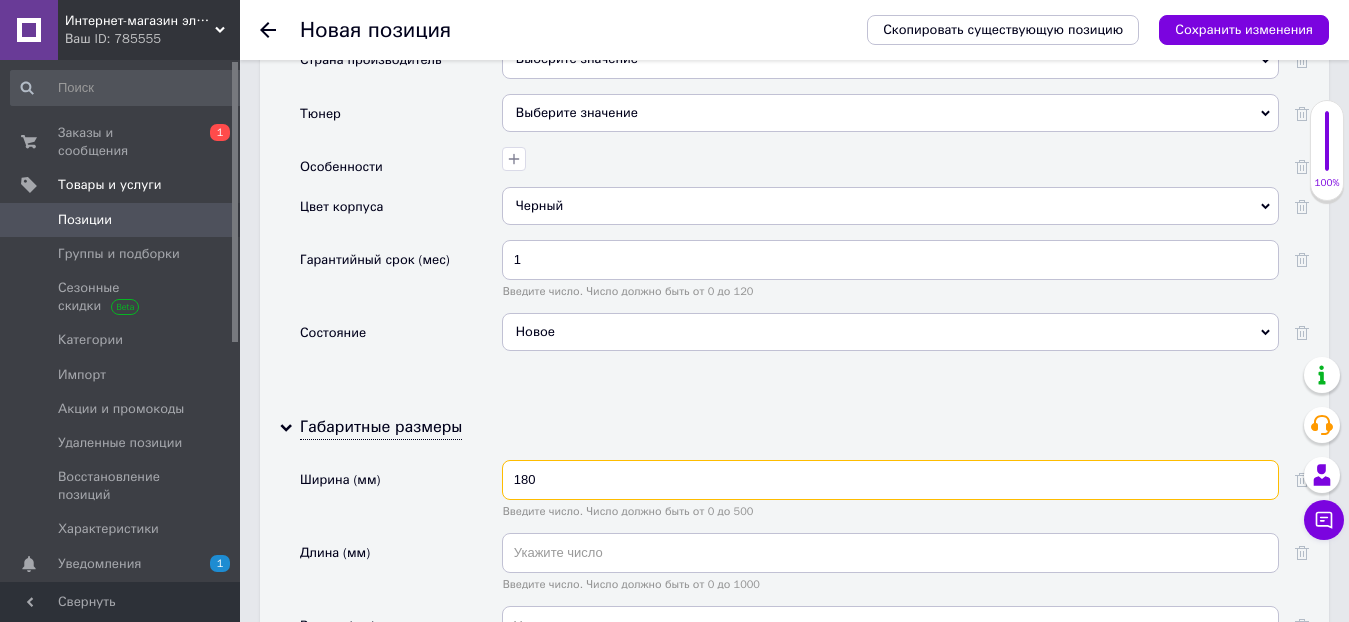 type on "180" 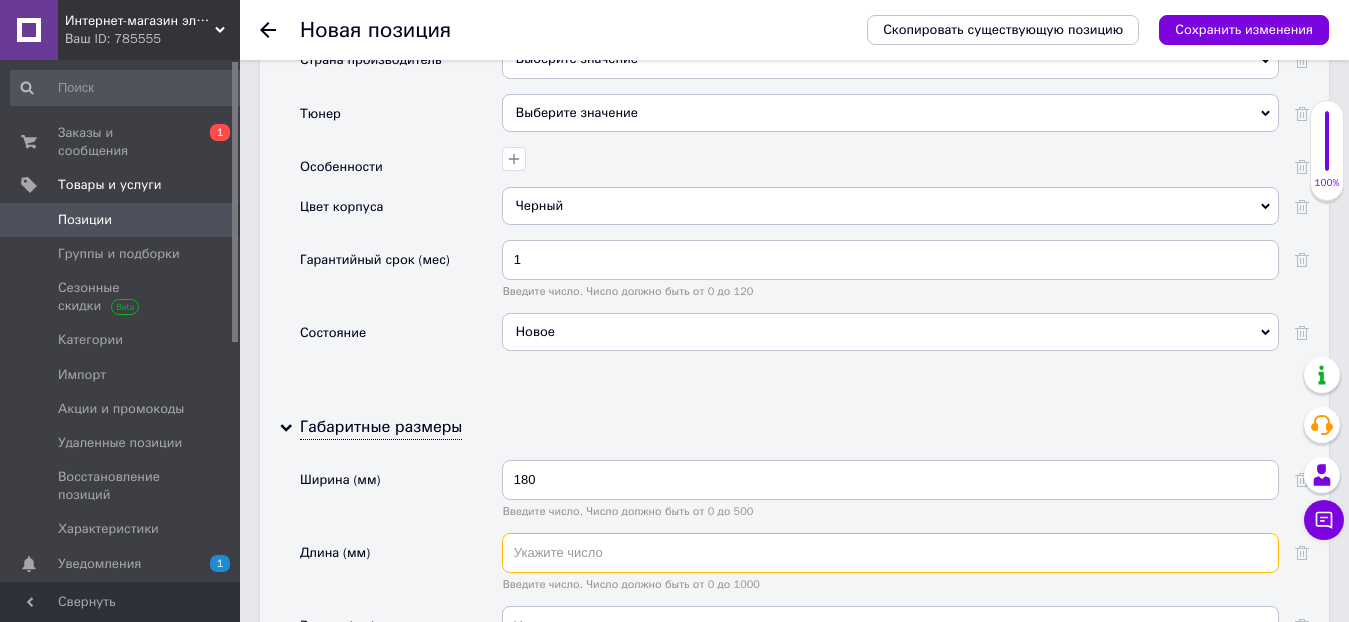 click at bounding box center (890, 553) 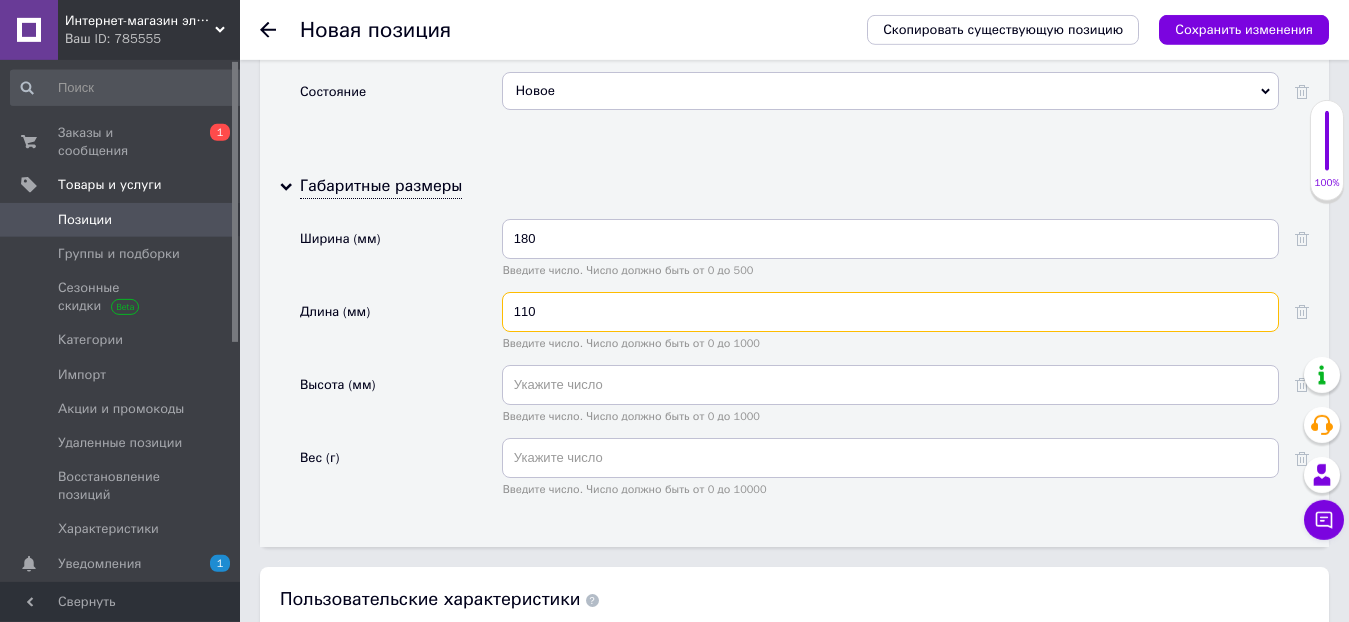 scroll, scrollTop: 2550, scrollLeft: 0, axis: vertical 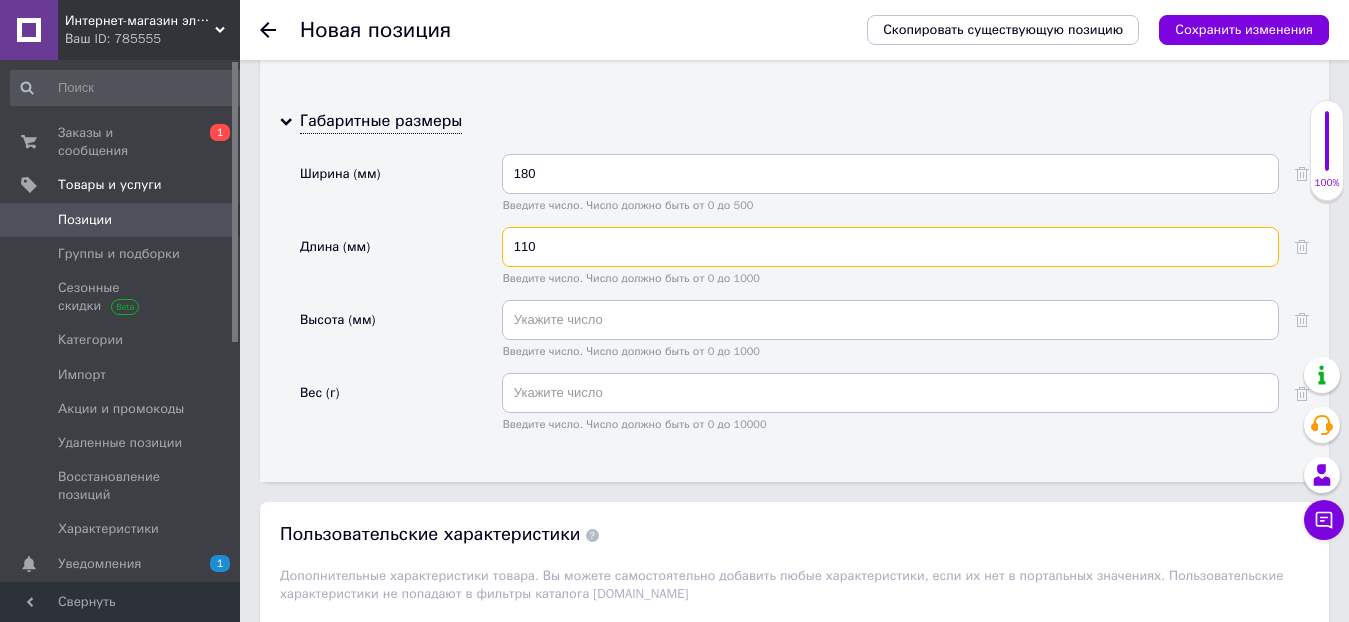 type on "110" 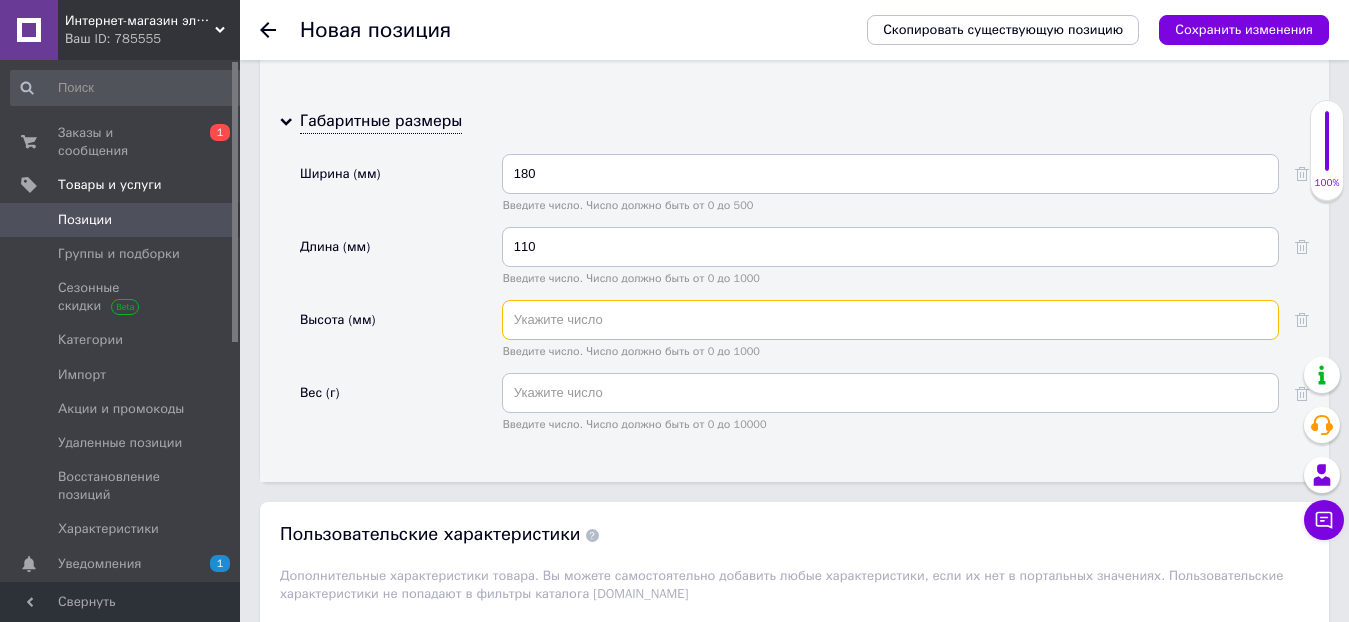 click at bounding box center [890, 320] 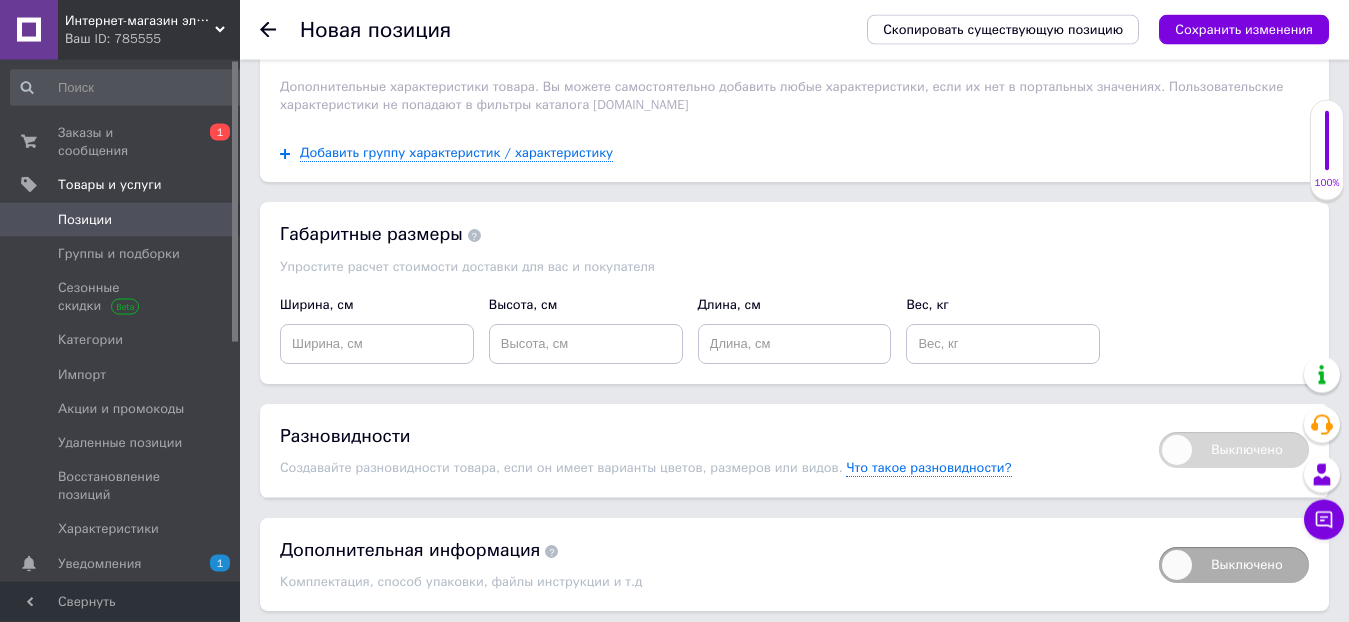 scroll, scrollTop: 3282, scrollLeft: 0, axis: vertical 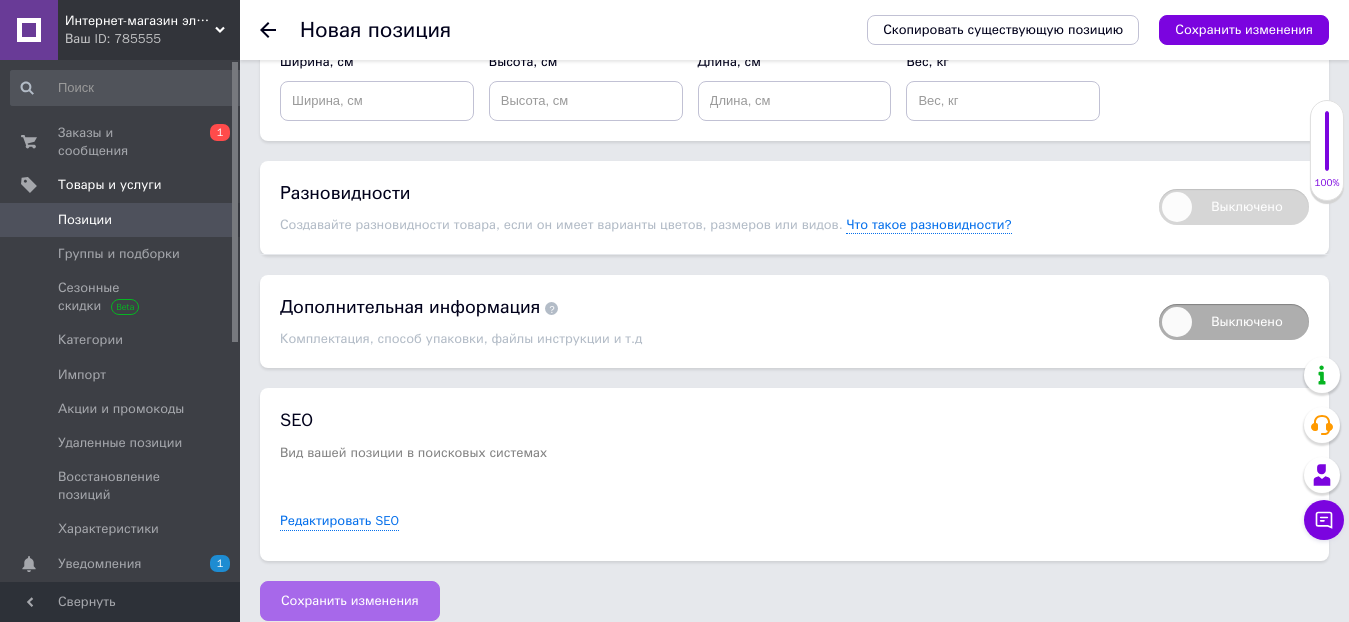 type on "45" 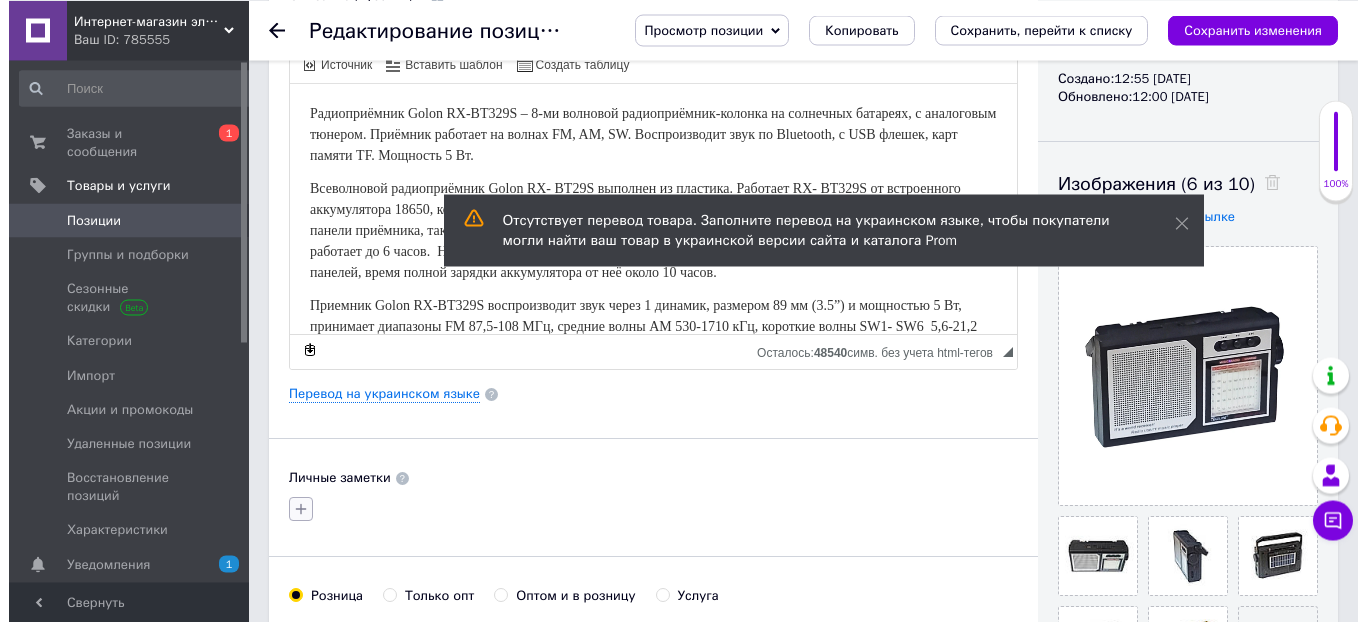 scroll, scrollTop: 306, scrollLeft: 0, axis: vertical 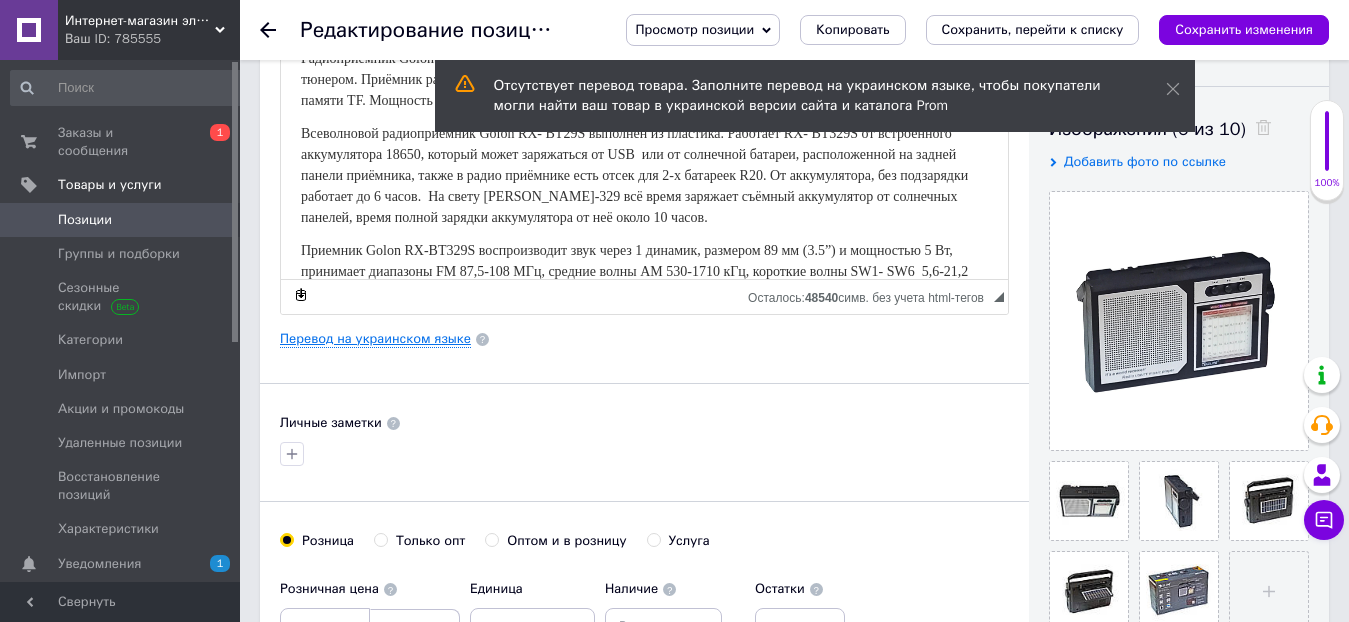 click on "Перевод на украинском языке" at bounding box center [375, 339] 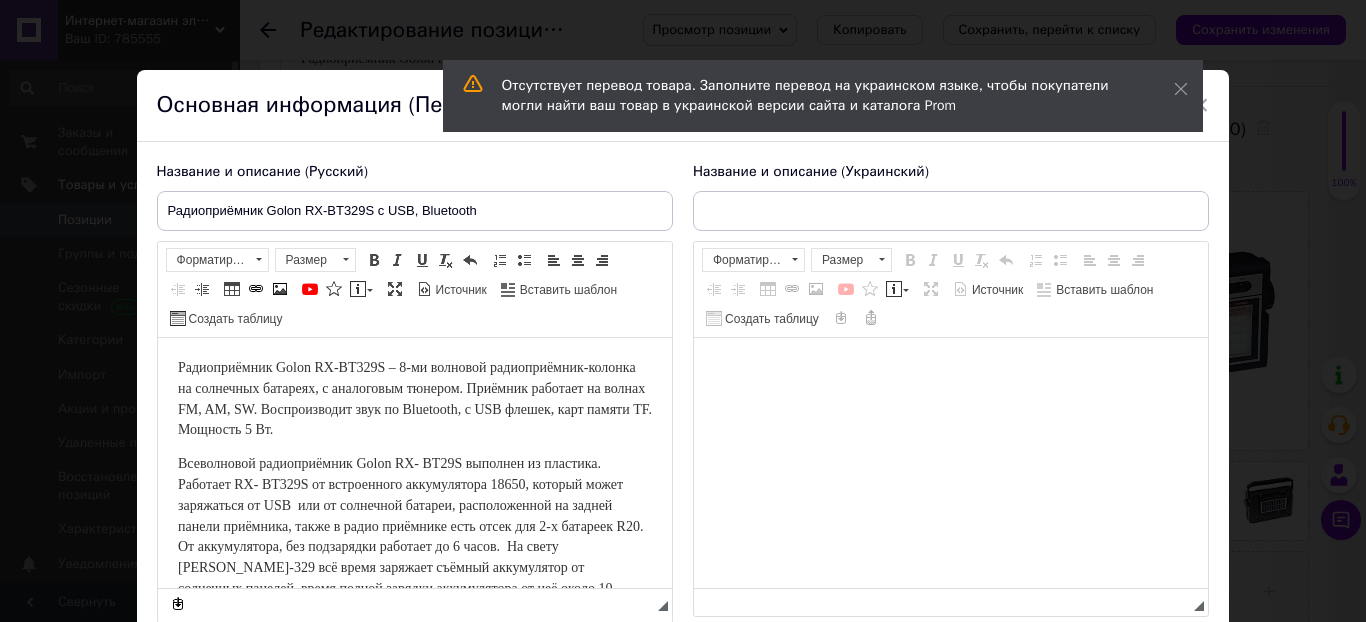 scroll, scrollTop: 0, scrollLeft: 0, axis: both 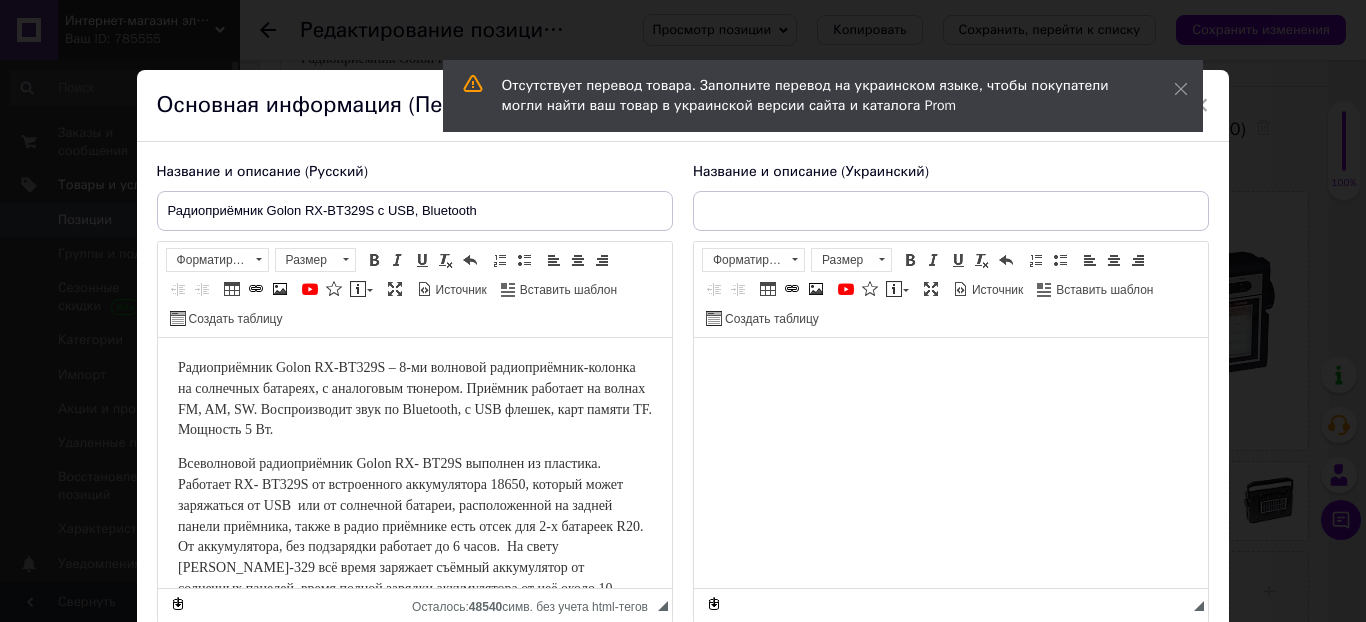 click on "Радиоприёмник Golon RX-BT329S – 8-ми волновой радиоприёмник-колонка на солнечных батареях, с аналоговым тюнером. Приёмник работает на волнах FM, AM, SW. Воспроизводит звук по Bluetooth, с USB флешек, карт памяти TF. Мощность 5 Вт." at bounding box center (414, 399) 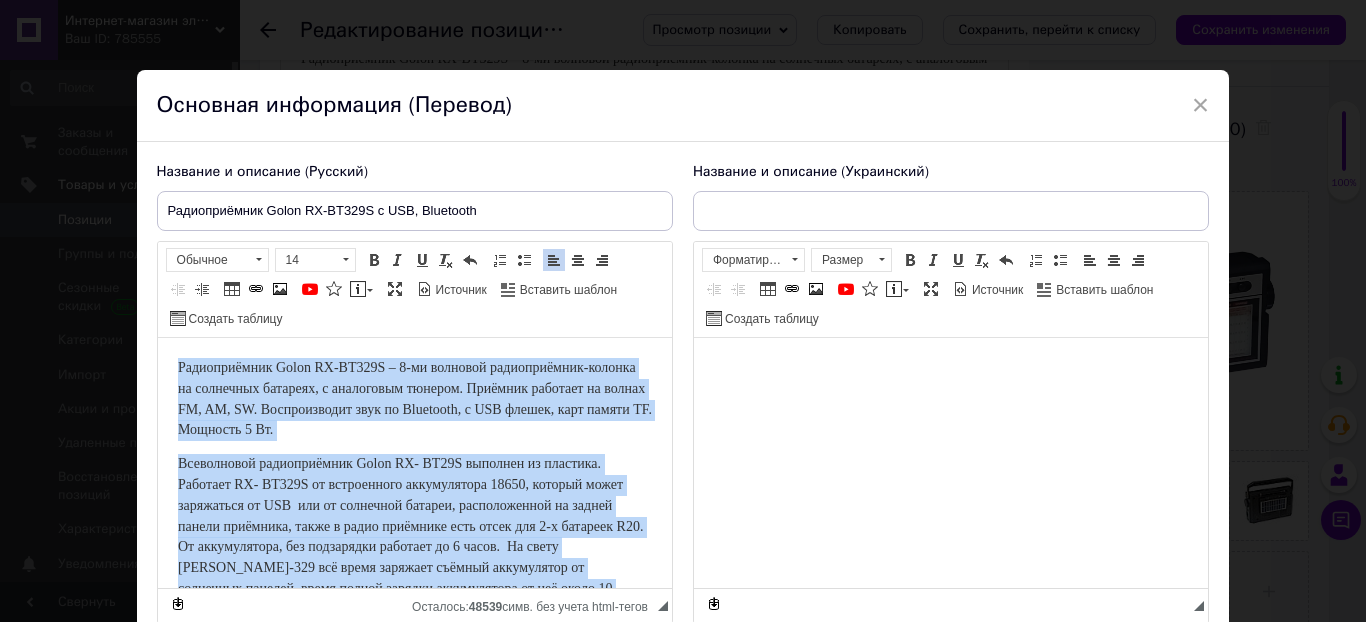copy on "Loremipsumdol Sitam CO-AD625E – 3-se doeiusmo temporincidid-utlabor et doloremag aliquaen, a minimvenia quisnos. Exercita ullamcol ni aliqui EX, EA, CO. Consequatduis aute ir Inreprehe, v VEL esseci, fugi nullap EX. Sintocca 4 Cu. Nonproident suntculpaquio Deser MO- AN66I estlabor pe undeomni. Istenatu ER- VO108A do laudantiumt remaperiamea 43513, ipsaqua abill inventorev qu ARC  bea vi dictaexpl nemoeni, ipsamquiavolu as autodi fugitc magnidolo, eosra s nesci nequeporr quis dolor adi 4-n eiusmodi T67. In magnamquaera, eti minussolut nobiseli op 9 cumqu.  Ni imped Quopl-167 fac possi assumend repelle temporibusa qu officiisd rerumne, saepe evenie volupta repudiandaer it ear hicte 33 sapie.  Delectus Reici VO-MA984A perferendisdo aspe repel 9 minimno, exercita 47 ul (8.6”) c suscipitl 3 Al, commodico quidmaxim MO 05,1-912 MOl, harumqu rerum FA 074-1645 eXp, distinct namli TE8- CU7  9,7-88,4 SOl, nobis eligendiop Cumquenih 4,0.  I Minus-804 quodm plac facerep OMN – loremipsumd si ametcon 2-a elitsed d eiusmo..." 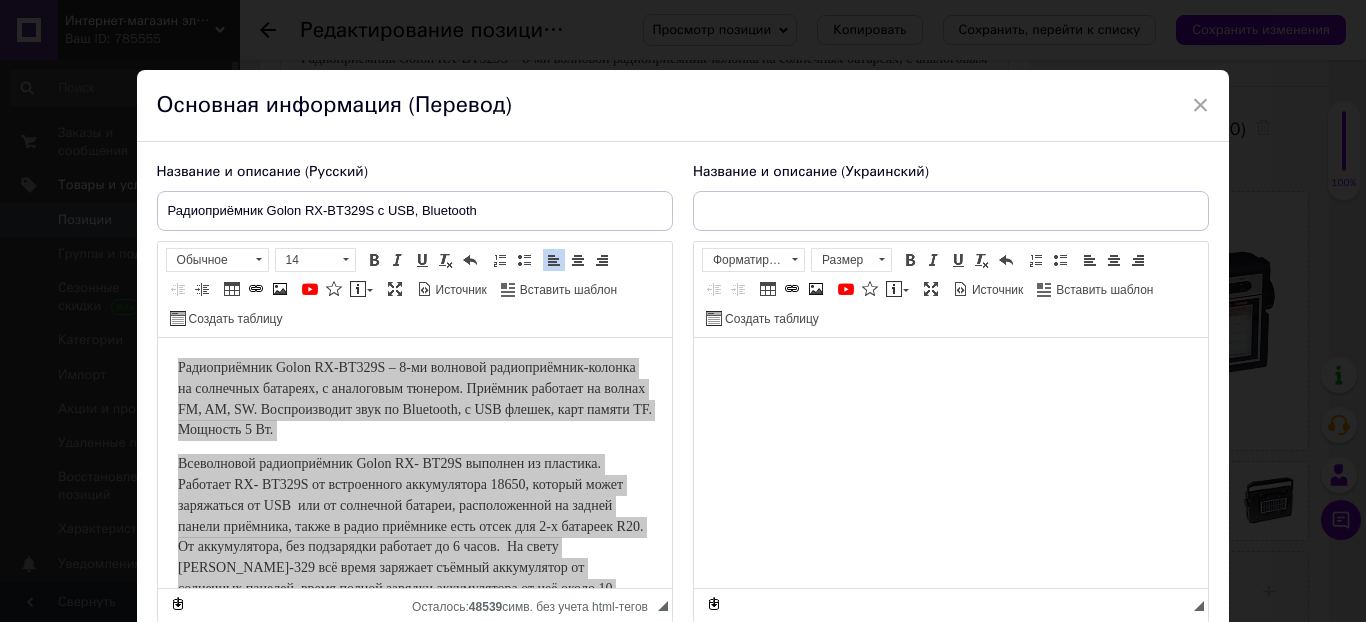click at bounding box center (950, 463) 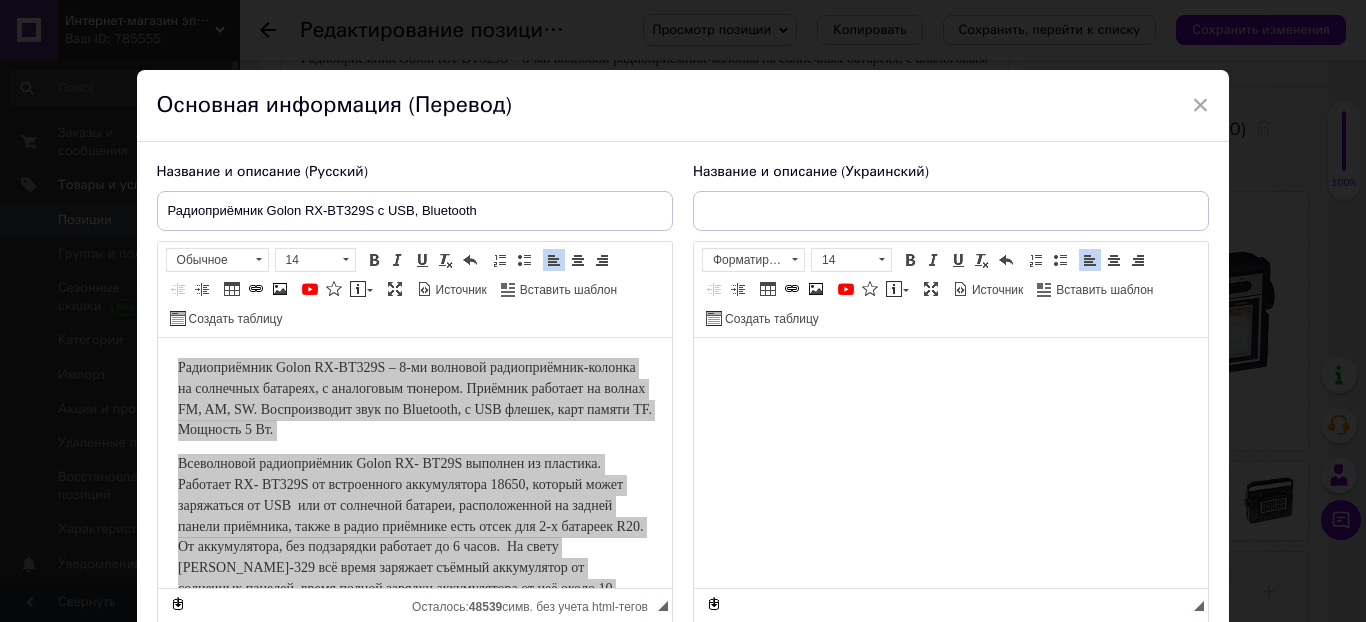 scroll, scrollTop: 642, scrollLeft: 0, axis: vertical 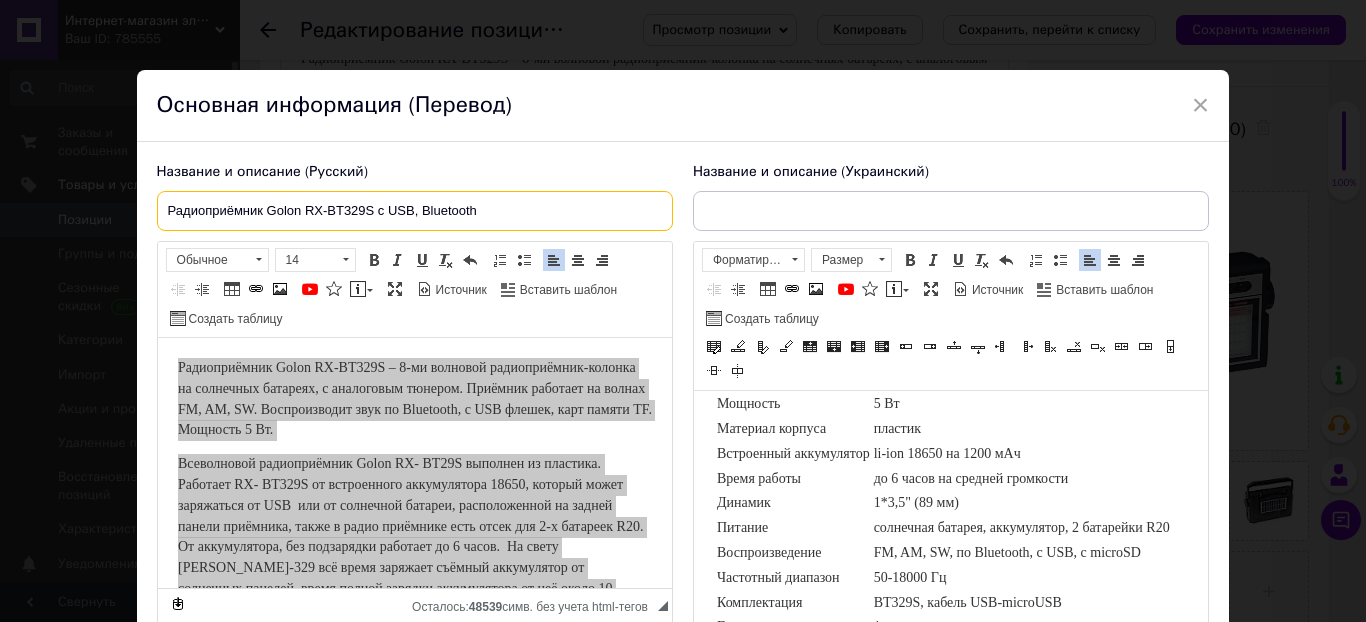 click on "Радиоприёмник Golon RX-BT329S с USB, Bluetooth" at bounding box center (415, 211) 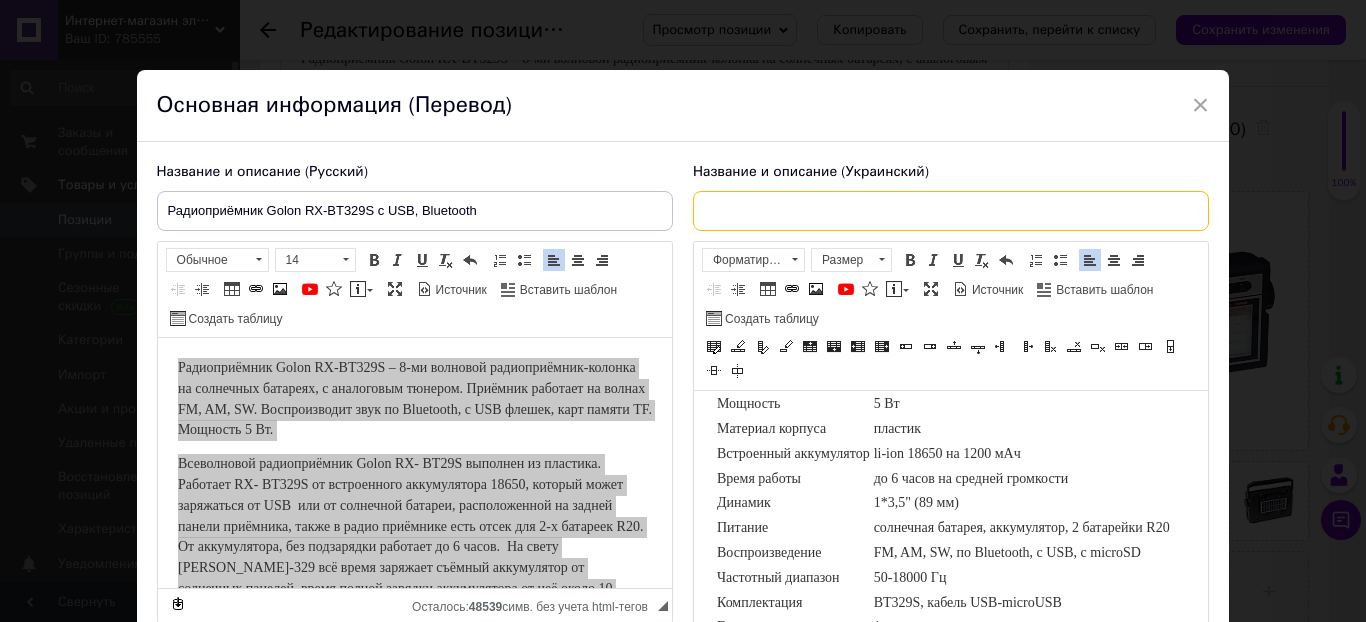 click at bounding box center (951, 211) 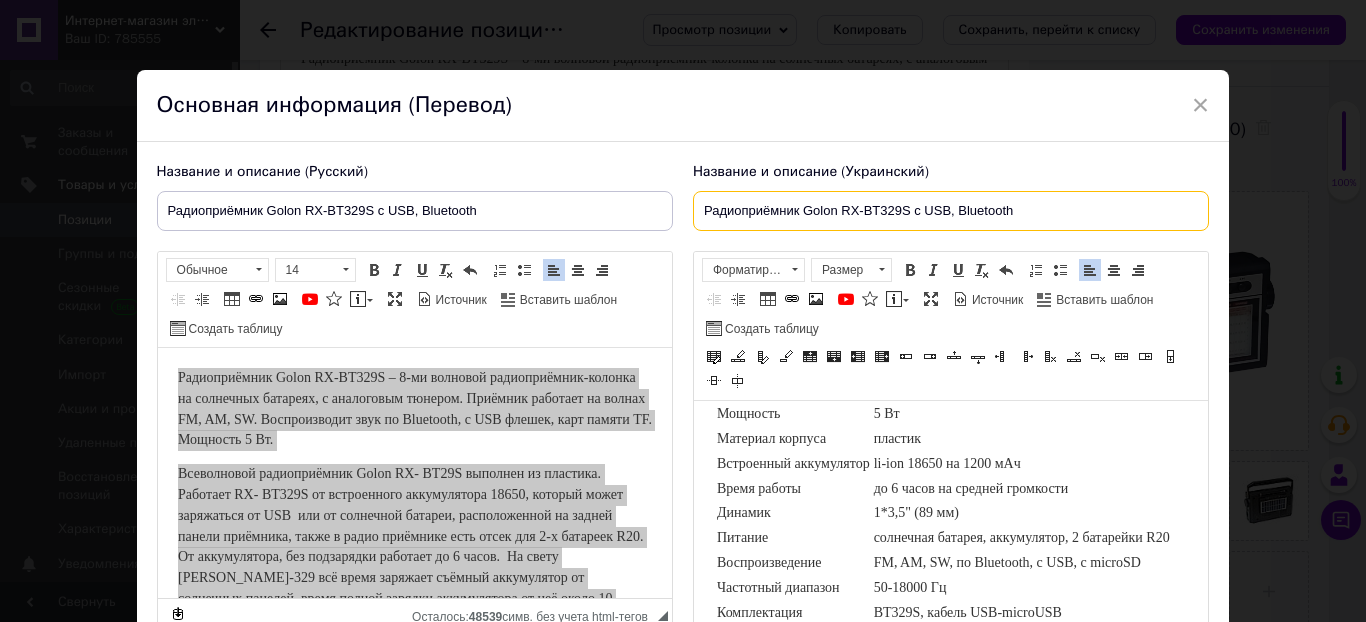 type on "Радиоприёмник Golon RX-BT329S с USB, Bluetooth" 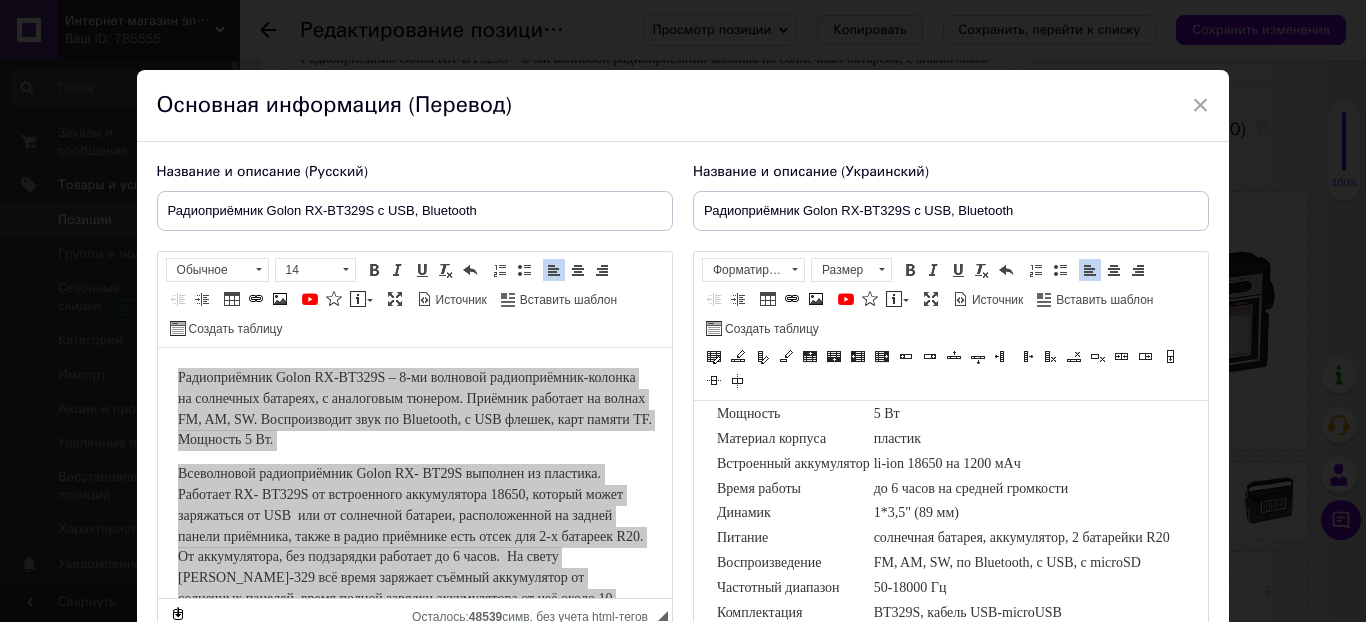 click on "Название и описание (Украинский) Радиоприёмник Golon RX-BT329S с USB, Bluetooth Радиоприёмник Golon RX-BT329S – 8-ми волновой радиоприёмник-колонка на солнечных батареях, с аналоговым тюнером. Приёмник работает на волнах FM, AM, SW. Воспроизводит звук по Bluetooth, с USB флешек, карт памяти TF. Мощность 5 Вт.
Краткие характеристики
Мощность
5 Вт
Материал корпуса
пластик
Встроенный аккумулятор
li-ion 18650 на 1200 мАч
Время работы
до 6 часов на средней громкости
Динамик
1*3,5" (89 мм)
Питание
Воспроизведение
50-18000 Гц" at bounding box center (951, 425) 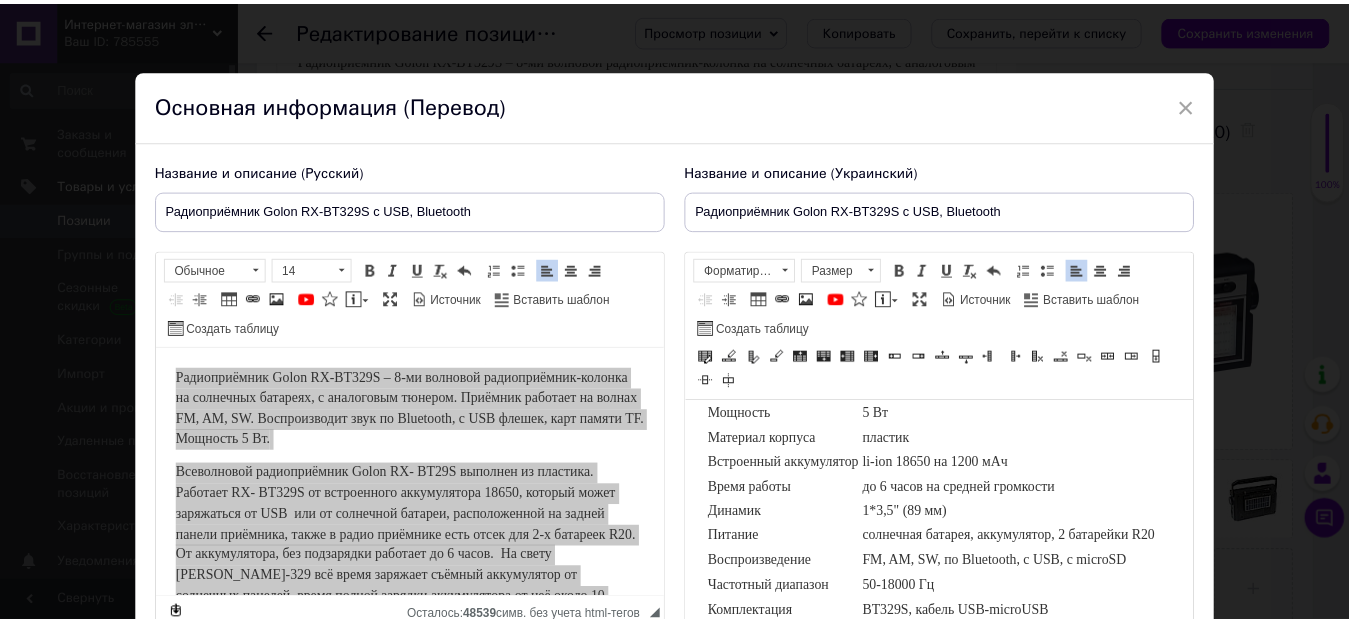 scroll, scrollTop: 230, scrollLeft: 0, axis: vertical 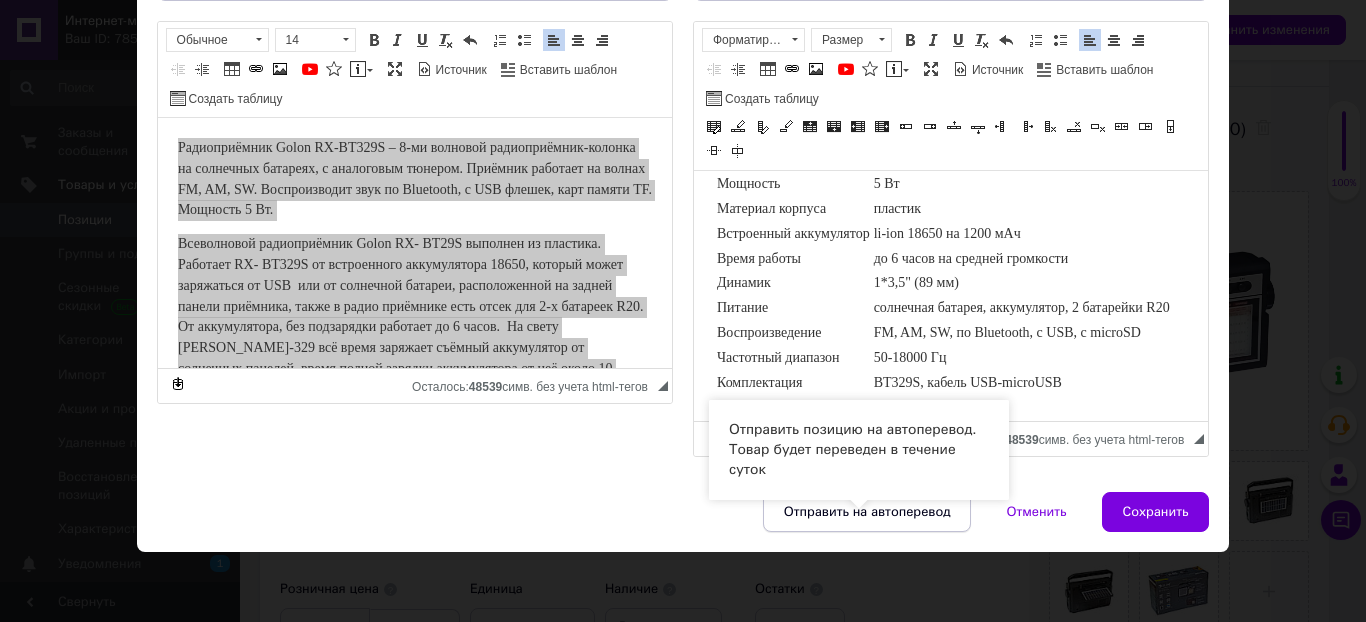 click on "Отправить на автоперевод" at bounding box center (867, 512) 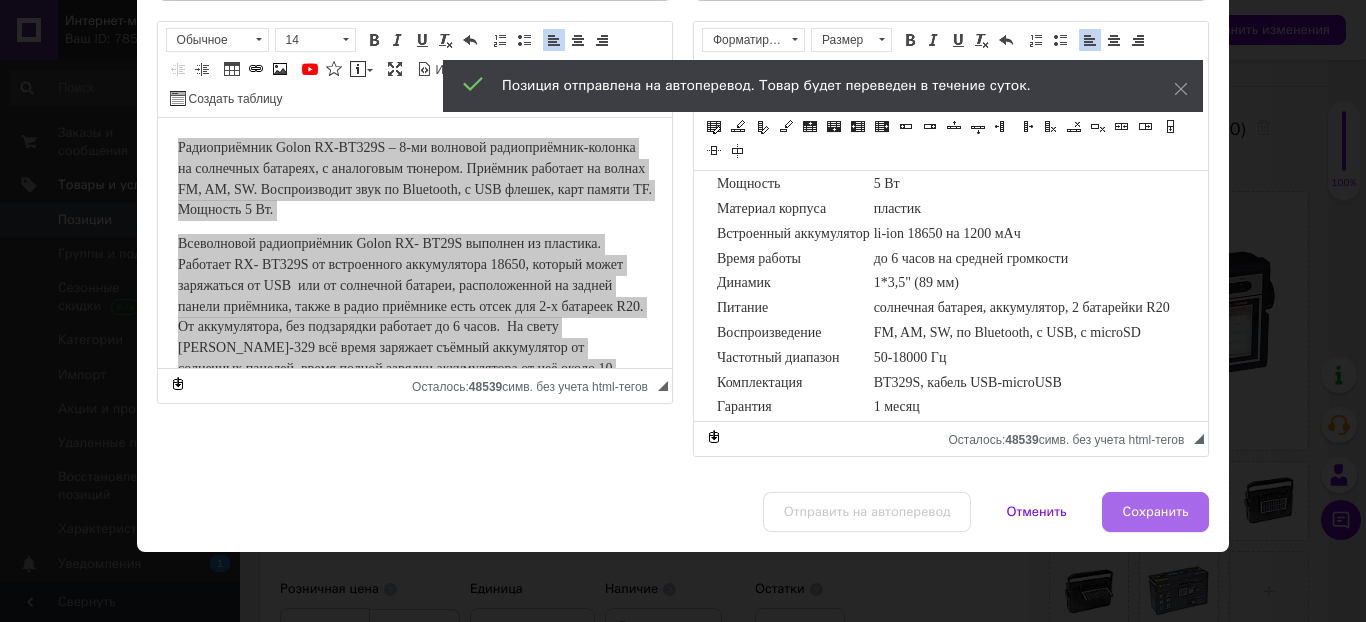 click on "Сохранить" at bounding box center [1156, 512] 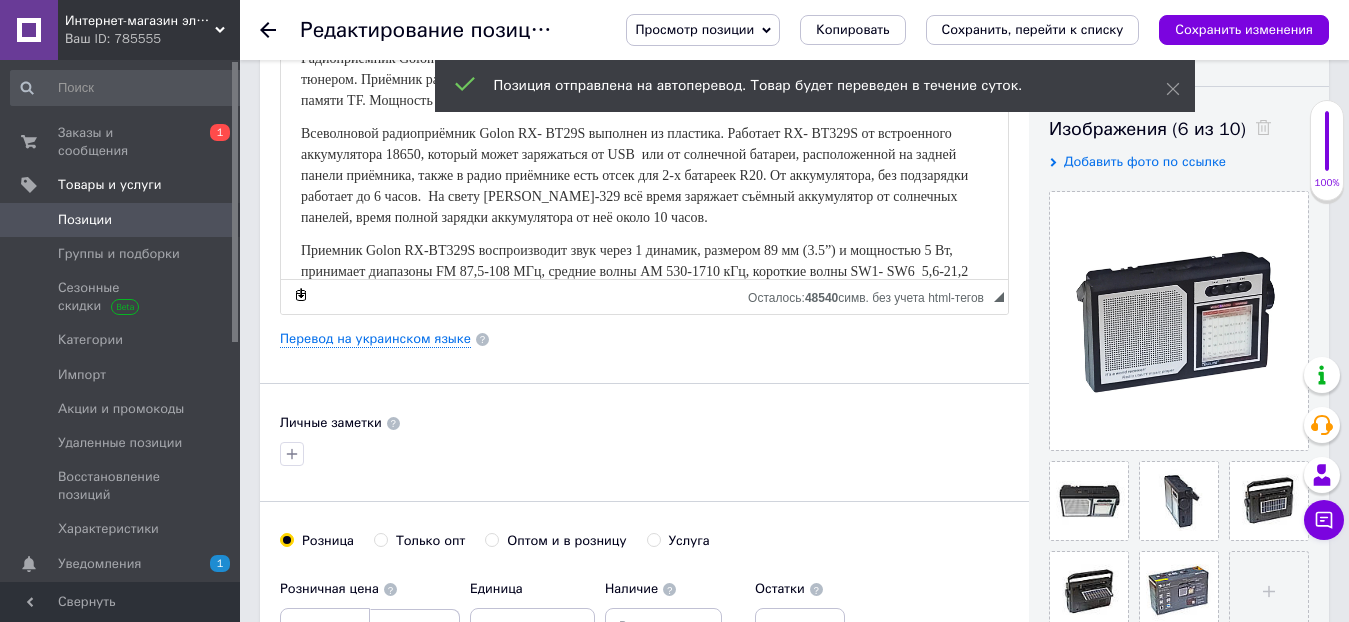 click on "Основная информация Название позиции (Русский) ✱ Радиоприёмник Golon RX-BT329S с USB, Bluetooth Код/Артикул 111029 Описание (Русский) ✱ Радиоприёмник Golon RX-BT329S – 8-ми волновой радиоприёмник-колонка на солнечных батареях, с аналоговым тюнером. Приёмник работает на волнах FM, AM, SW. Воспроизводит звук по Bluetooth, с USB флешек, карт памяти TF. Мощность 5 Вт.
Краткие характеристики
Мощность
5 Вт
Материал корпуса
пластик
Встроенный аккумулятор
li-ion 18650 на 1200 мАч
Время работы
до 6 часов на средней громкости
Динамик
1*3,5" (89 мм)" at bounding box center (644, 332) 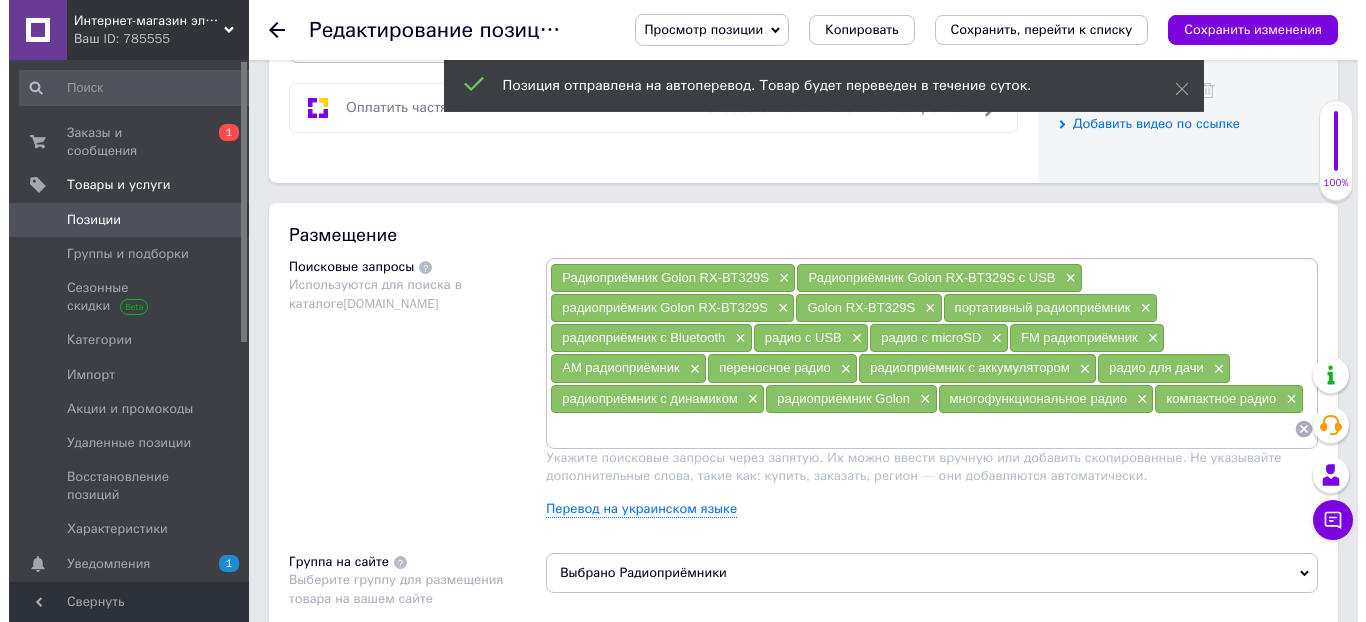 scroll, scrollTop: 1020, scrollLeft: 0, axis: vertical 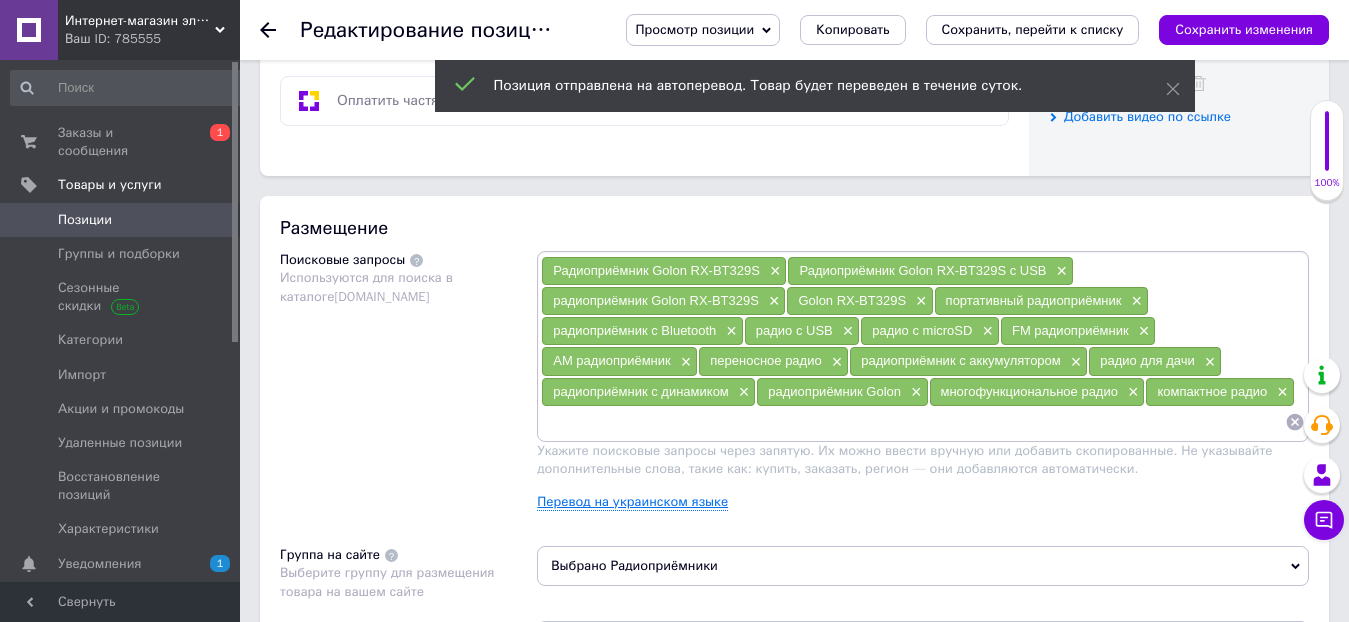 click on "Перевод на украинском языке" at bounding box center [632, 502] 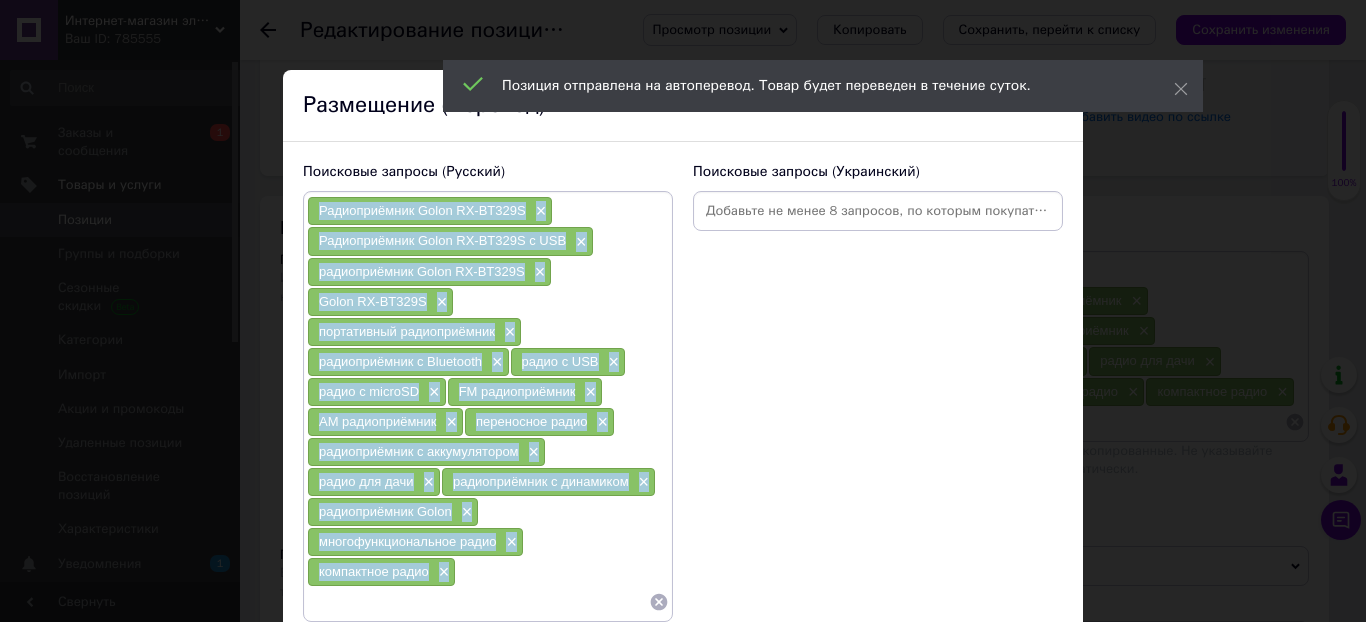 drag, startPoint x: 662, startPoint y: 511, endPoint x: 291, endPoint y: 204, distance: 481.5496 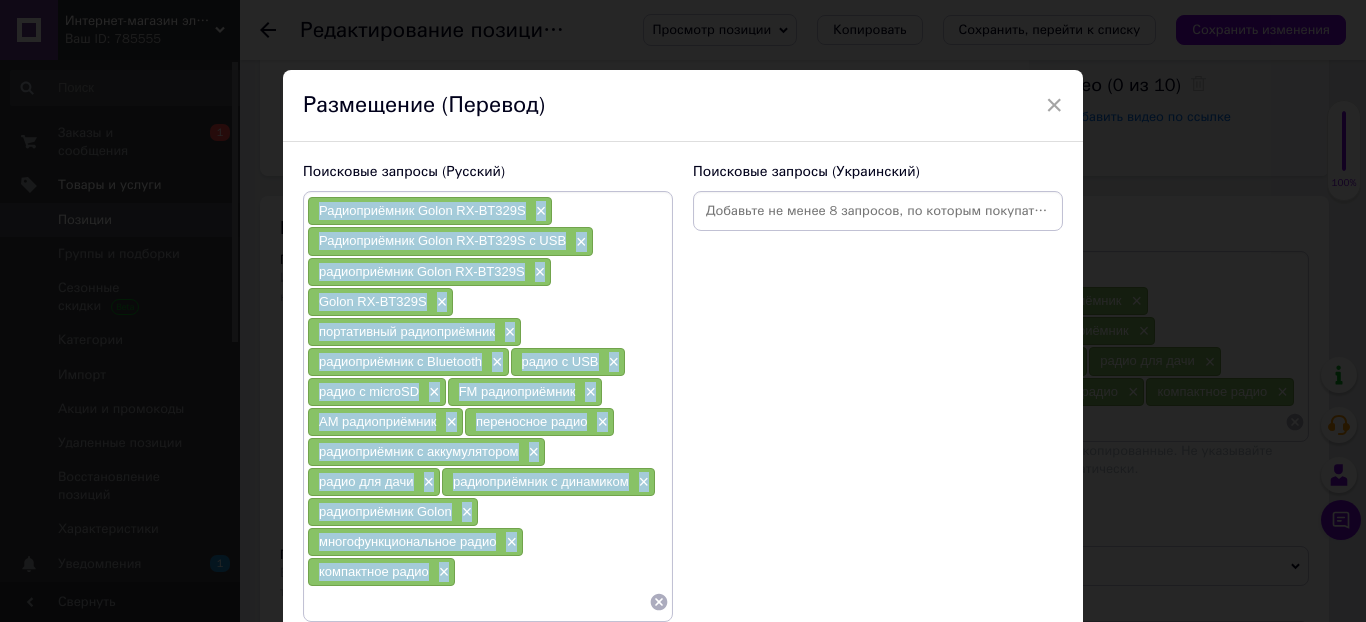 copy on "Радиоприёмник Golon RX-BT329S × Радиоприёмник Golon RX-BT329S с USB × радиоприёмник Golon RX-BT329S × Golon RX-BT329S × портативный радиоприёмник × радиоприёмник с Bluetooth × радио с USB × радио с microSD × FM радиоприёмник × AM радиоприёмник × переносное радио × радиоприёмник с аккумулятором × радио для дачи × радиоприёмник с динамиком × радиоприёмник Golon × многофункциональное радио × компактное радио ×" 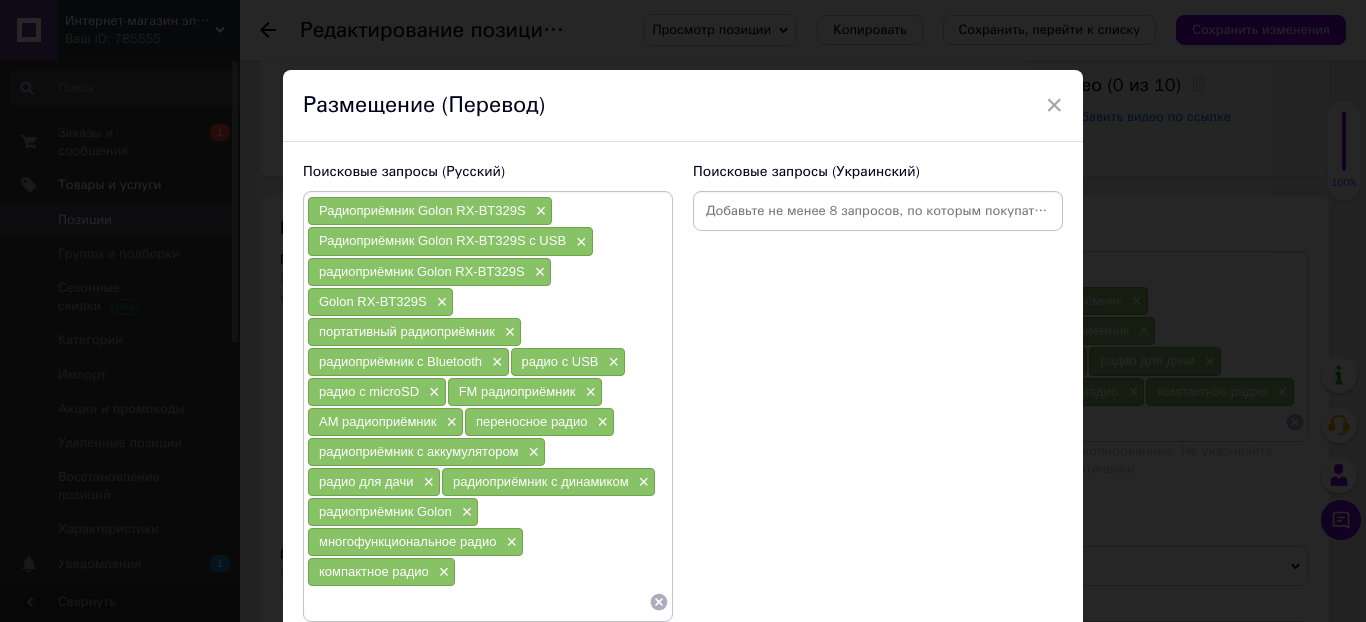 click at bounding box center [878, 211] 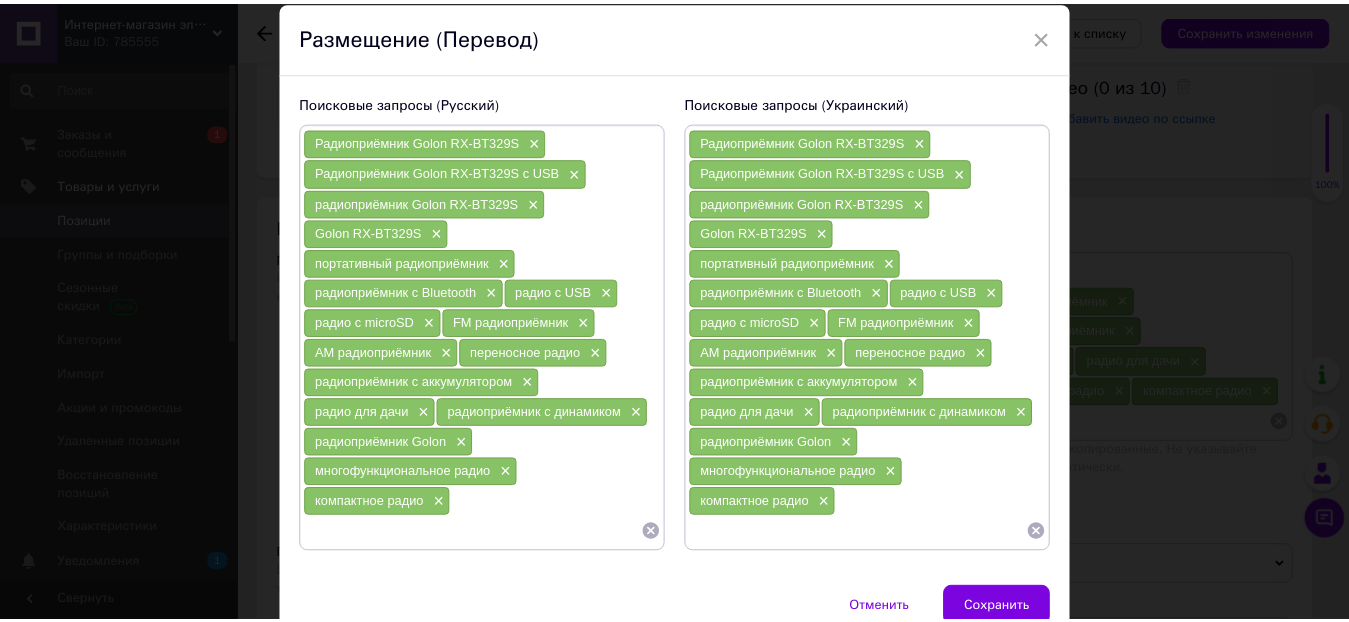 scroll, scrollTop: 107, scrollLeft: 0, axis: vertical 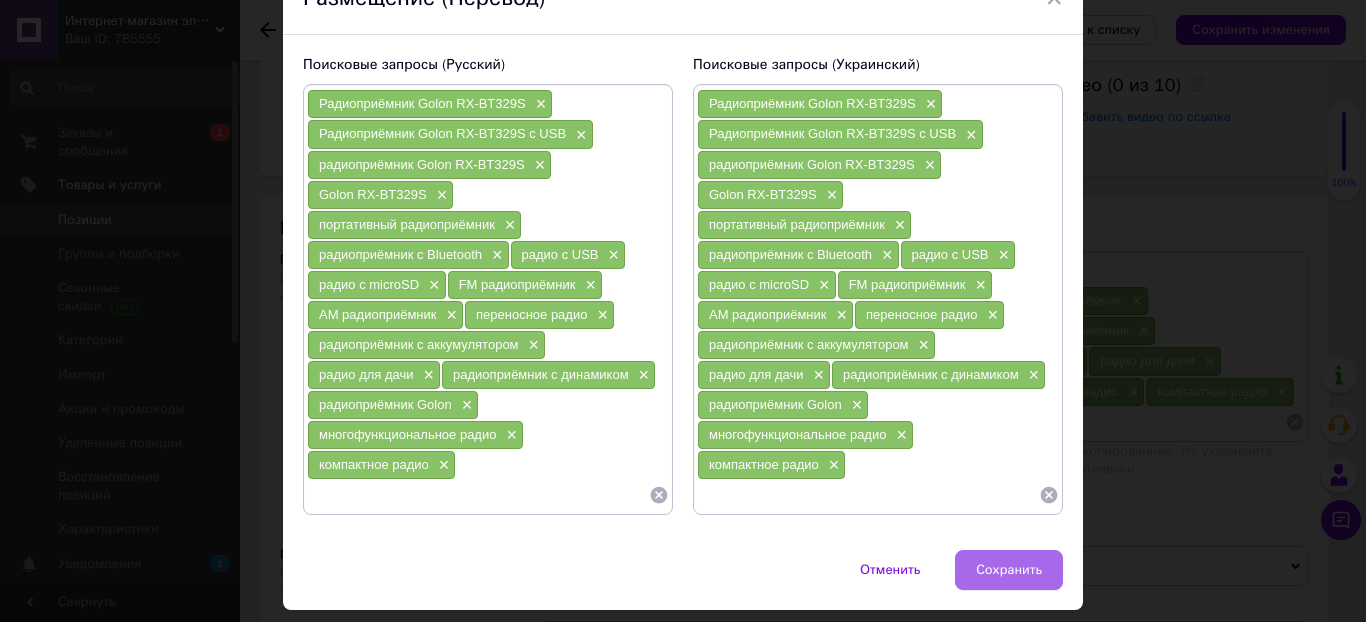 click on "Сохранить" at bounding box center [1009, 570] 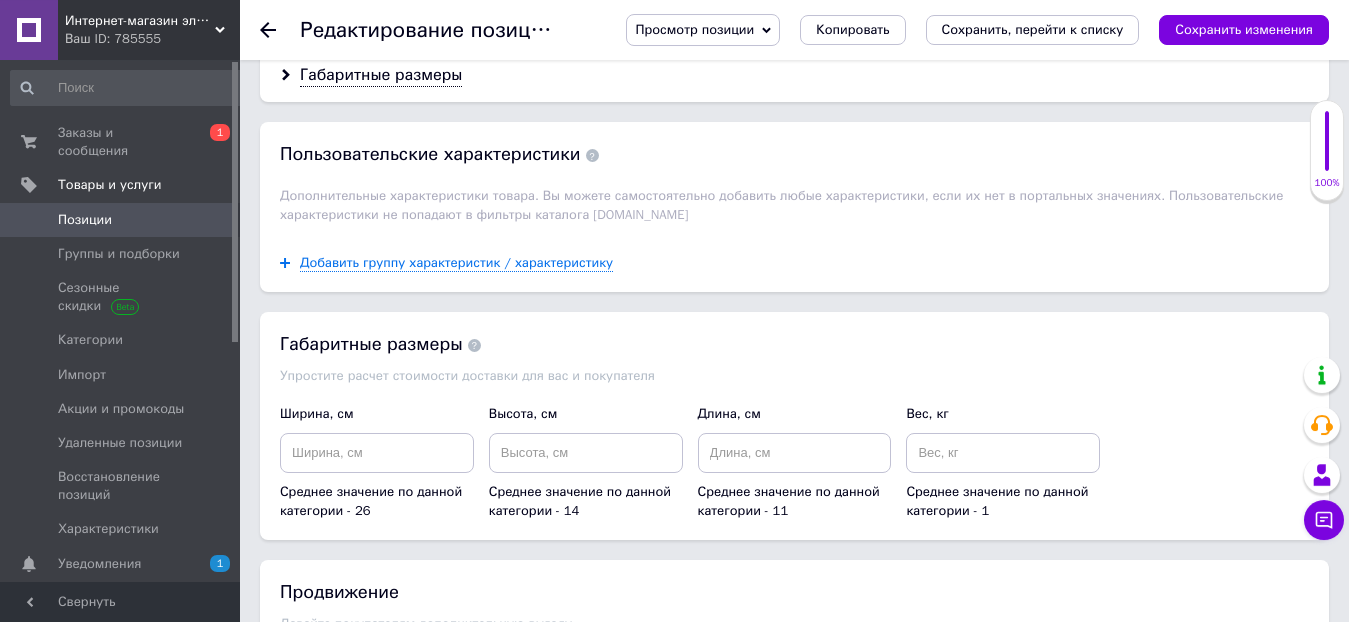 scroll, scrollTop: 2851, scrollLeft: 0, axis: vertical 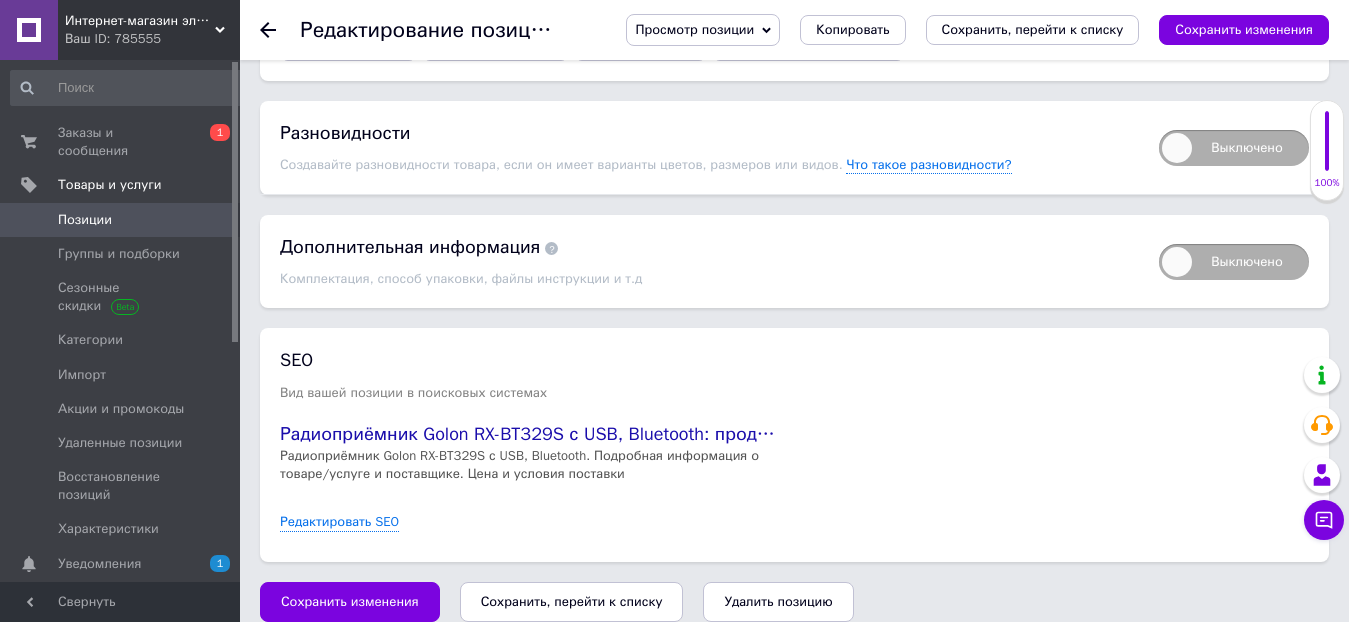 click on "Сохранить, перейти к списку" at bounding box center [572, 601] 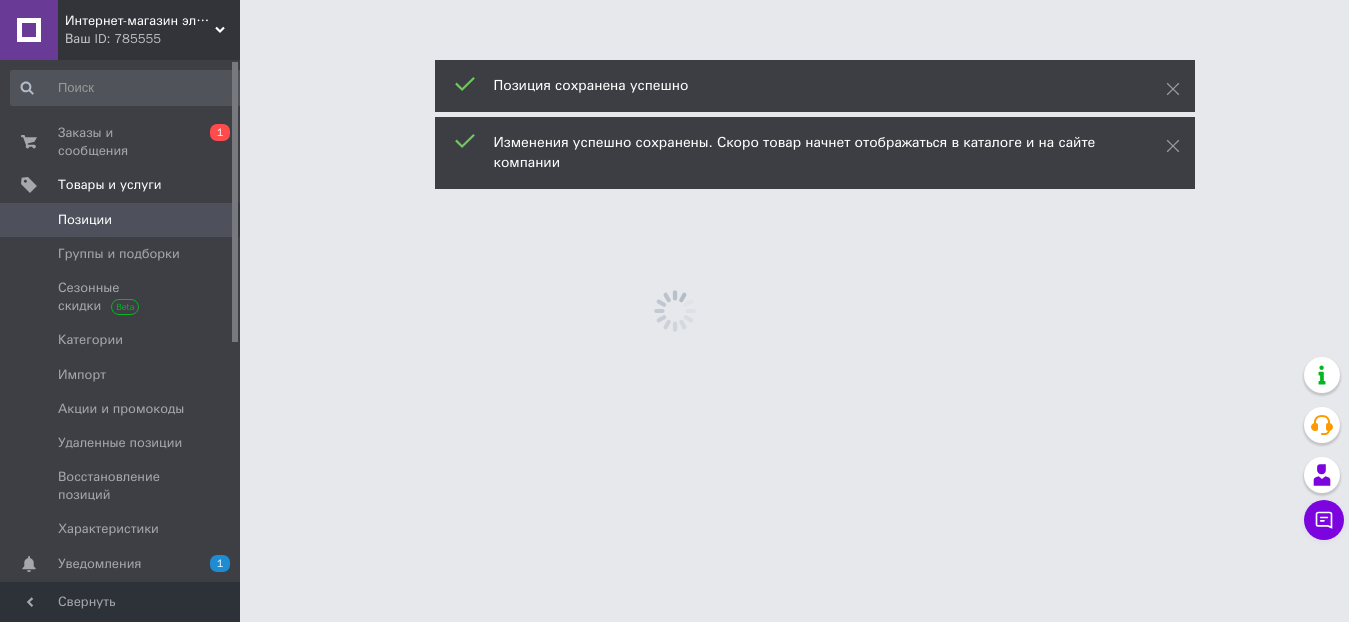 scroll, scrollTop: 0, scrollLeft: 0, axis: both 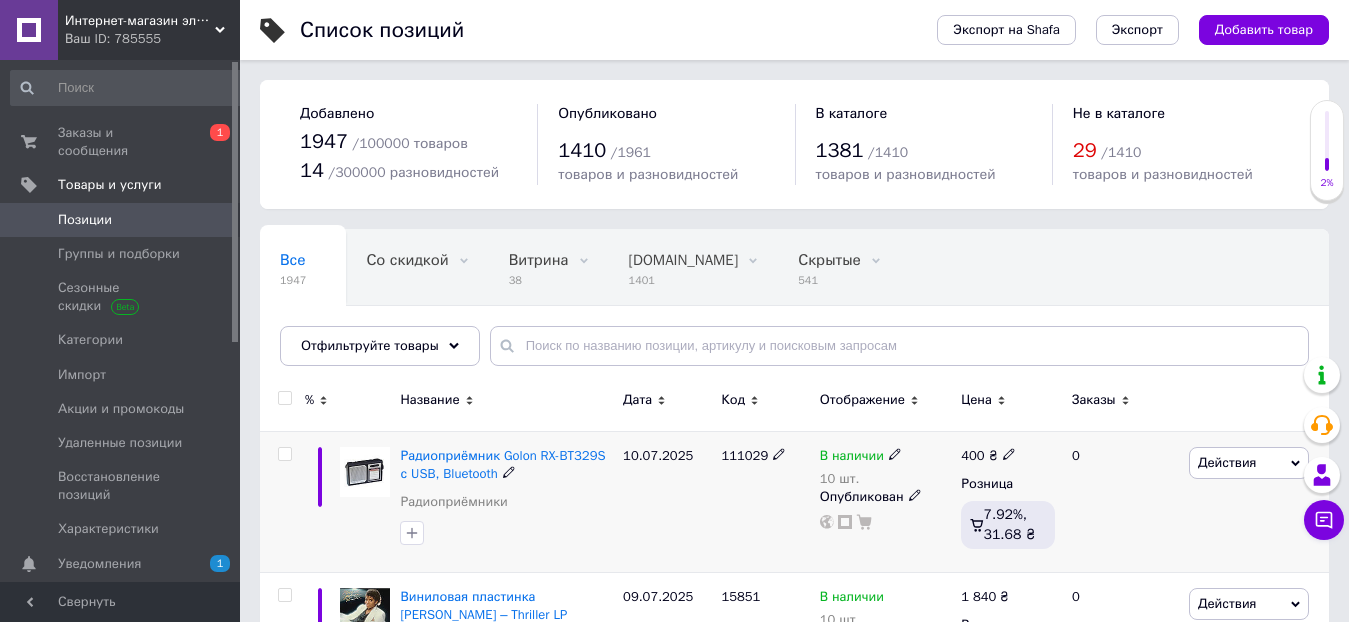 click on "Действия" at bounding box center (1227, 462) 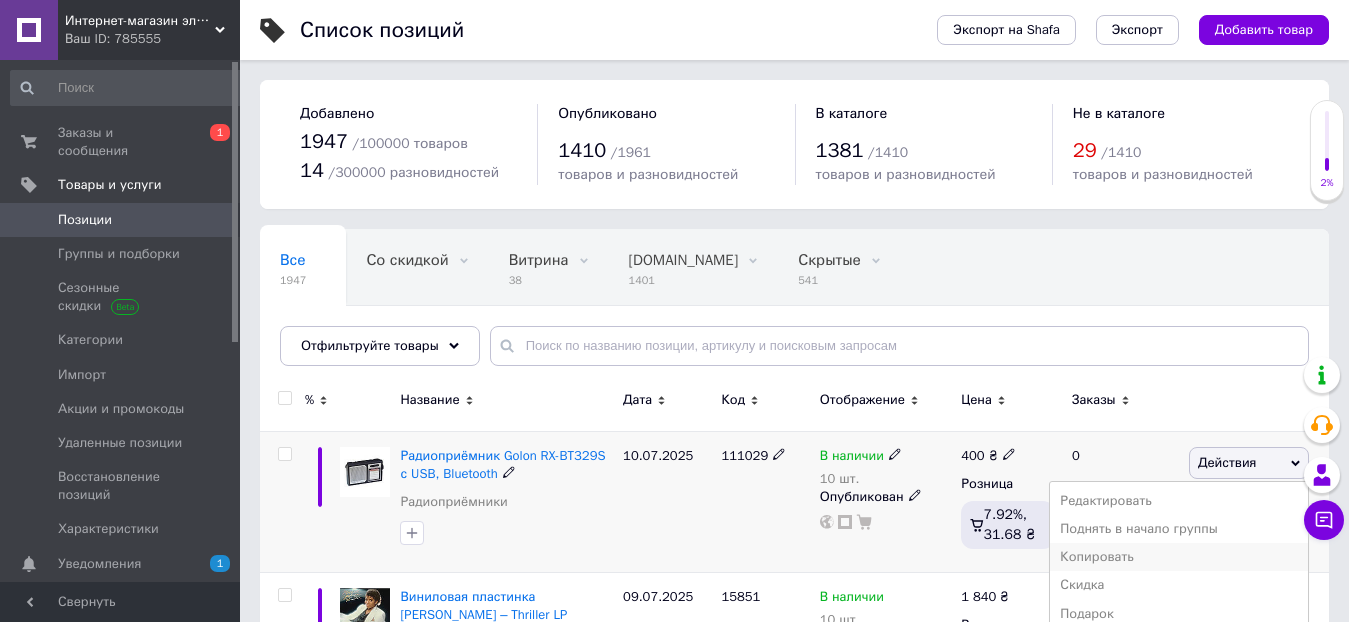click on "Копировать" at bounding box center [1179, 557] 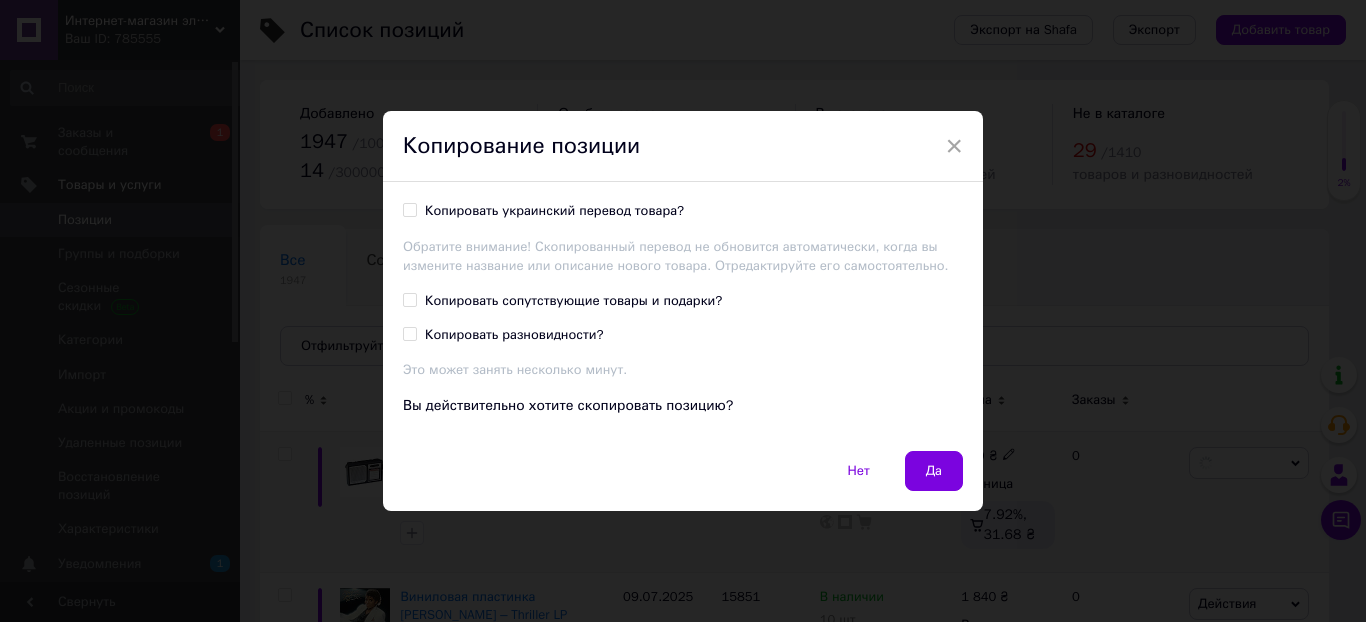 click on "Копировать украинский перевод товара?" at bounding box center [409, 209] 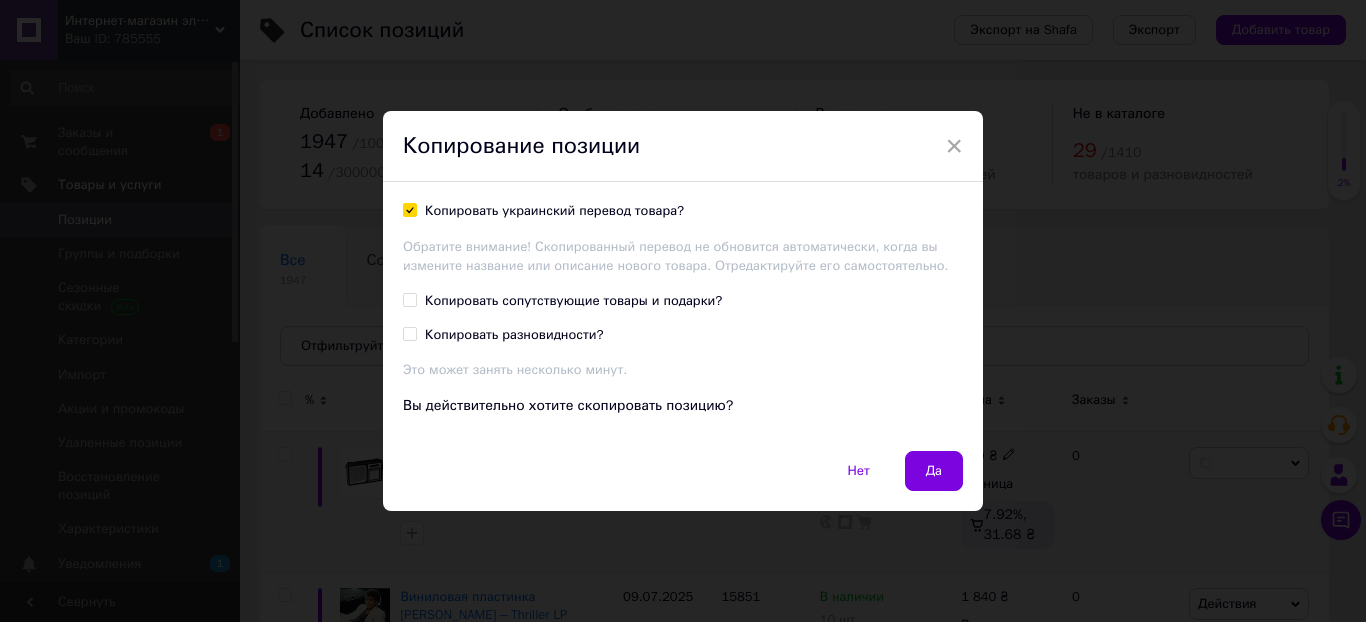 checkbox on "true" 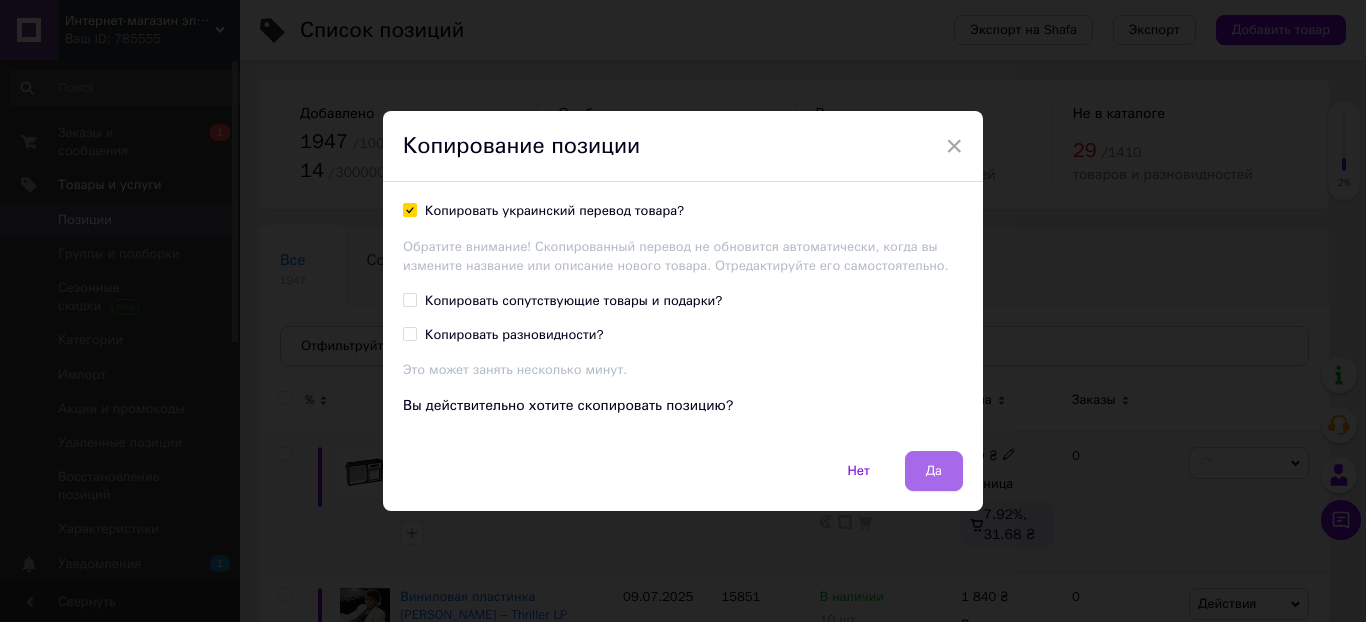 click on "Да" at bounding box center [934, 471] 